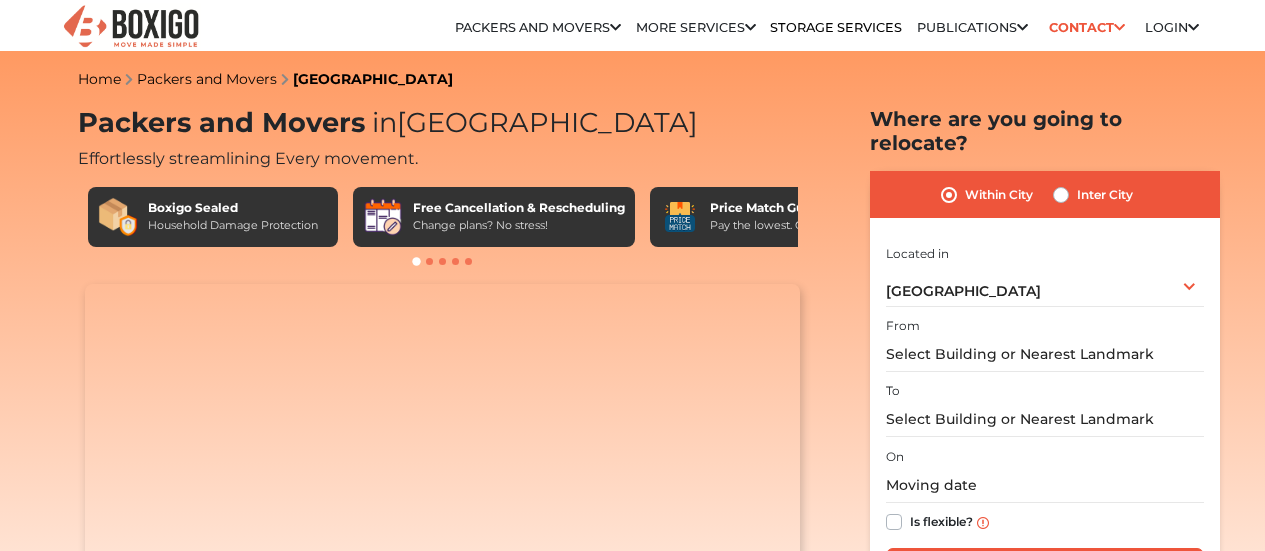 scroll, scrollTop: 0, scrollLeft: 0, axis: both 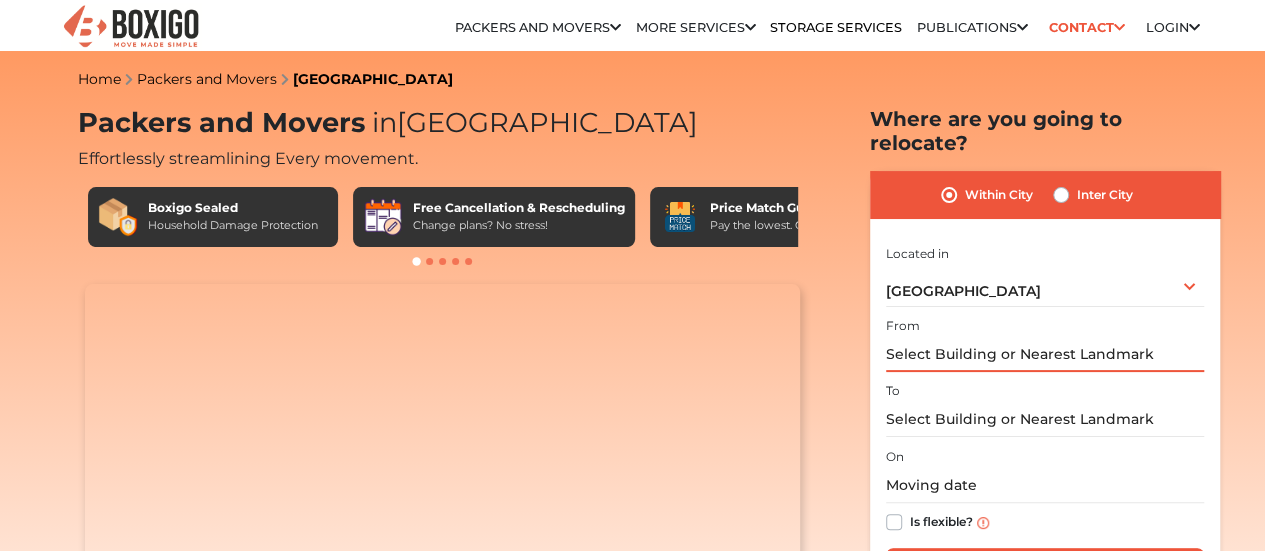click at bounding box center (1045, 354) 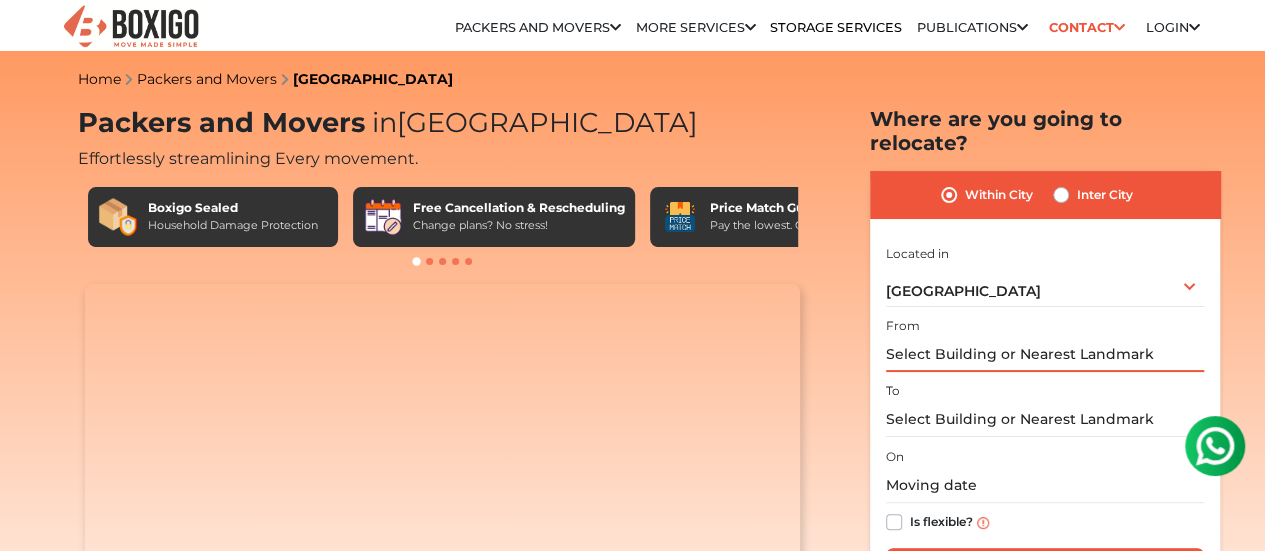 scroll, scrollTop: 0, scrollLeft: 0, axis: both 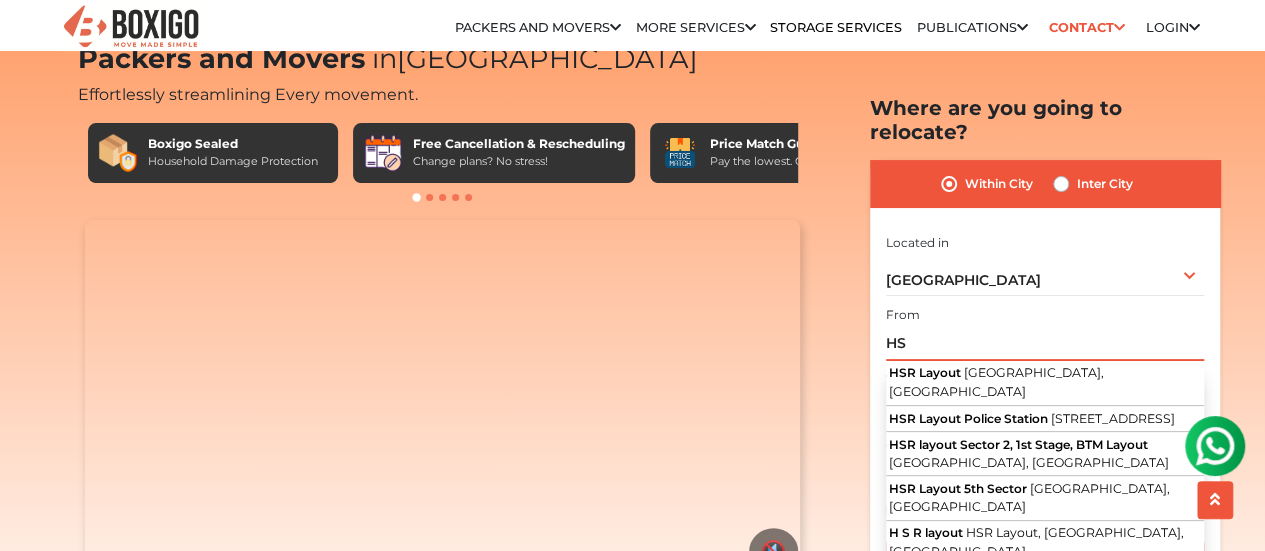type on "H" 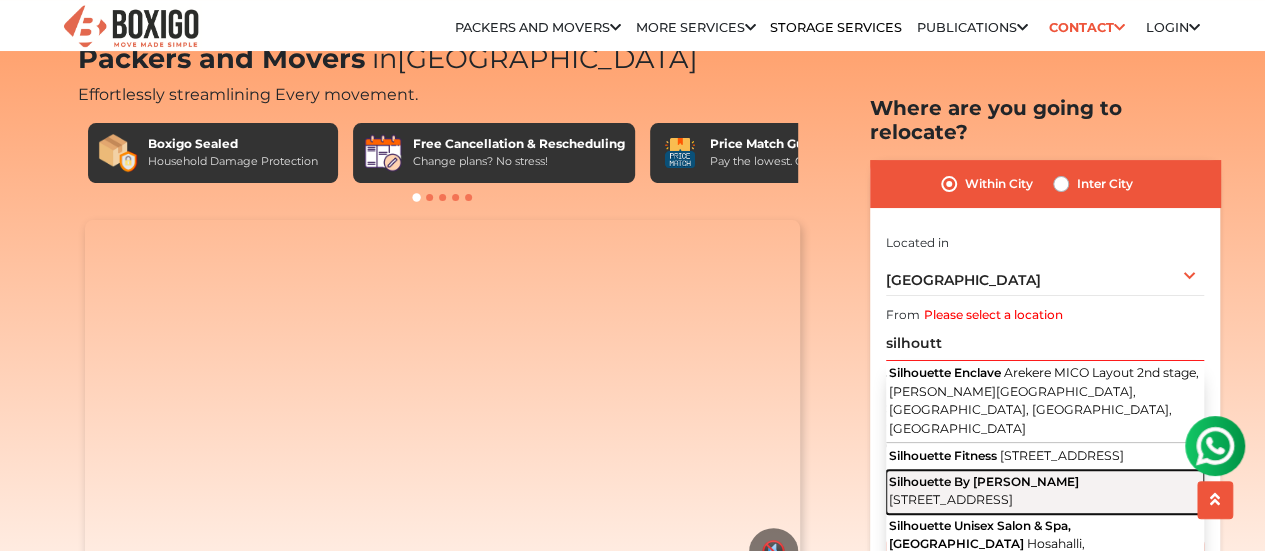 click on "Silhouette By Neha
[STREET_ADDRESS]" at bounding box center [1045, 491] 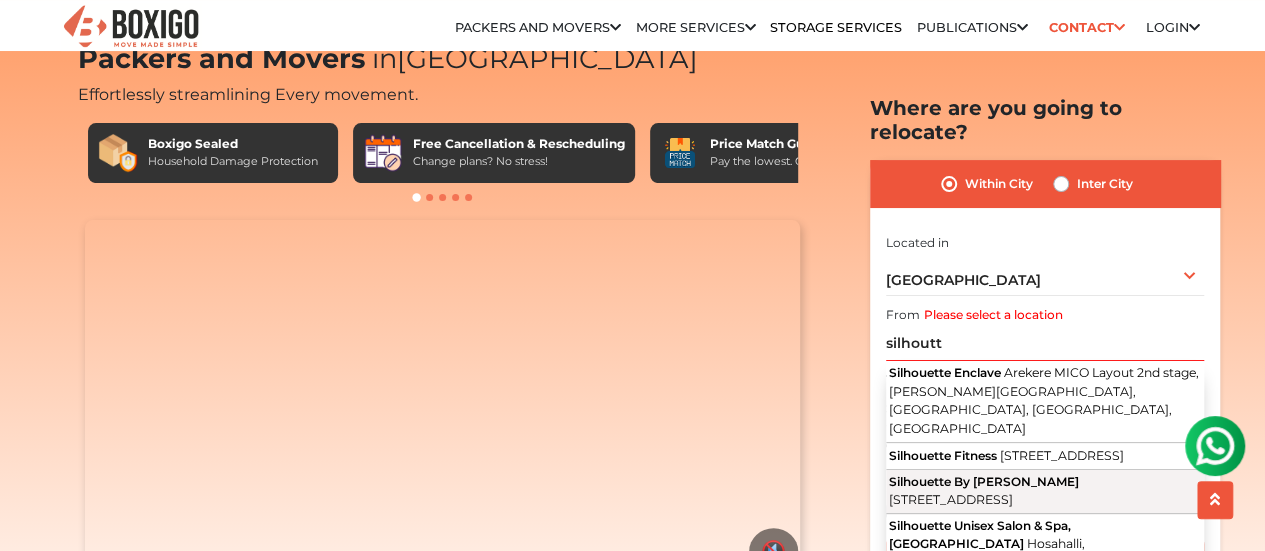 type on "Silhouette By Neha, [STREET_ADDRESS]" 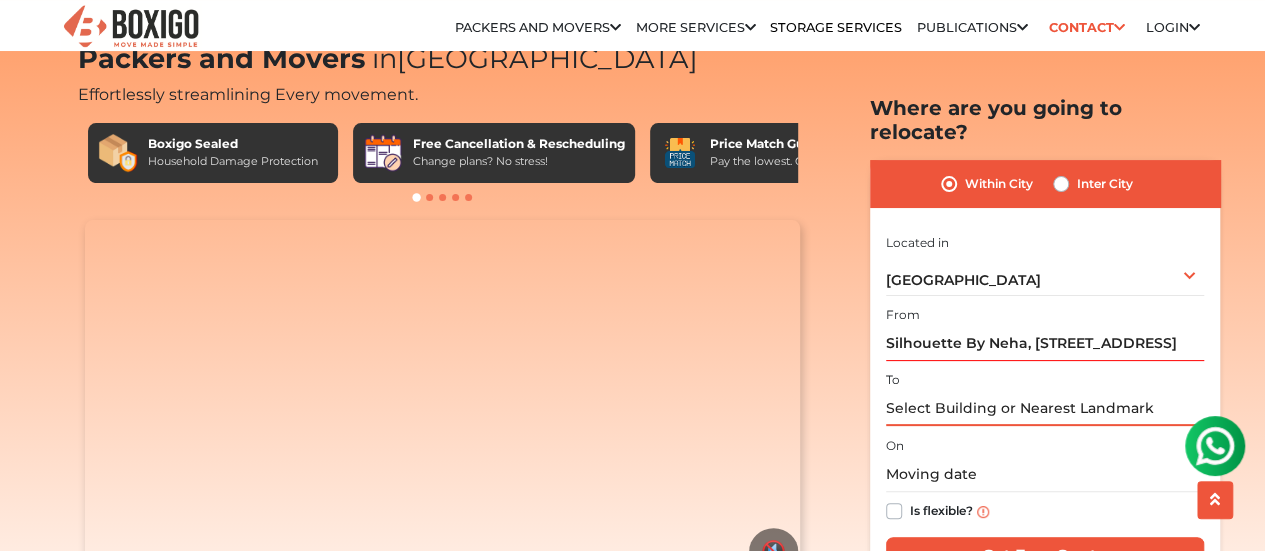 click at bounding box center (1045, 408) 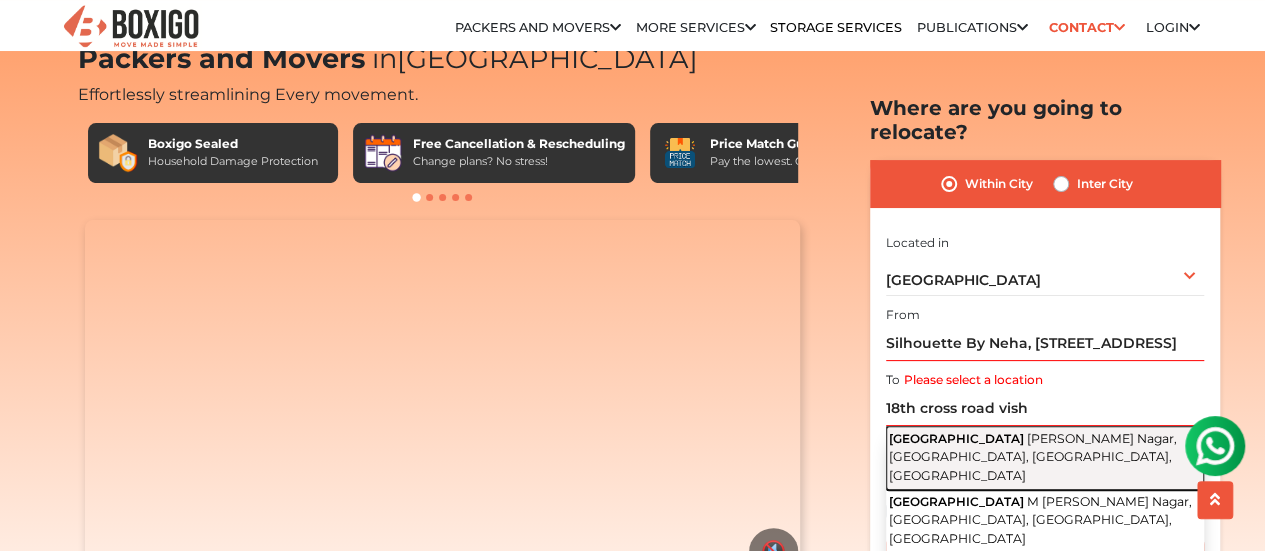 click on "[GEOGRAPHIC_DATA]
[PERSON_NAME][GEOGRAPHIC_DATA], [GEOGRAPHIC_DATA]" at bounding box center [1045, 457] 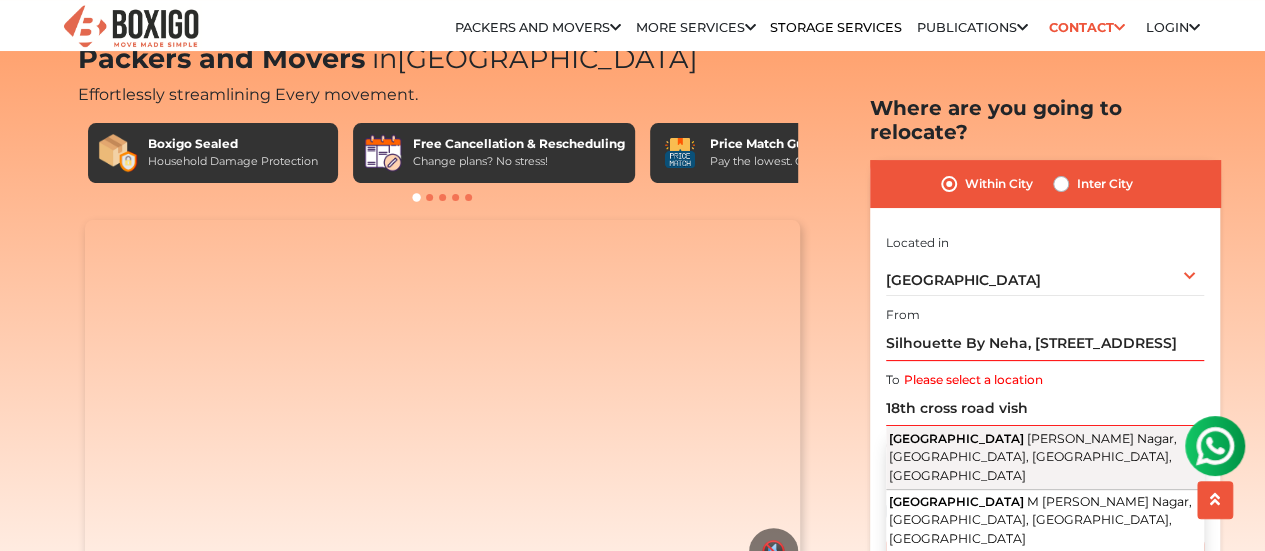 type on "[GEOGRAPHIC_DATA][PERSON_NAME], [GEOGRAPHIC_DATA], [GEOGRAPHIC_DATA], [GEOGRAPHIC_DATA]" 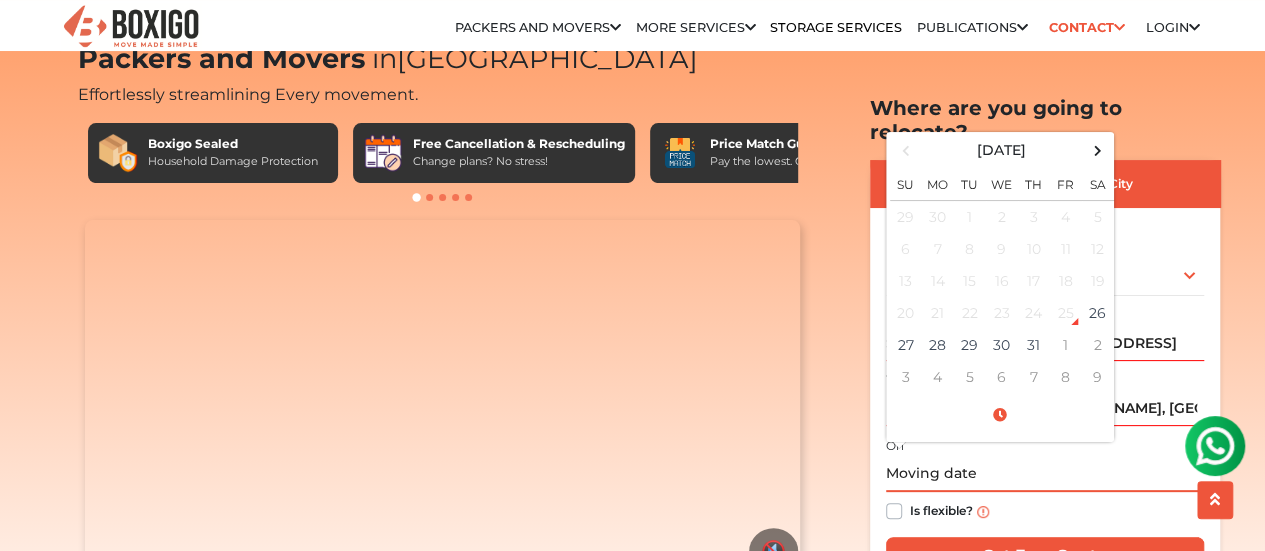 click at bounding box center [1045, 474] 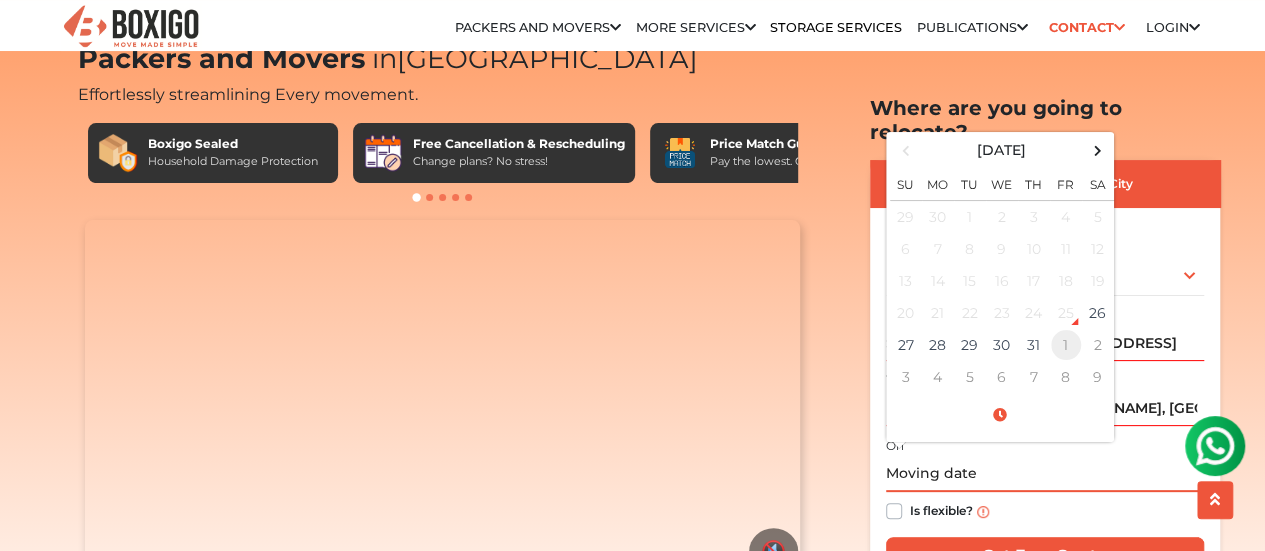 click on "1" at bounding box center [1066, 344] 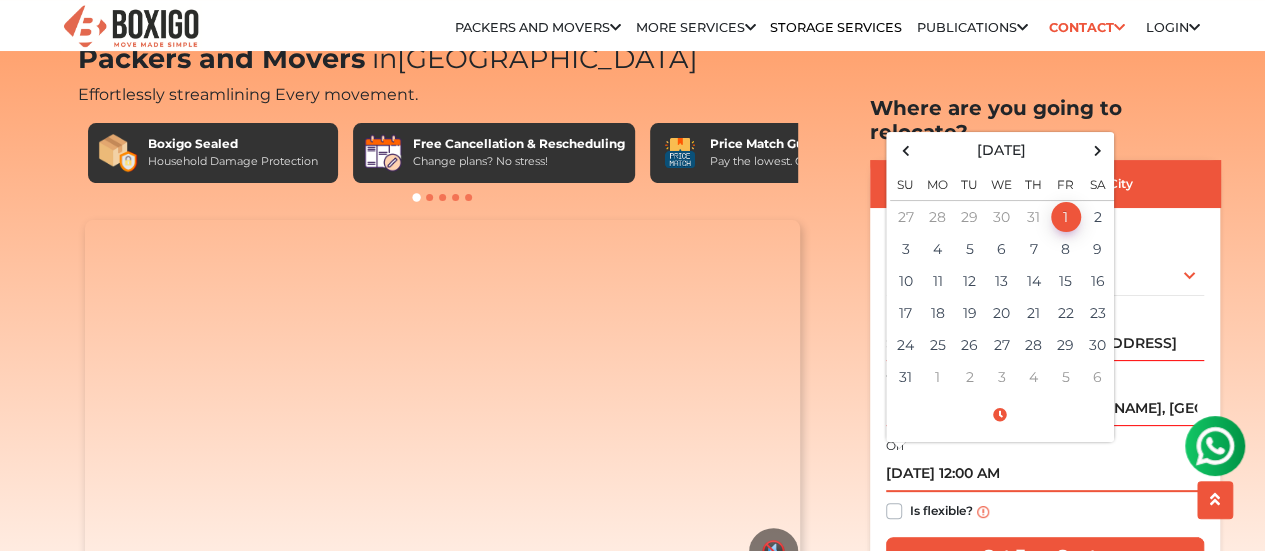 click on "[DATE] 12:00 AM" at bounding box center (1045, 474) 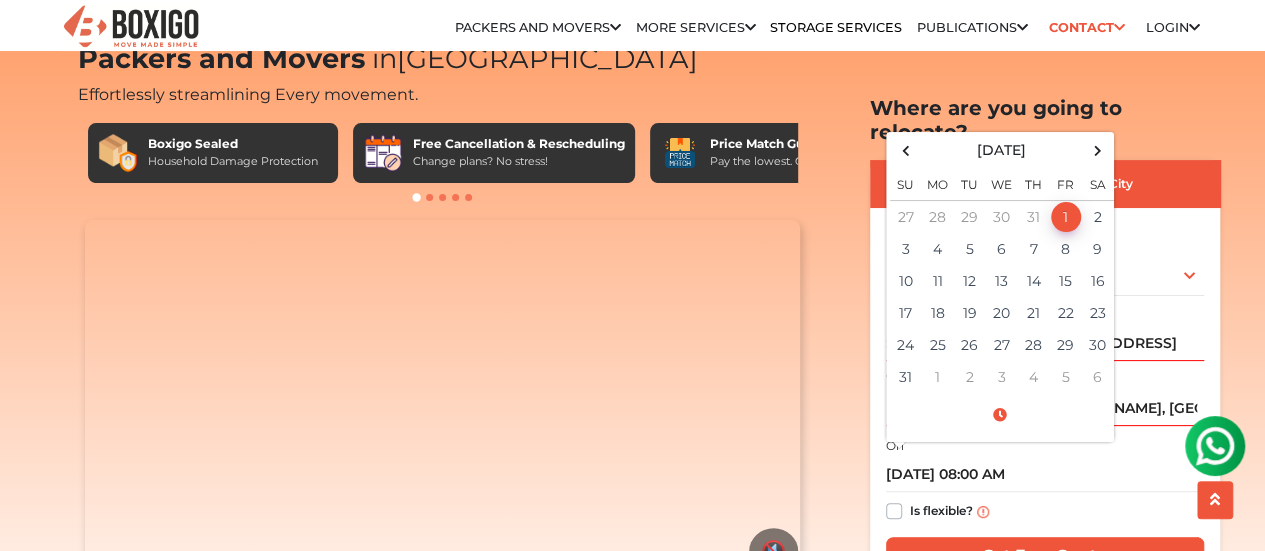 type on "[DATE] 8:00 AM" 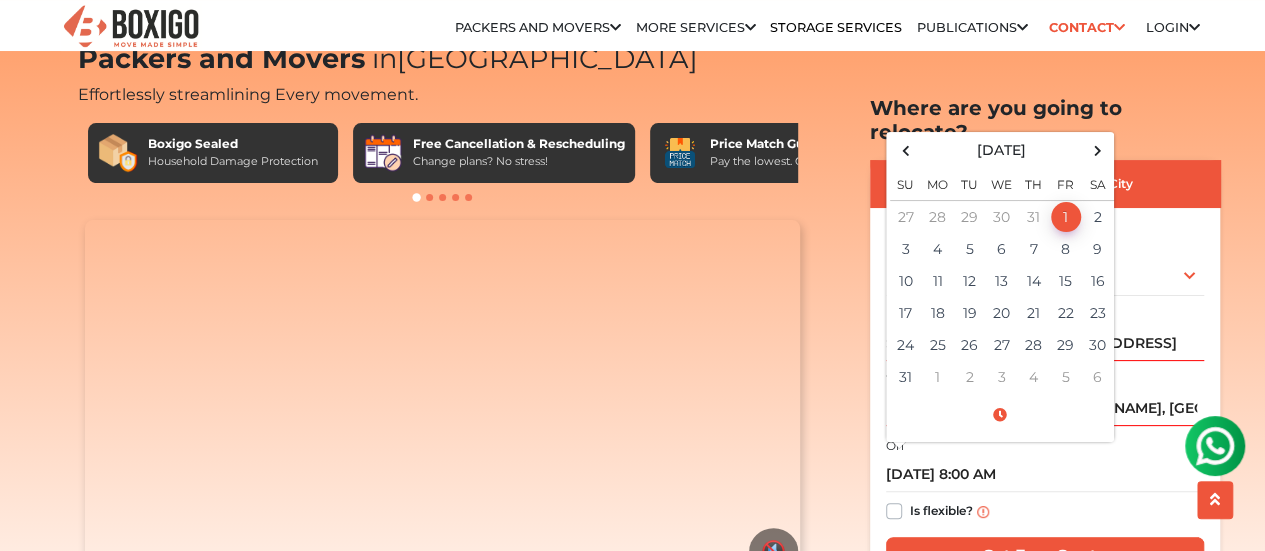 click on "Is flexible?" at bounding box center (1045, 511) 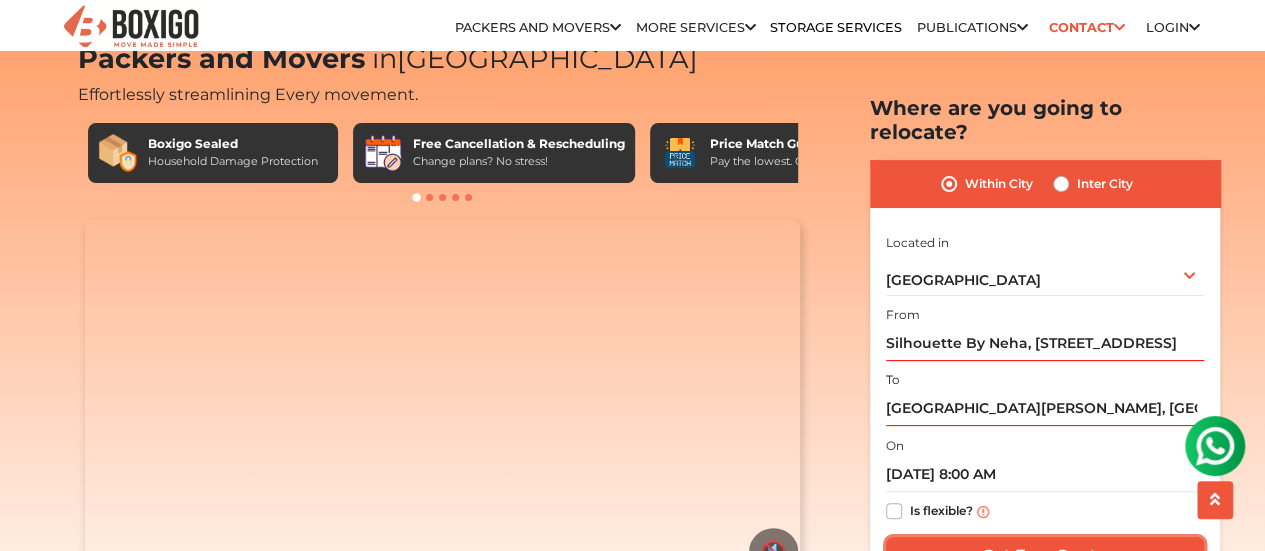 click on "Get Free Quote" at bounding box center (1045, 556) 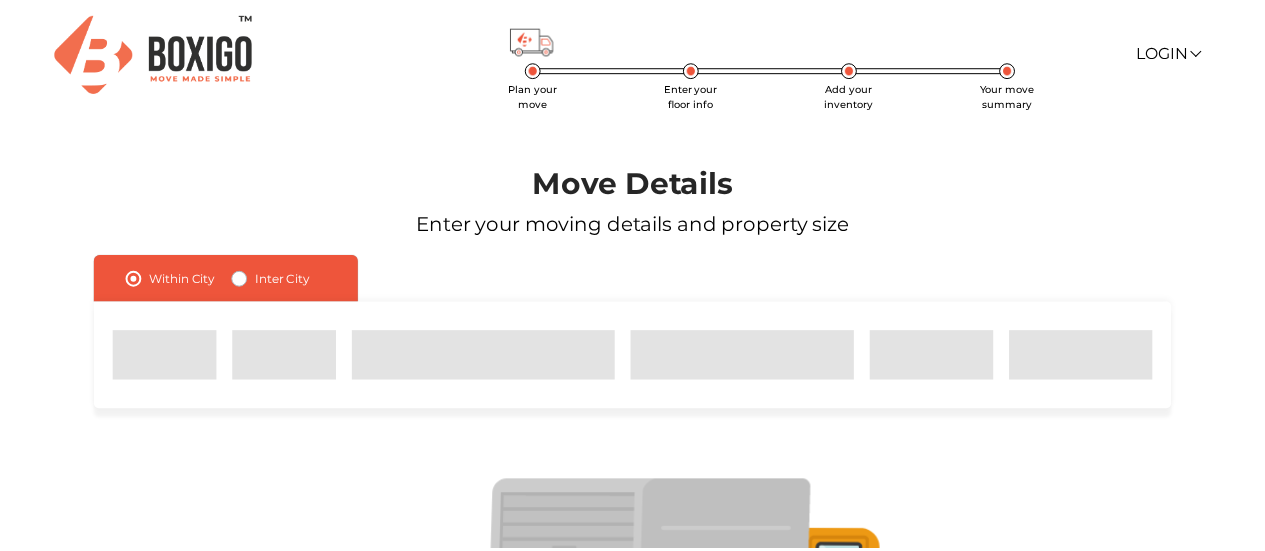 scroll, scrollTop: 0, scrollLeft: 0, axis: both 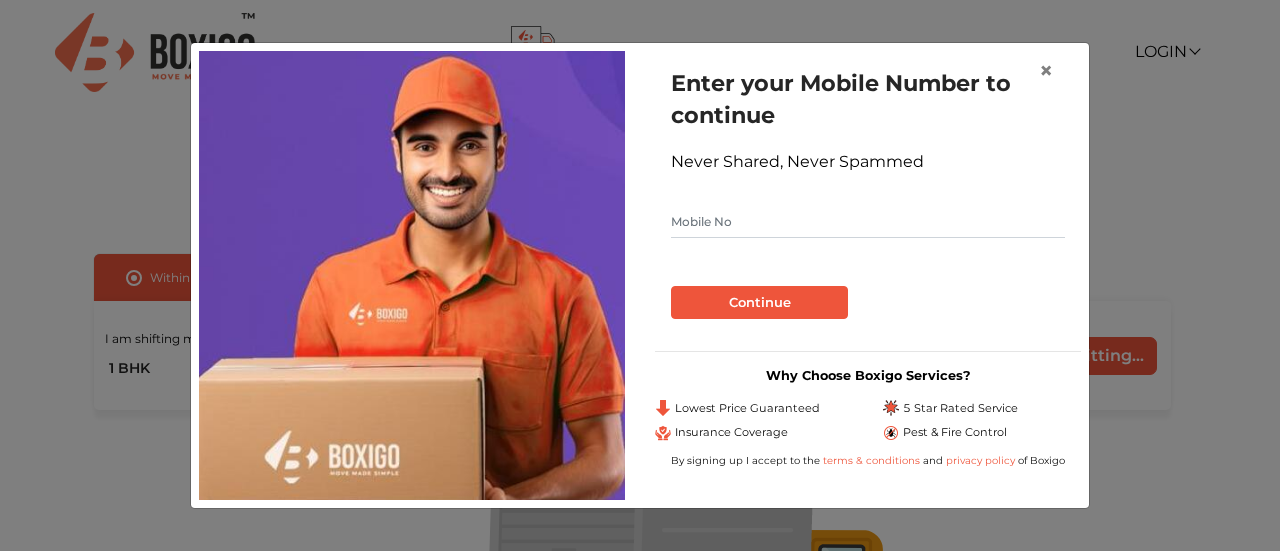 click at bounding box center (868, 222) 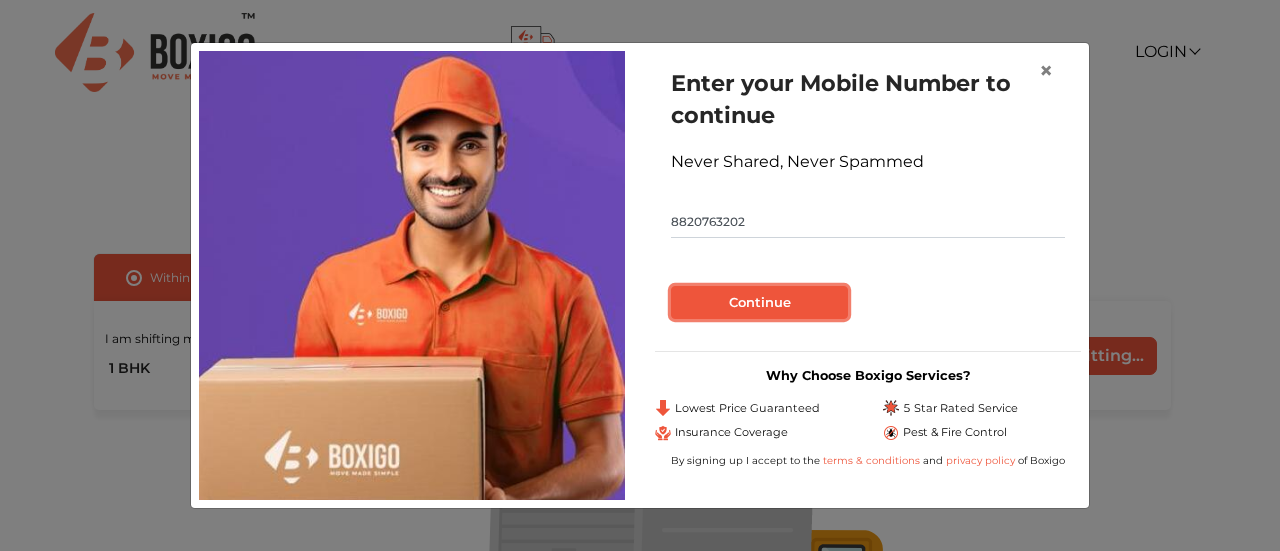 click on "Continue" at bounding box center [759, 303] 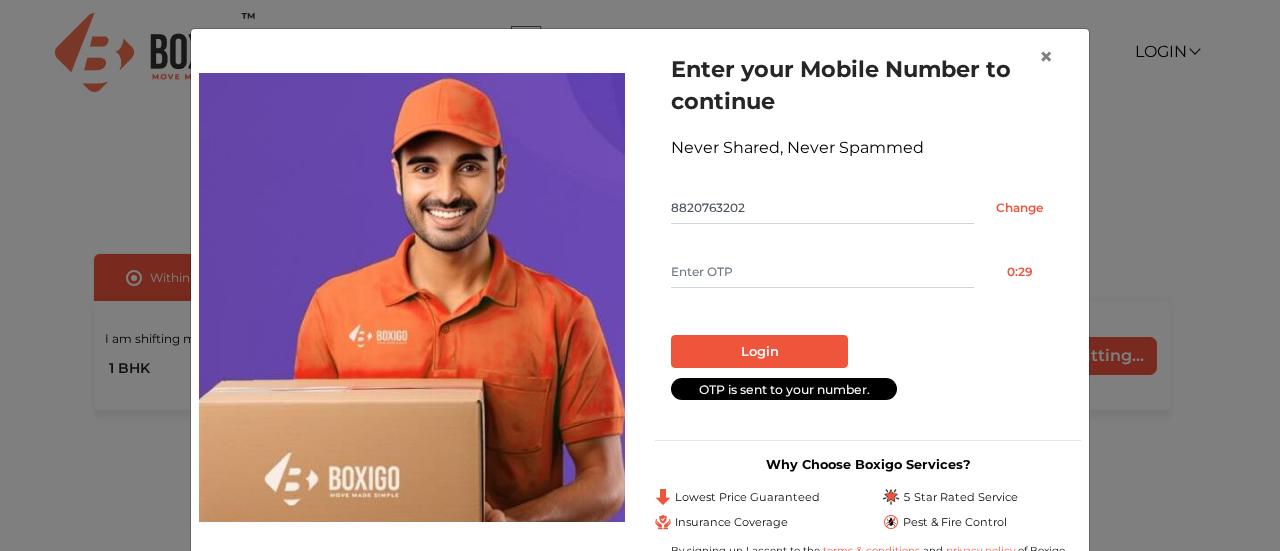 click at bounding box center (822, 272) 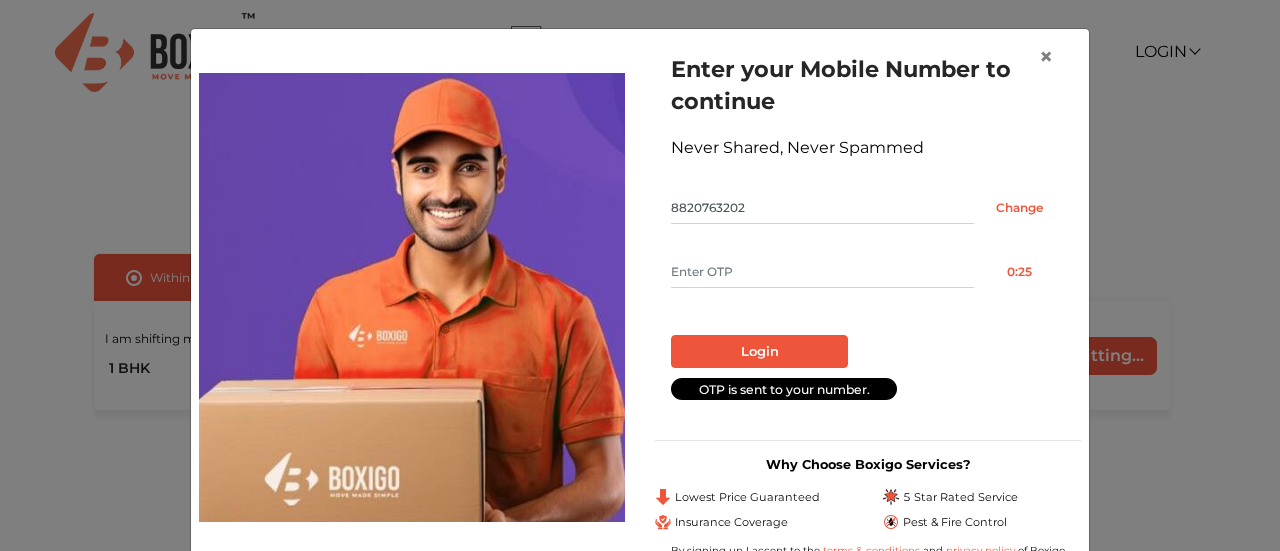 click at bounding box center [822, 272] 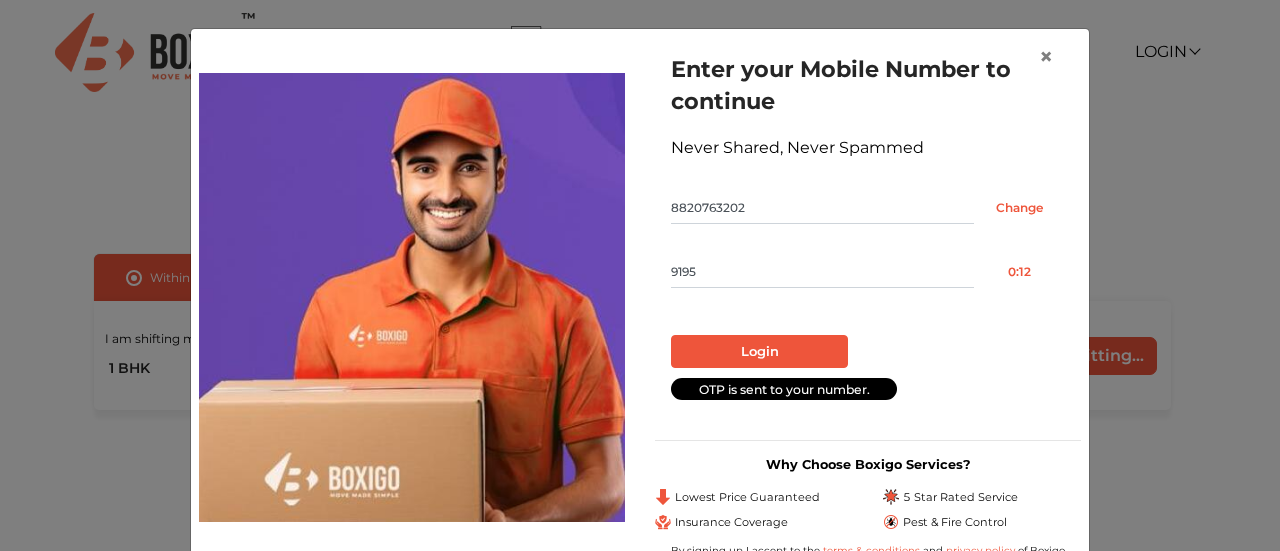 type on "9195" 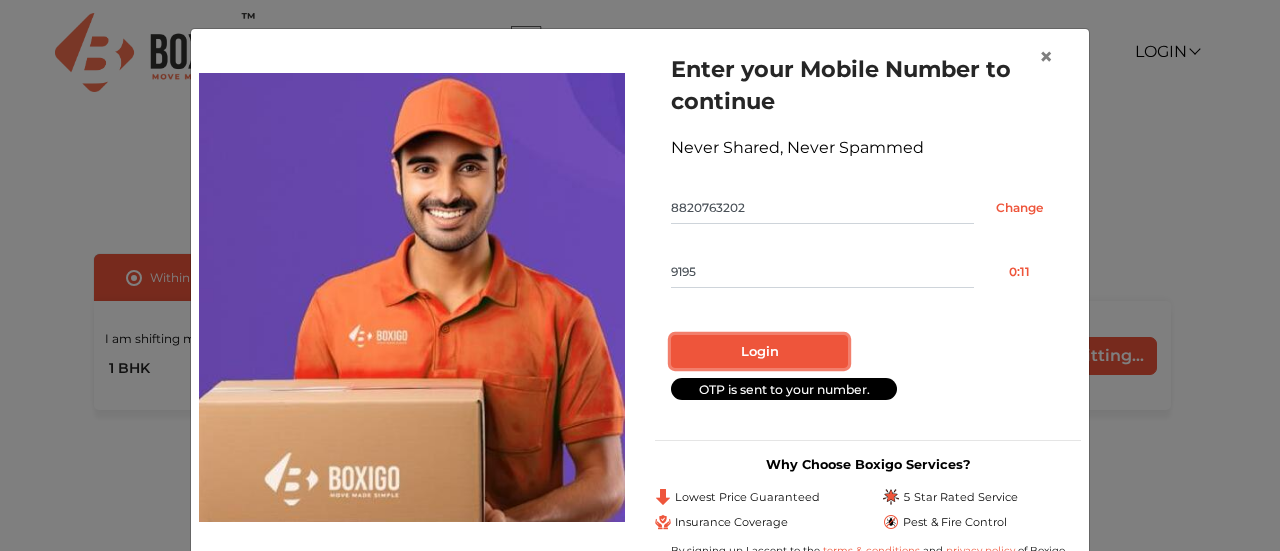click on "Login" at bounding box center [759, 352] 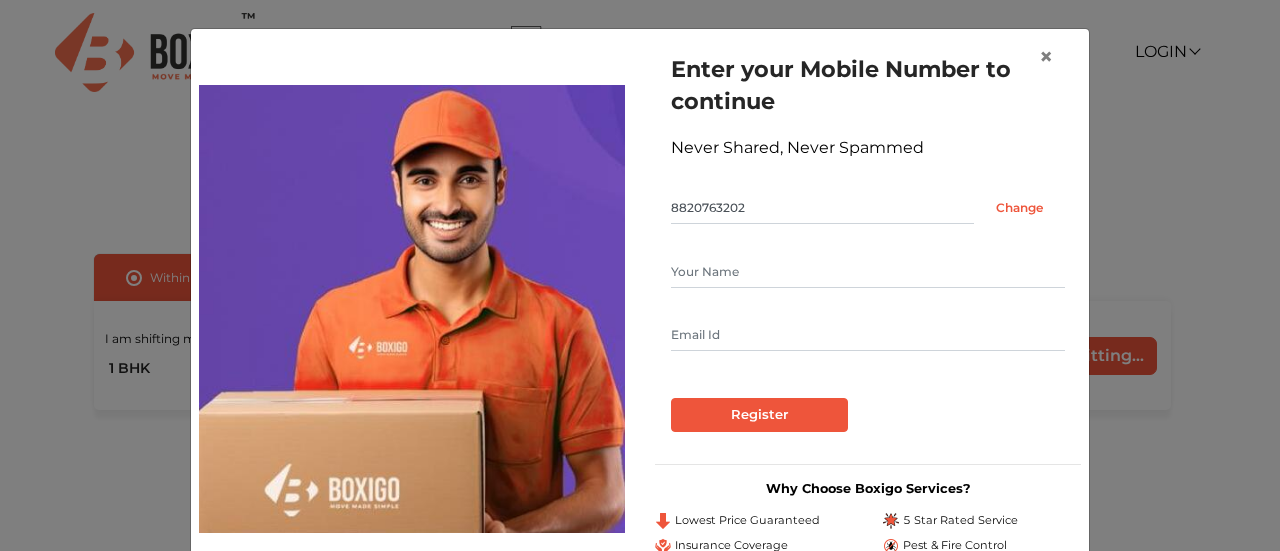 click at bounding box center [868, 272] 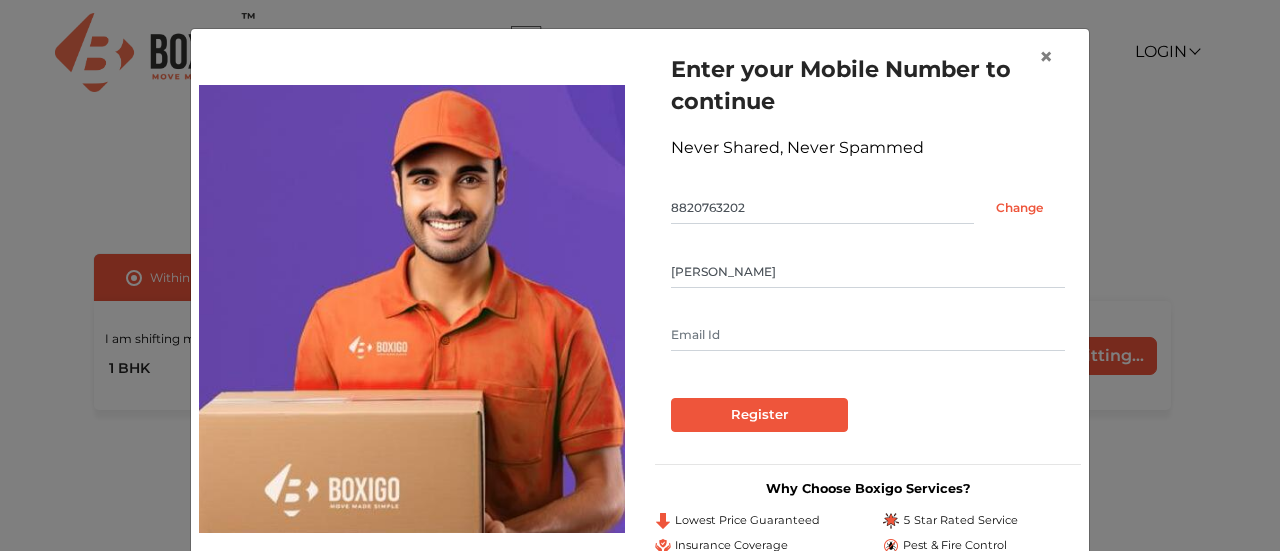 type on "Aman Jaiswal" 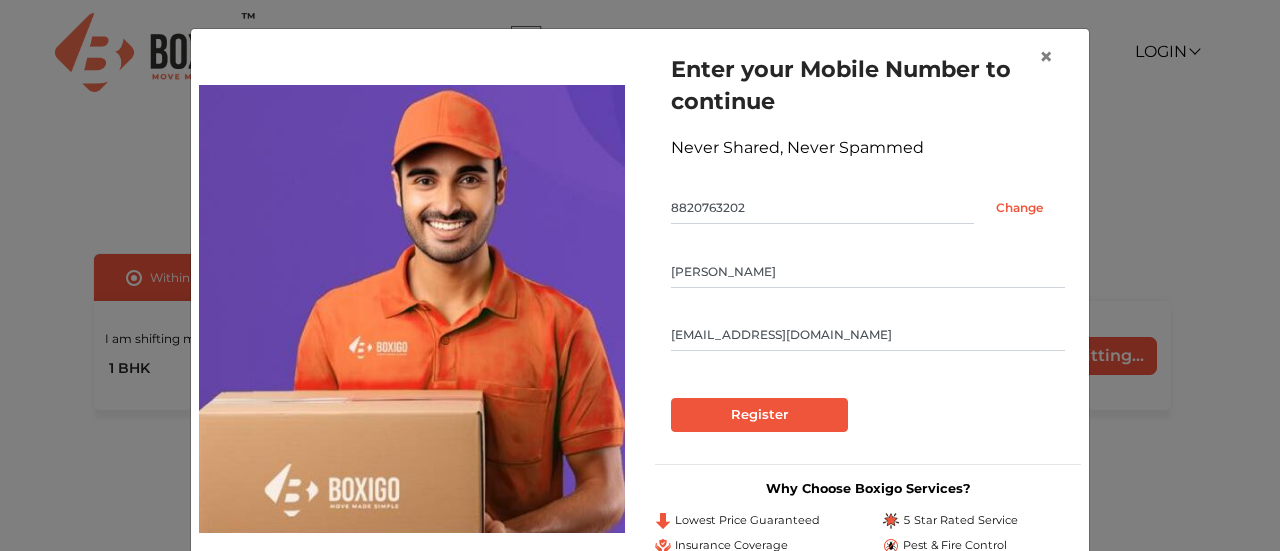 type on "aman.alip@gmail.com" 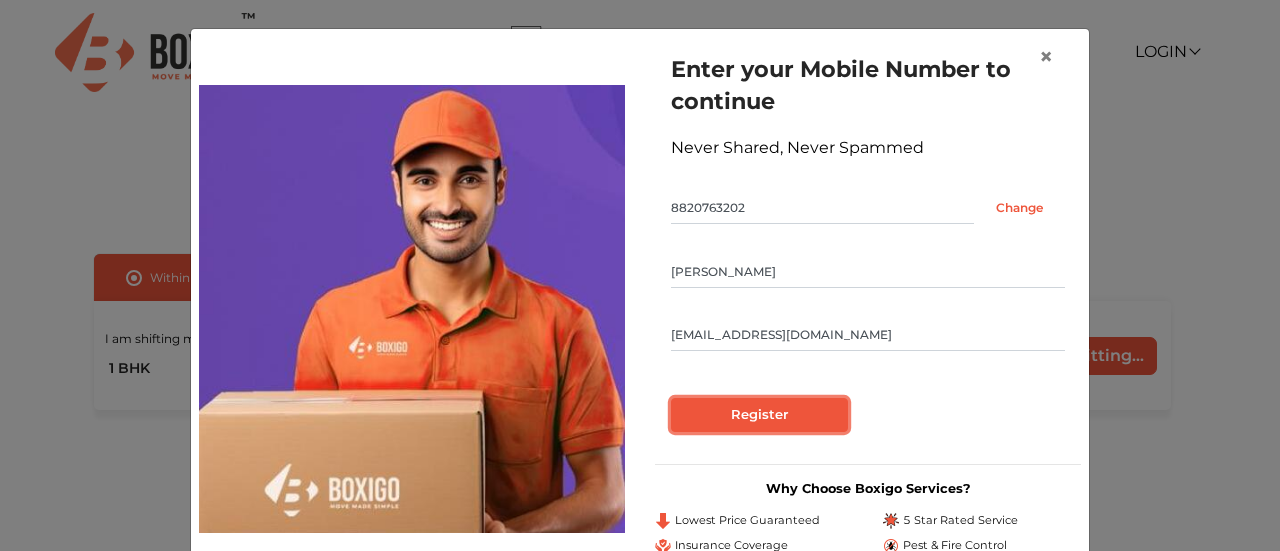 click on "Register" at bounding box center [759, 415] 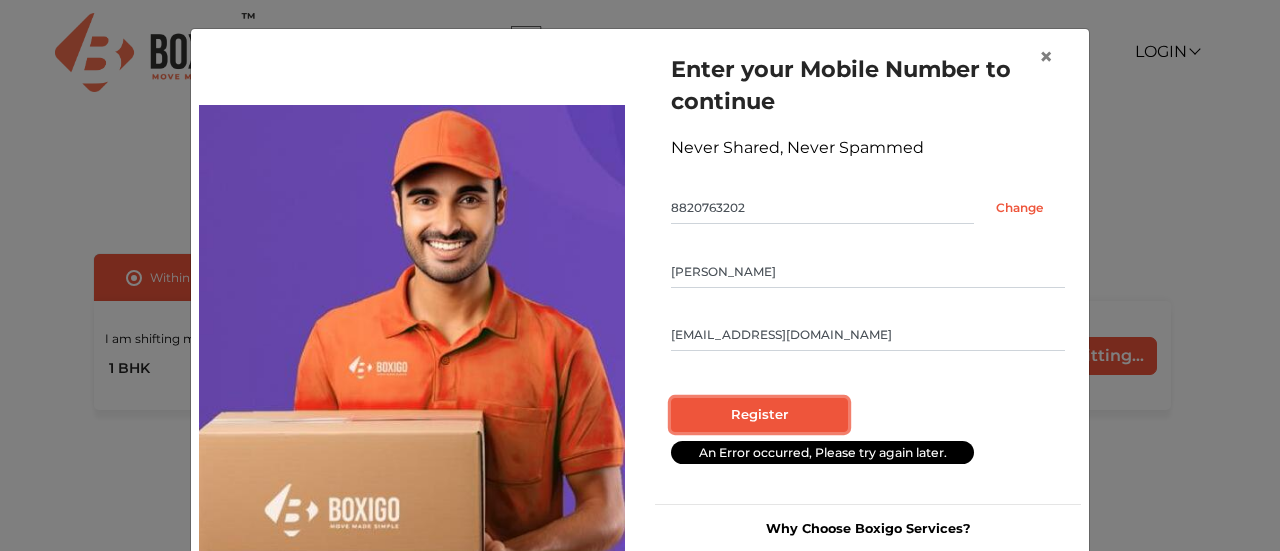 click on "Register" at bounding box center [759, 415] 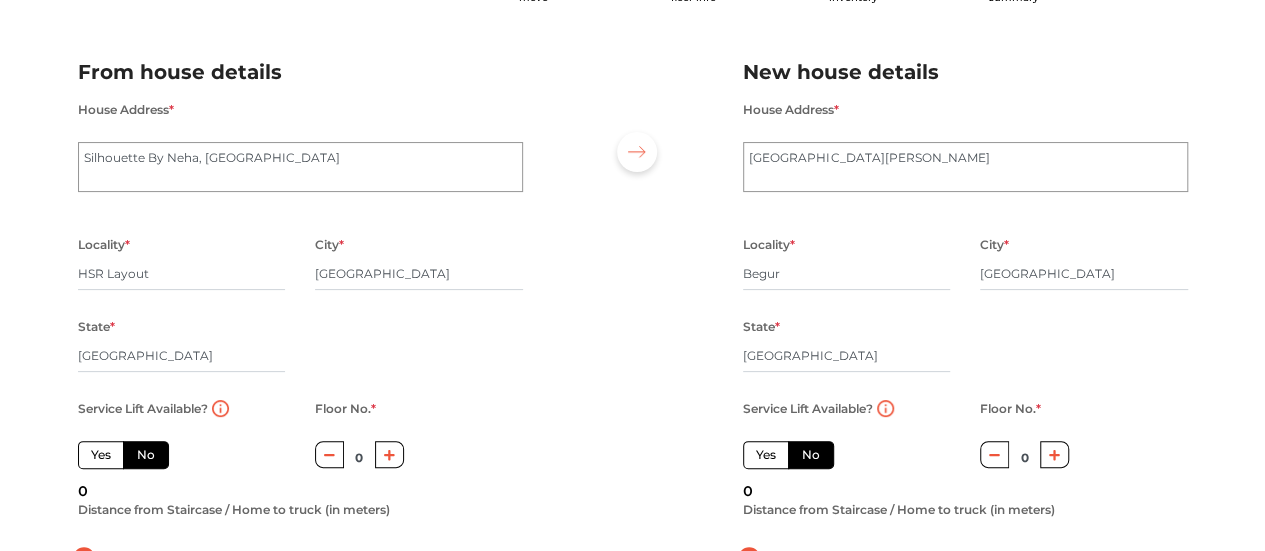 scroll, scrollTop: 186, scrollLeft: 0, axis: vertical 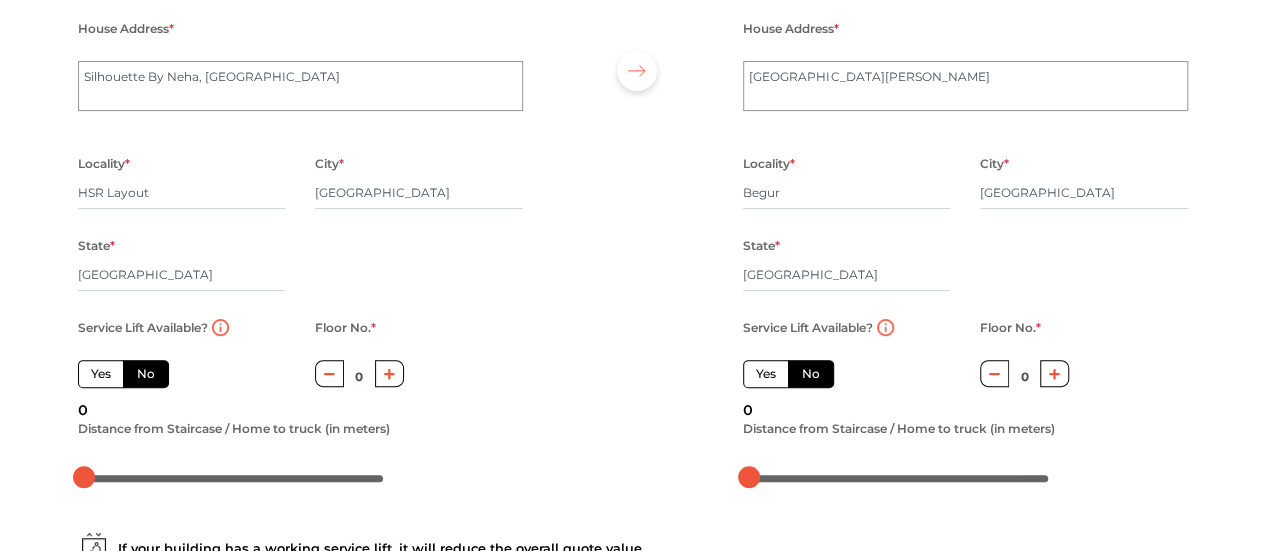 click on "Yes" at bounding box center [101, 374] 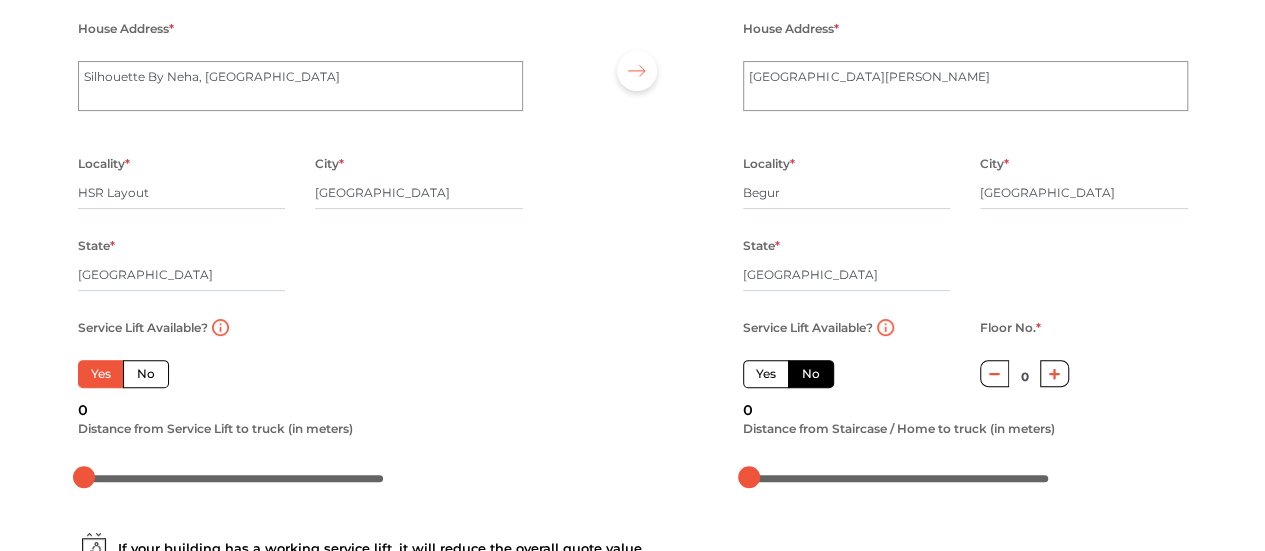 click on "No" at bounding box center (146, 374) 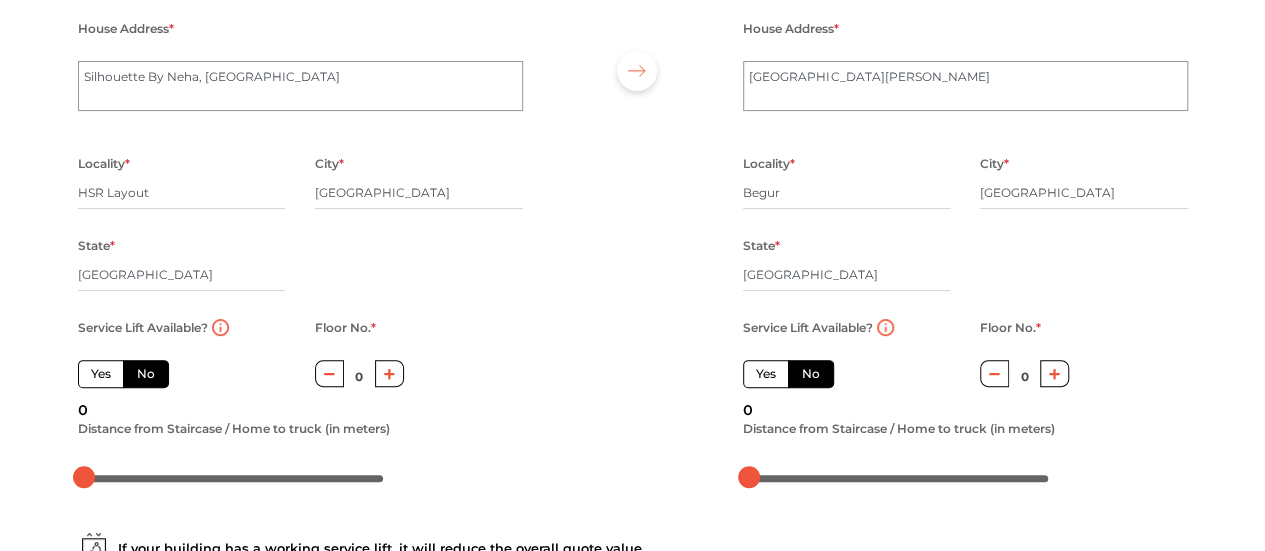 click 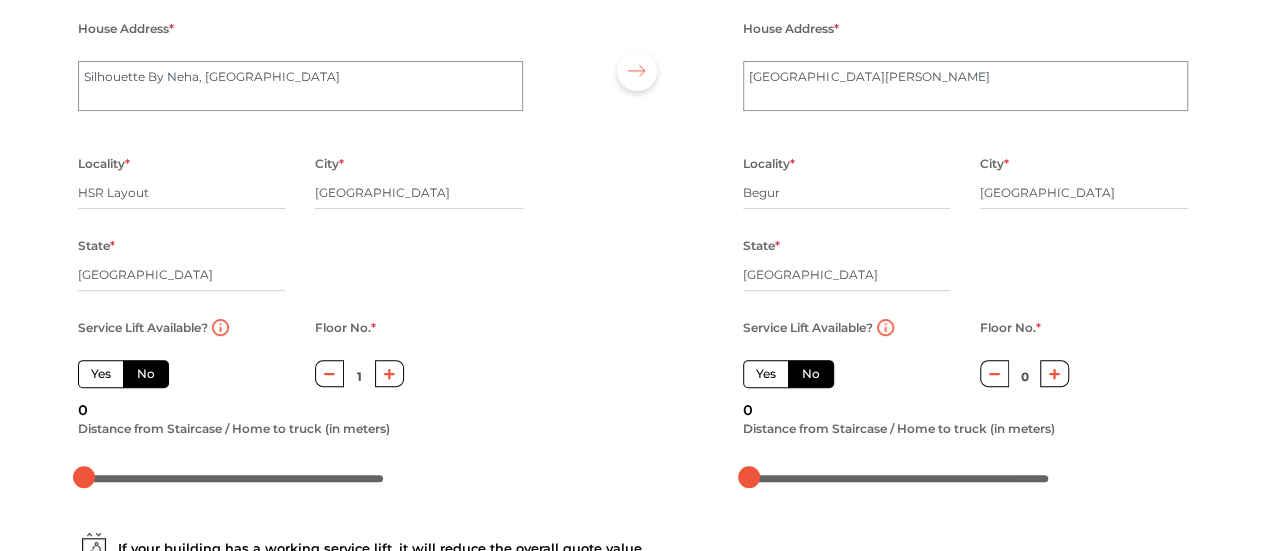 click 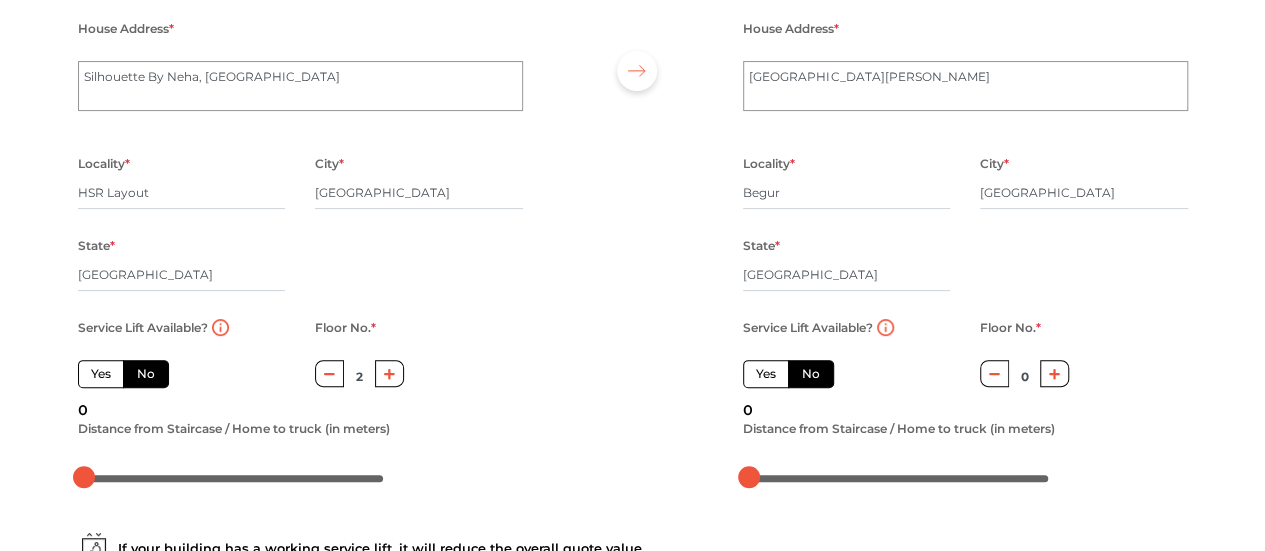 click 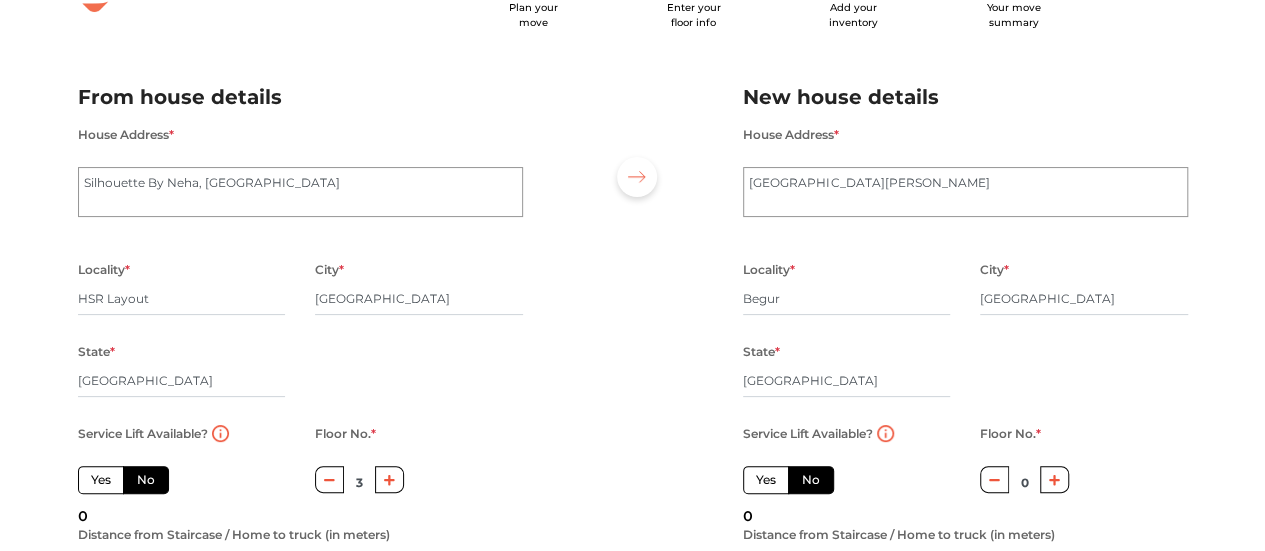 scroll, scrollTop: 0, scrollLeft: 0, axis: both 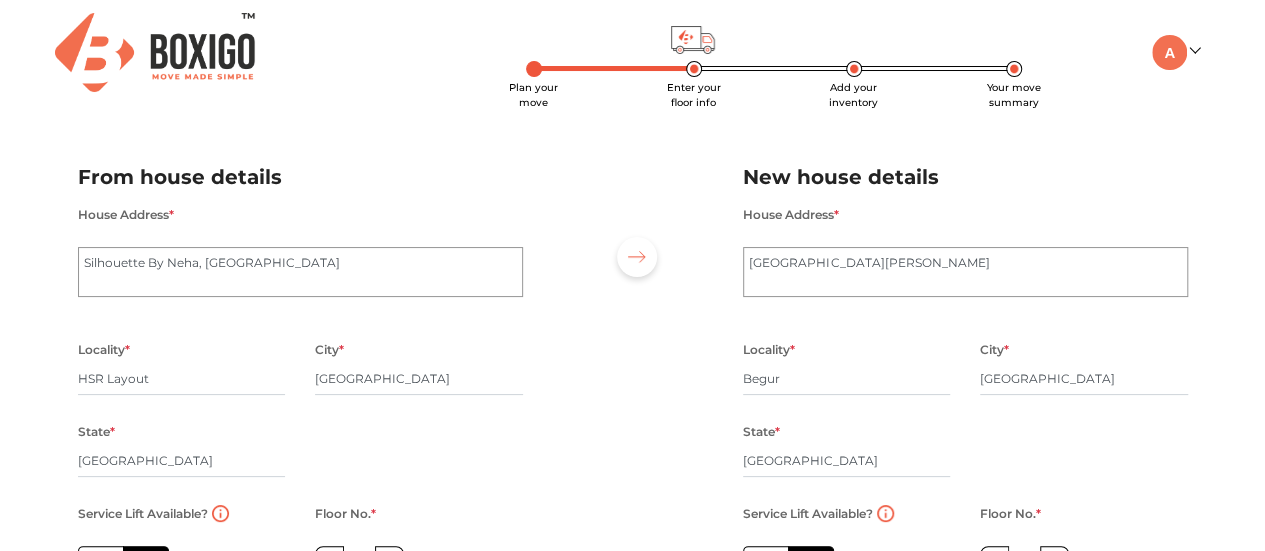 click on "Yes" at bounding box center (766, 560) 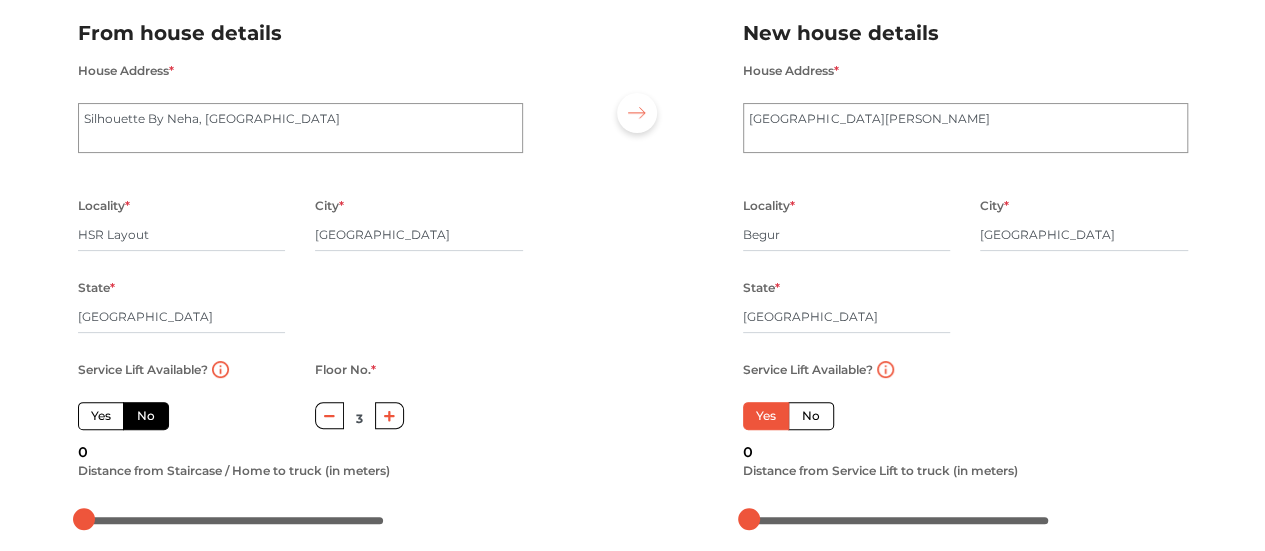 scroll, scrollTop: 238, scrollLeft: 0, axis: vertical 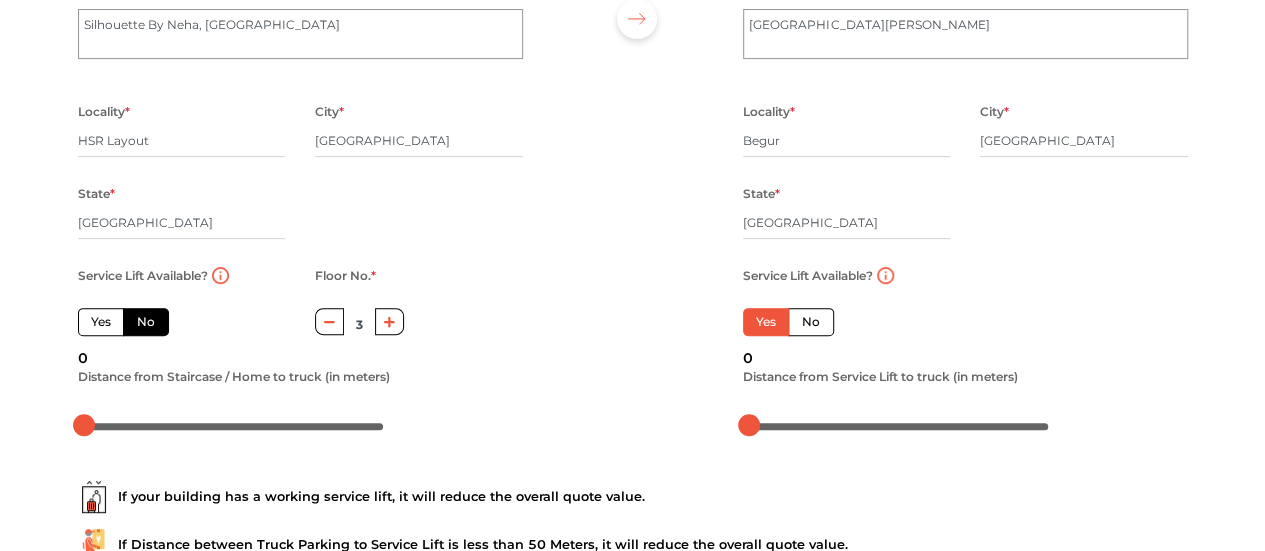 click on "Inventory" at bounding box center [705, 640] 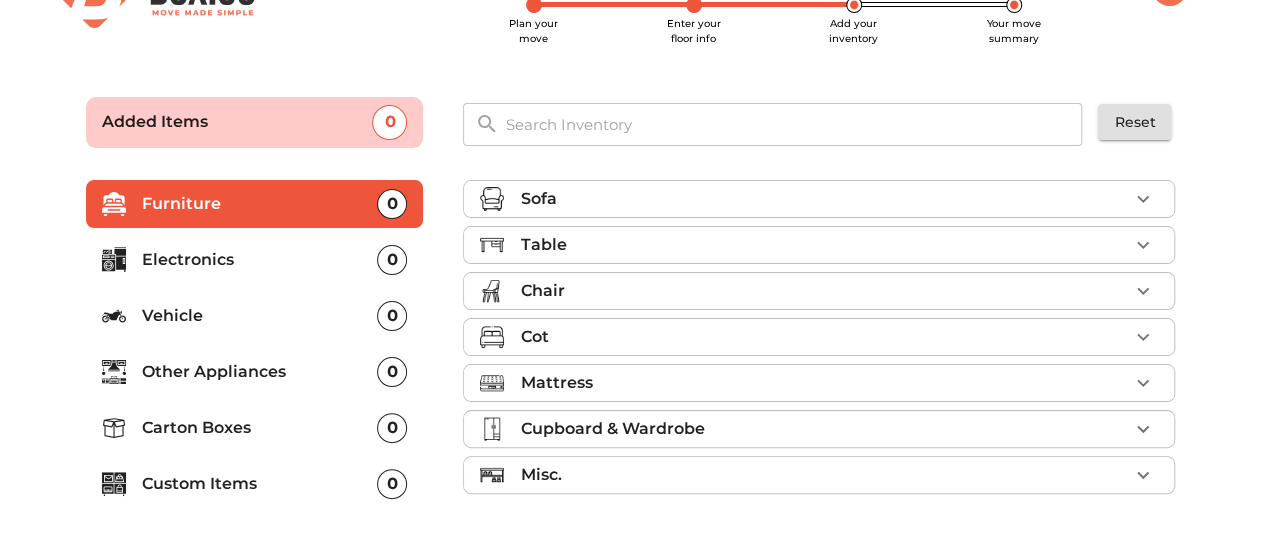scroll, scrollTop: 110, scrollLeft: 0, axis: vertical 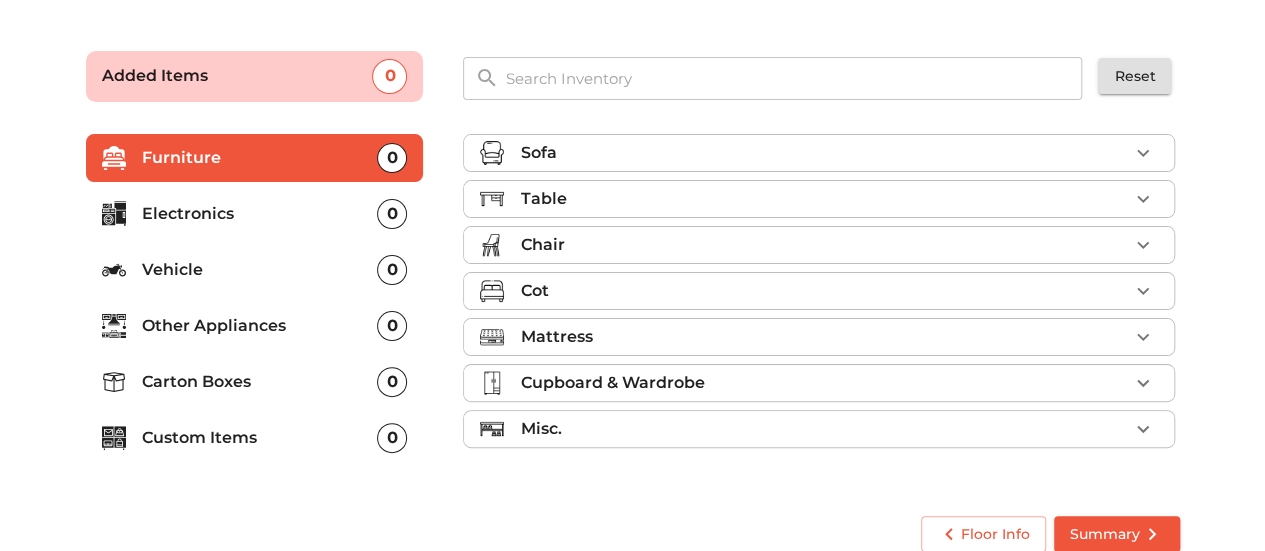 click on "Chair" at bounding box center (824, 245) 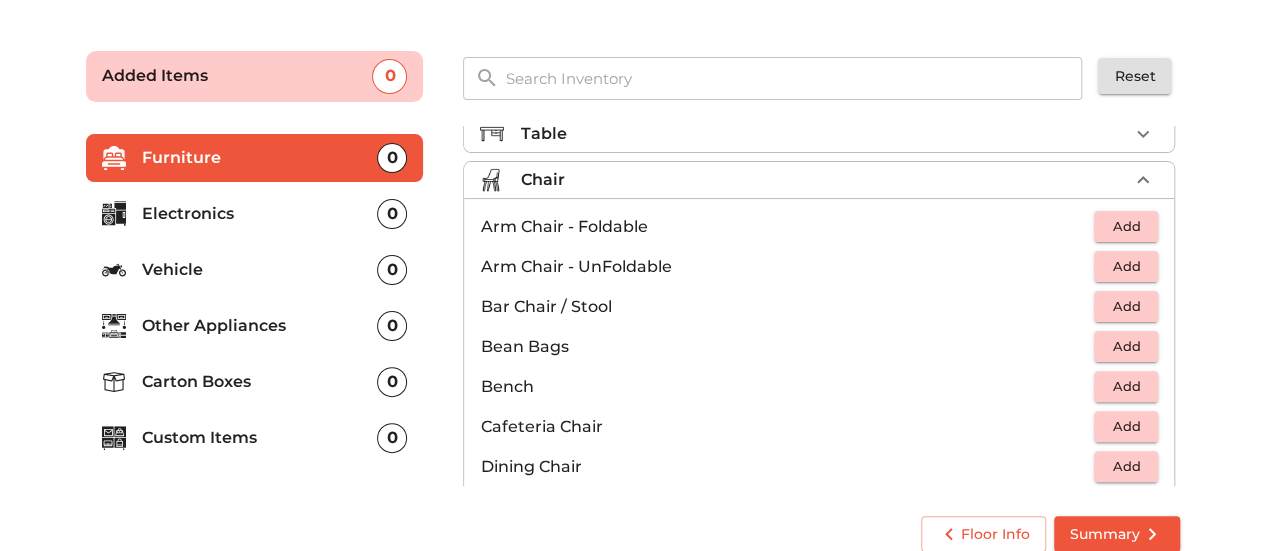 scroll, scrollTop: 66, scrollLeft: 0, axis: vertical 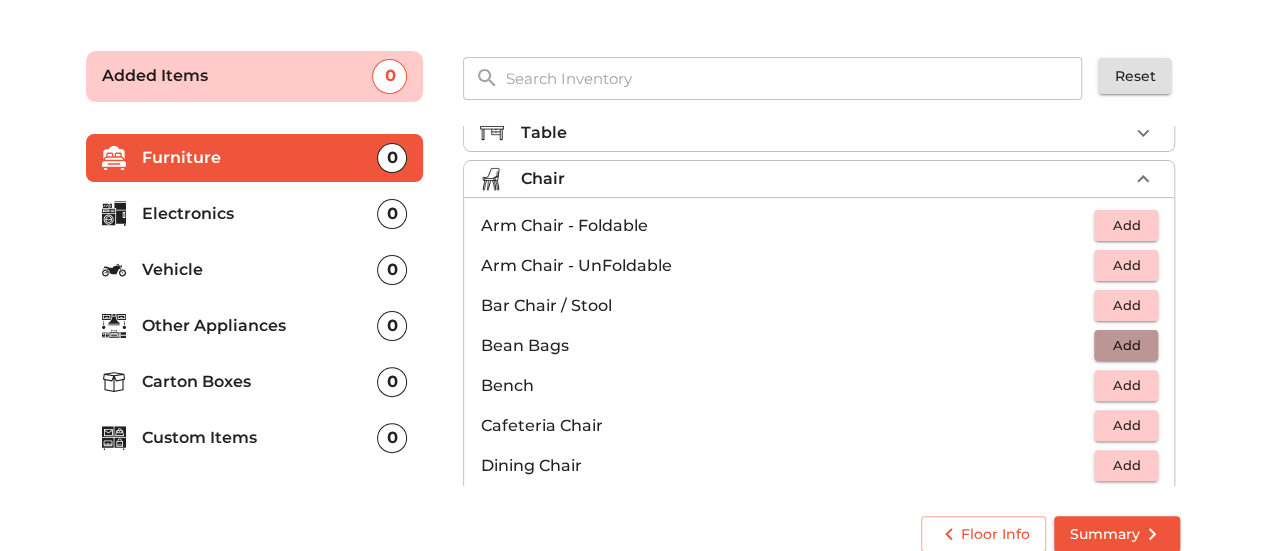 click on "Add" at bounding box center [1126, 345] 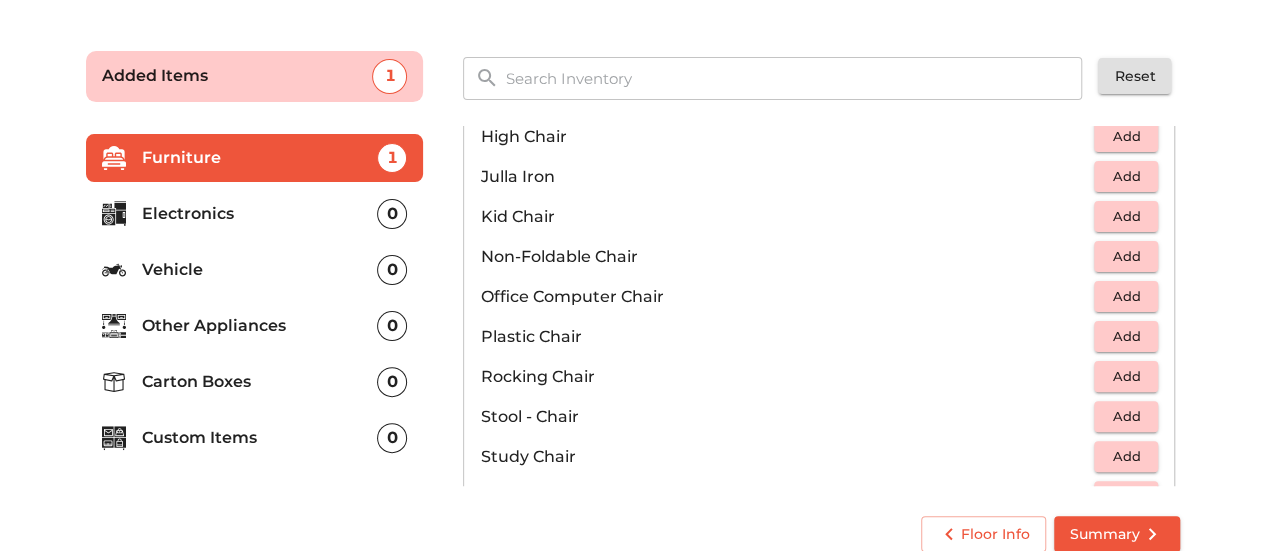 scroll, scrollTop: 557, scrollLeft: 0, axis: vertical 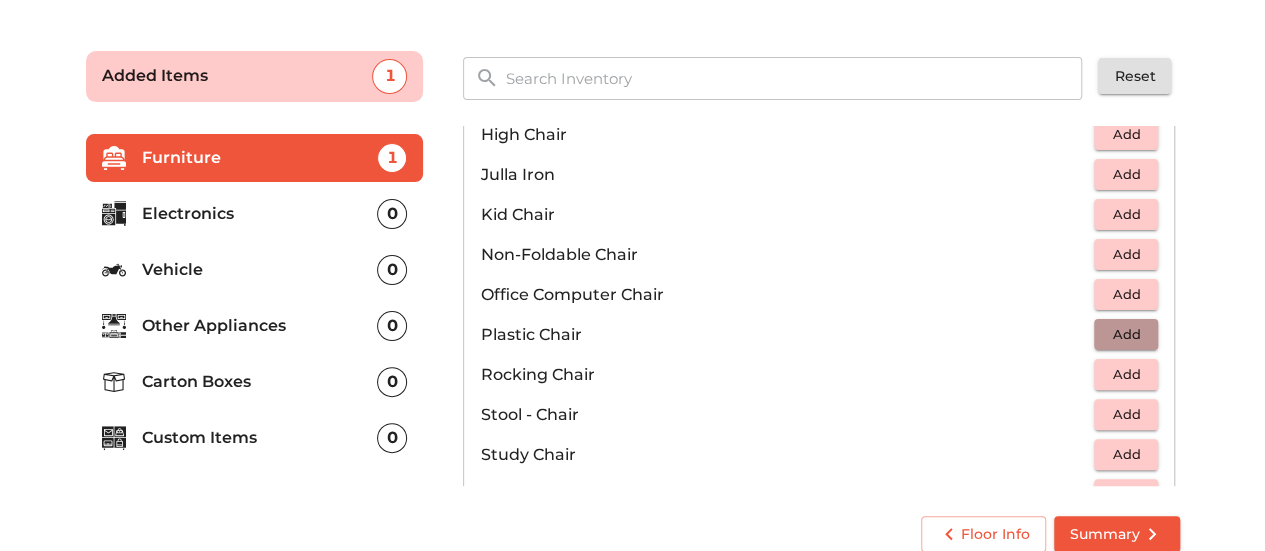 click on "Add" at bounding box center (1126, 334) 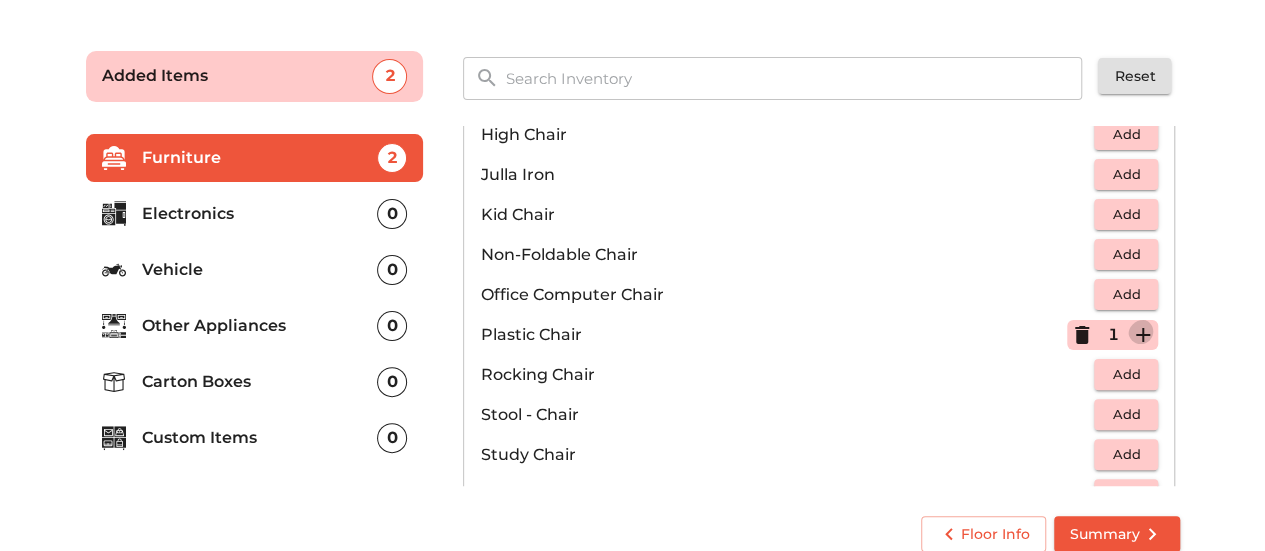 click 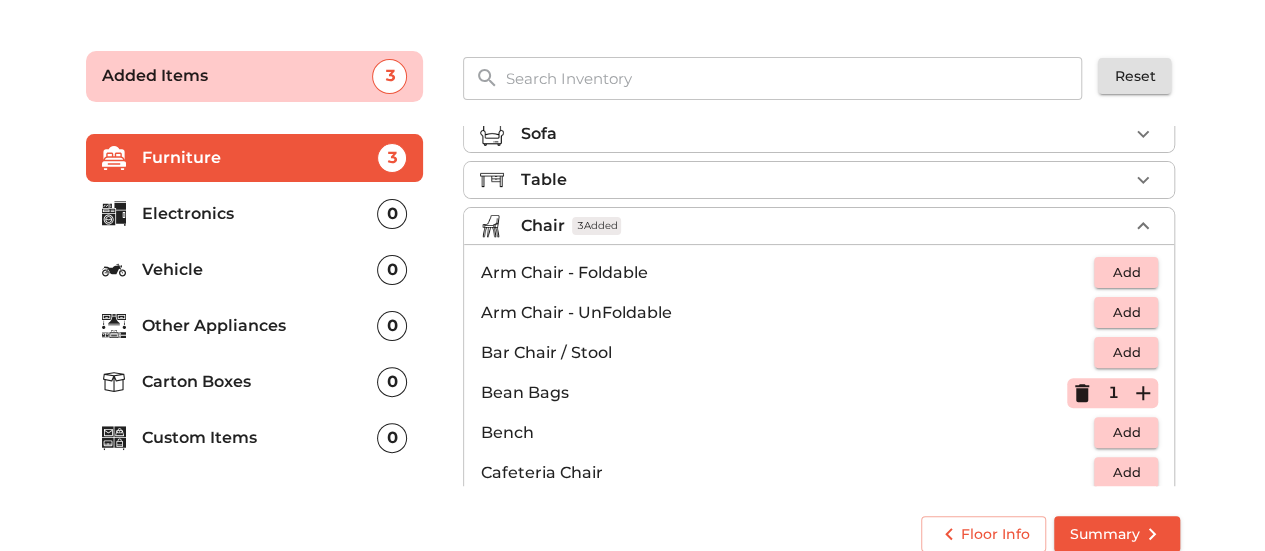 scroll, scrollTop: 0, scrollLeft: 0, axis: both 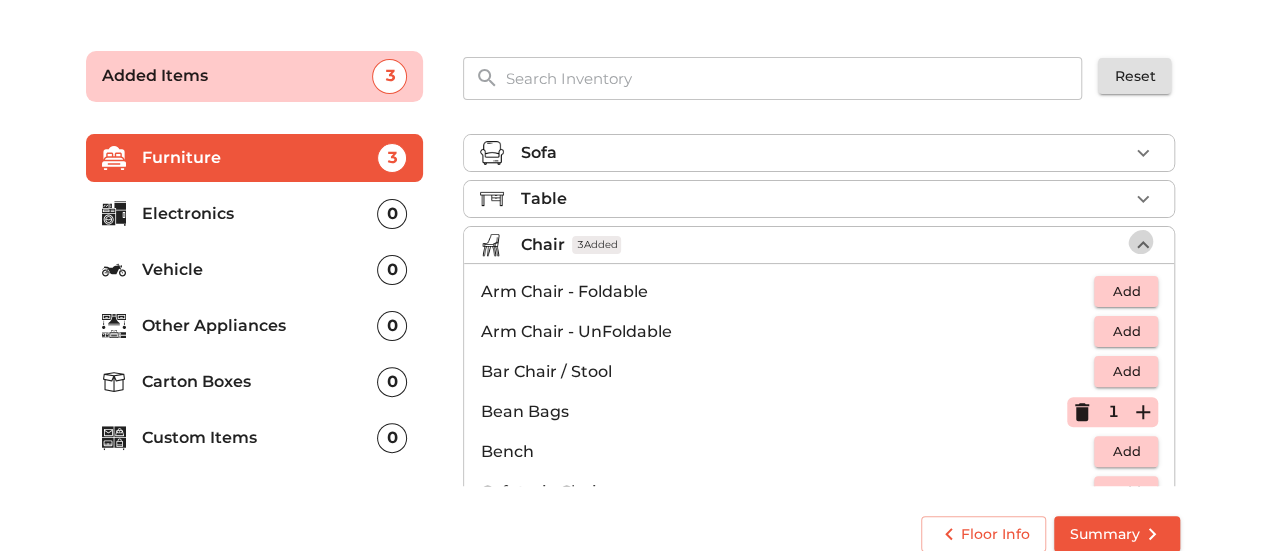 click 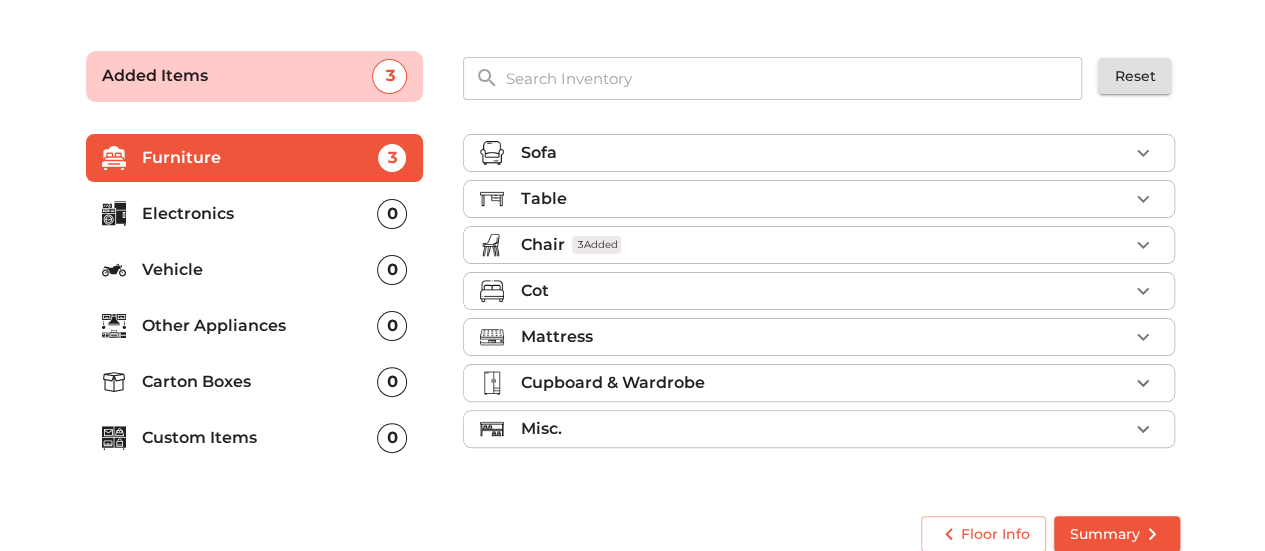 click on "Table" at bounding box center [824, 199] 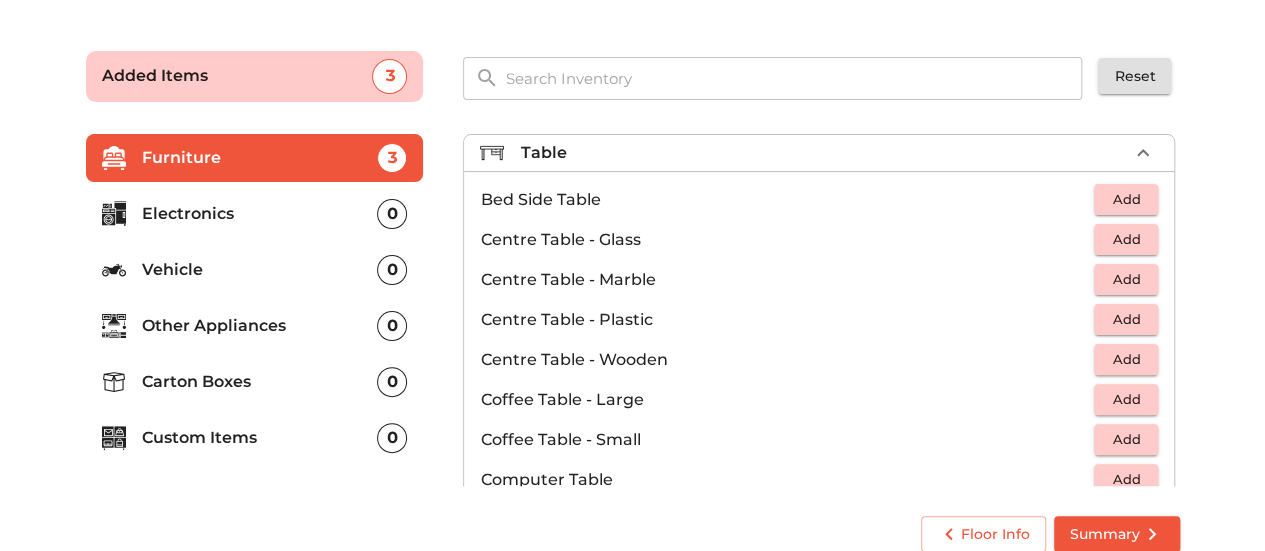 scroll, scrollTop: 45, scrollLeft: 0, axis: vertical 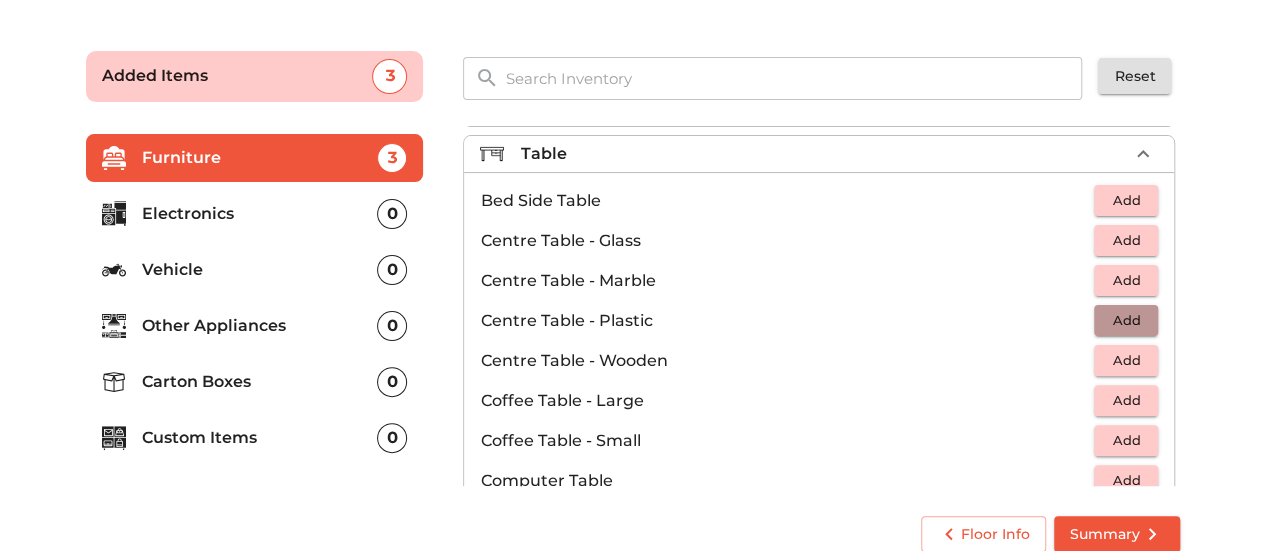click on "Add" at bounding box center (1126, 320) 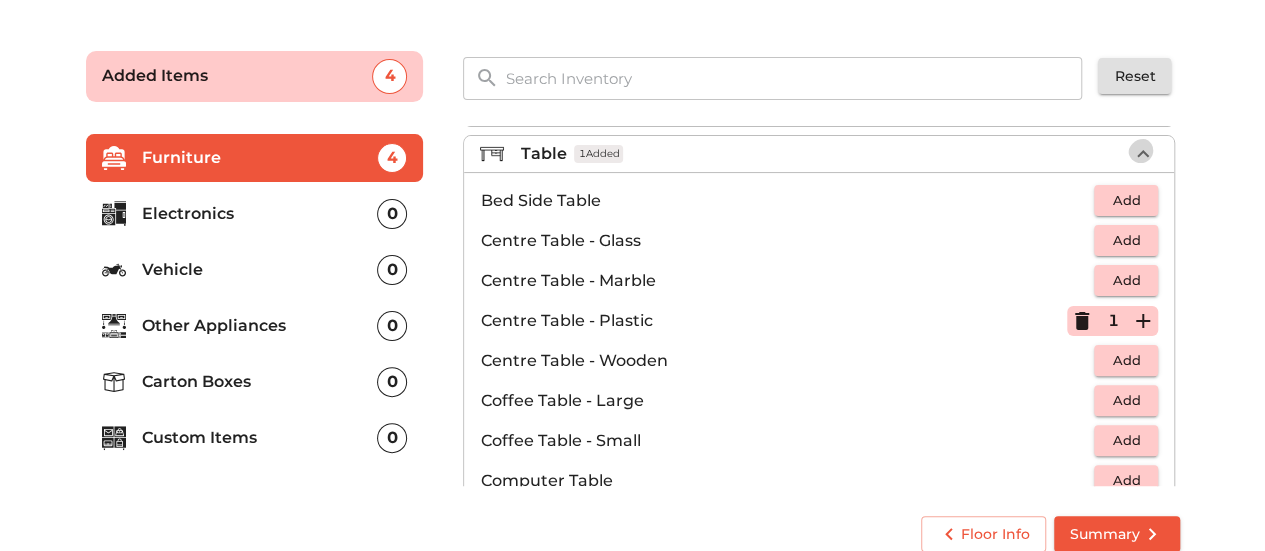 click 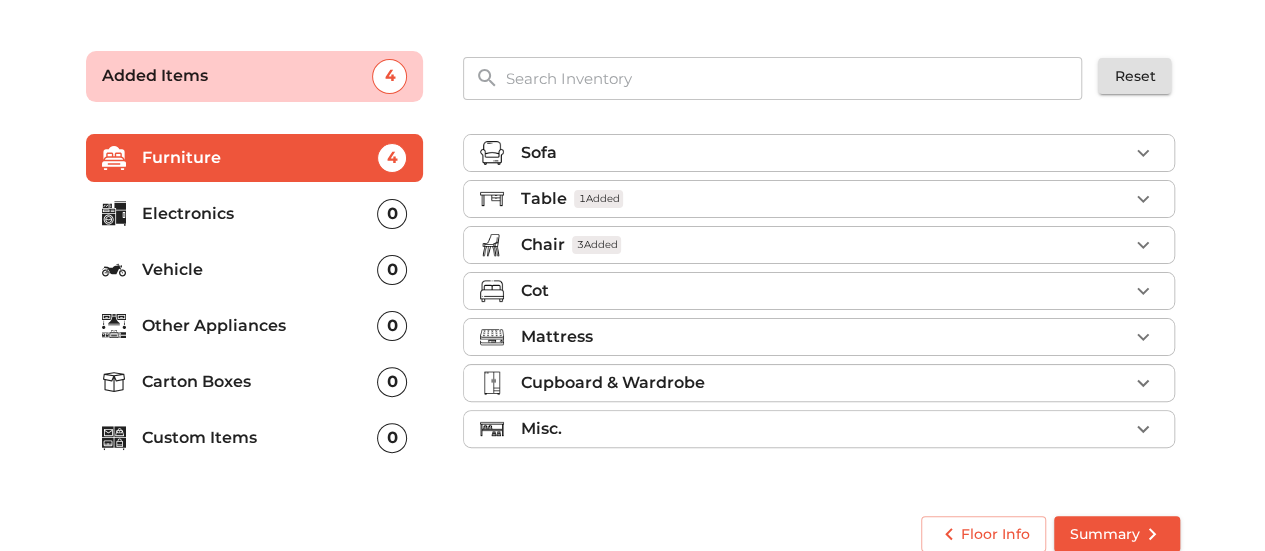 scroll, scrollTop: 0, scrollLeft: 0, axis: both 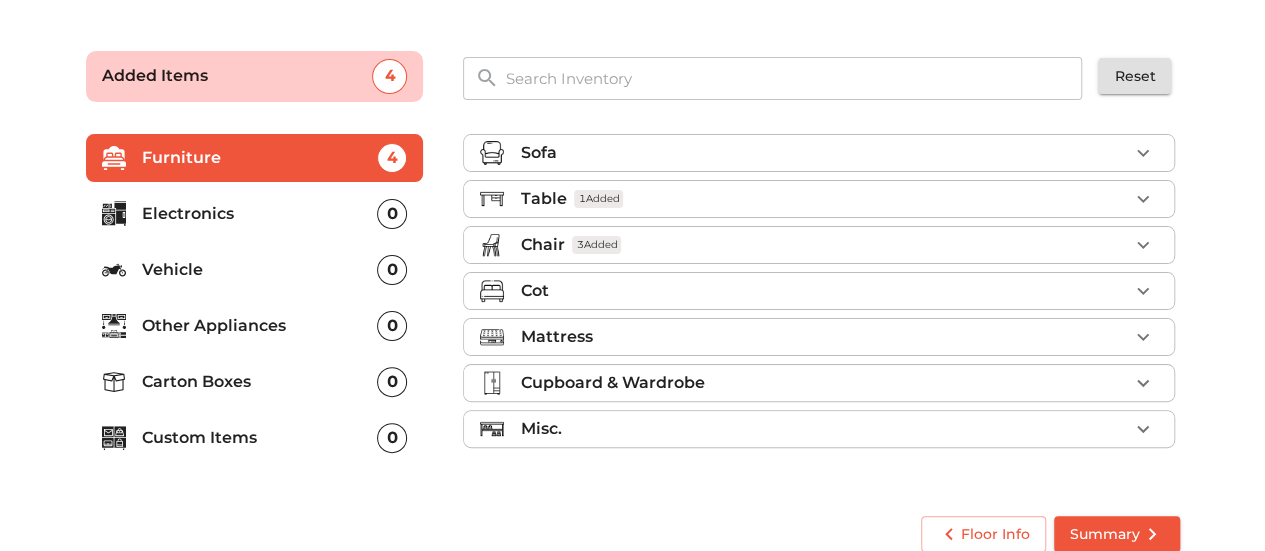 click on "Cot" at bounding box center (824, 291) 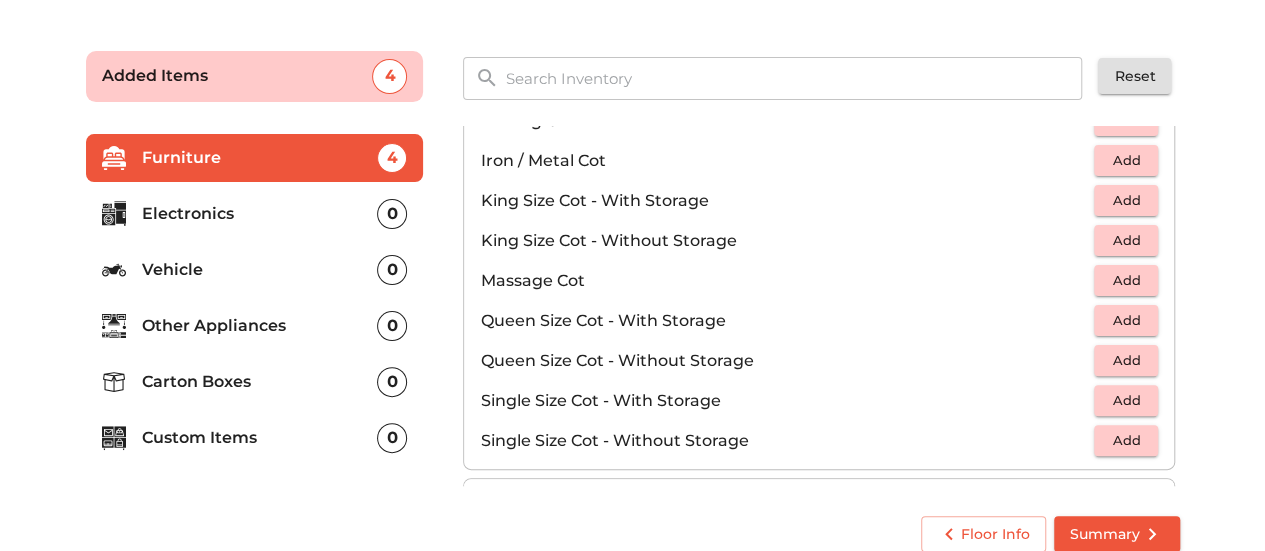 scroll, scrollTop: 498, scrollLeft: 0, axis: vertical 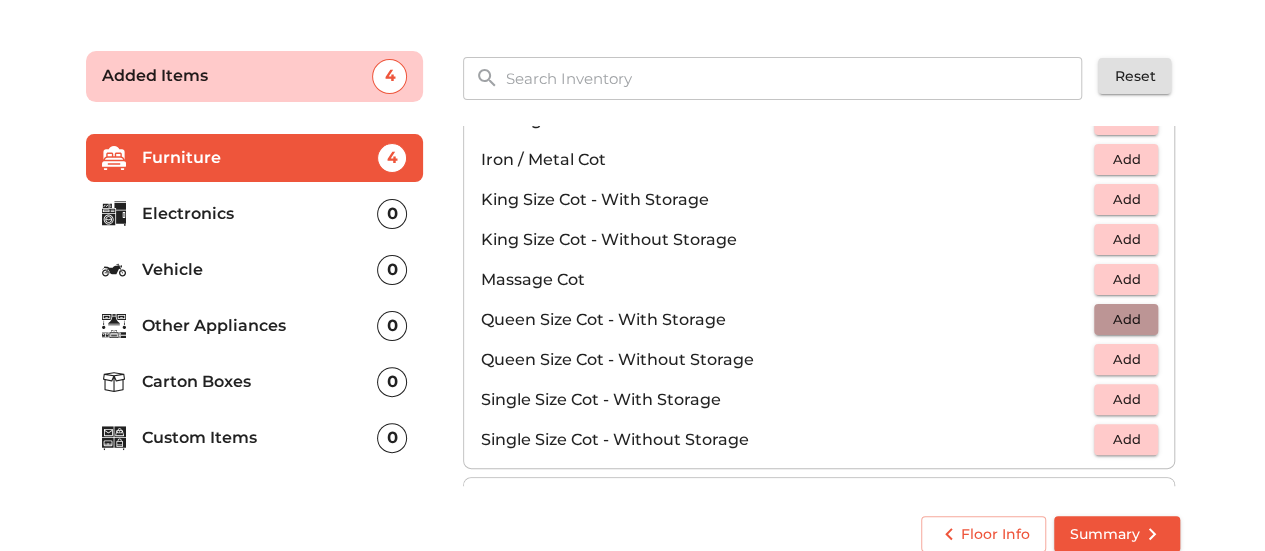 click on "Add" at bounding box center (1126, 319) 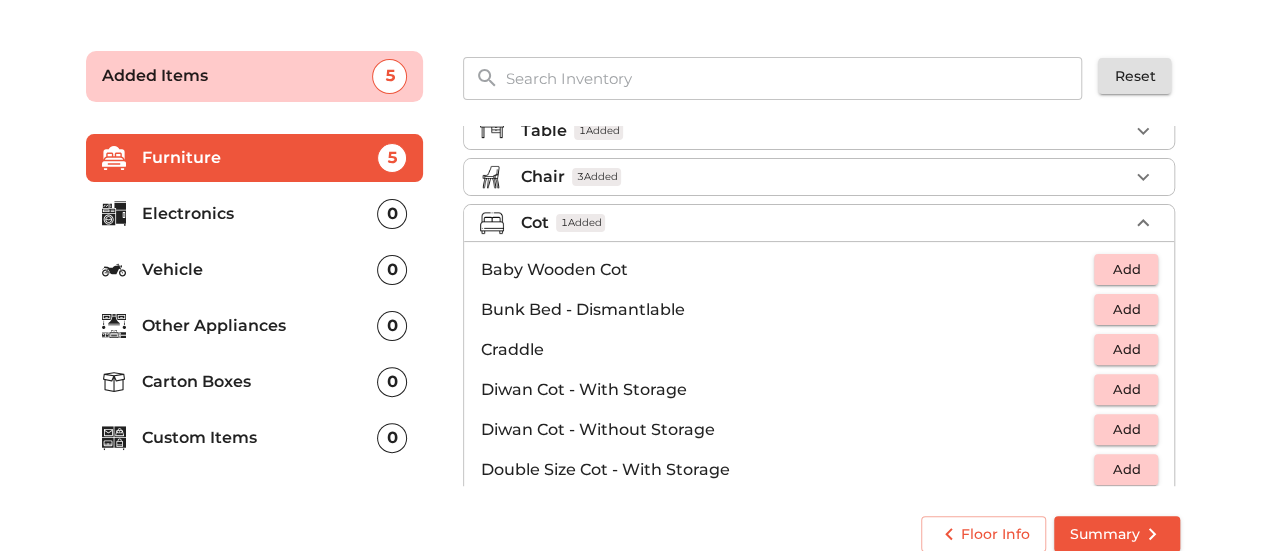 scroll, scrollTop: 67, scrollLeft: 0, axis: vertical 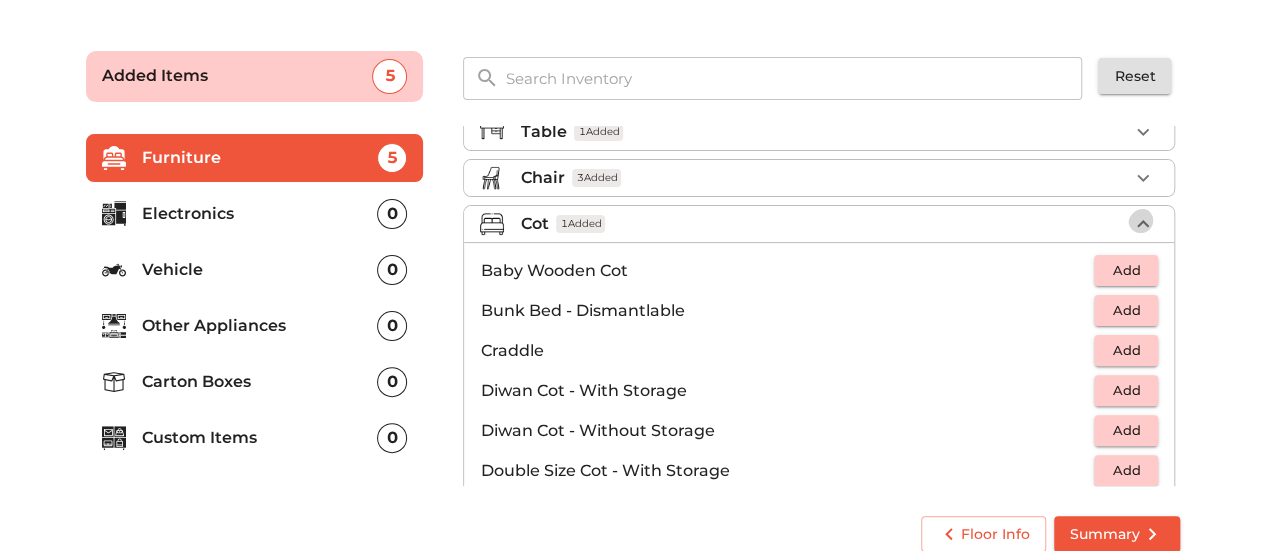 click at bounding box center [1143, 224] 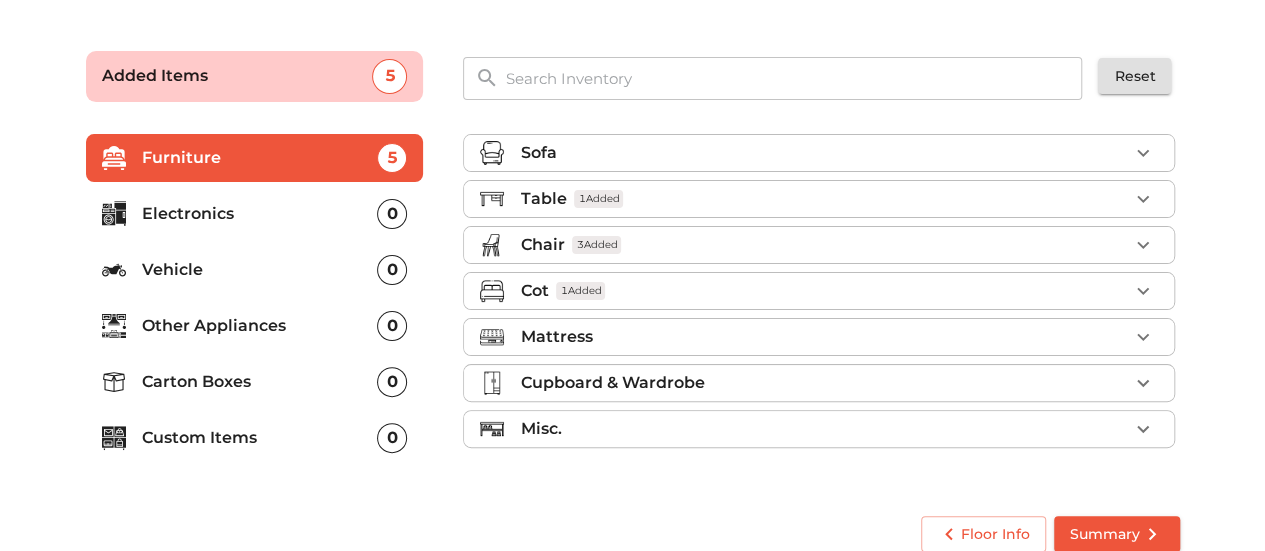 scroll, scrollTop: 0, scrollLeft: 0, axis: both 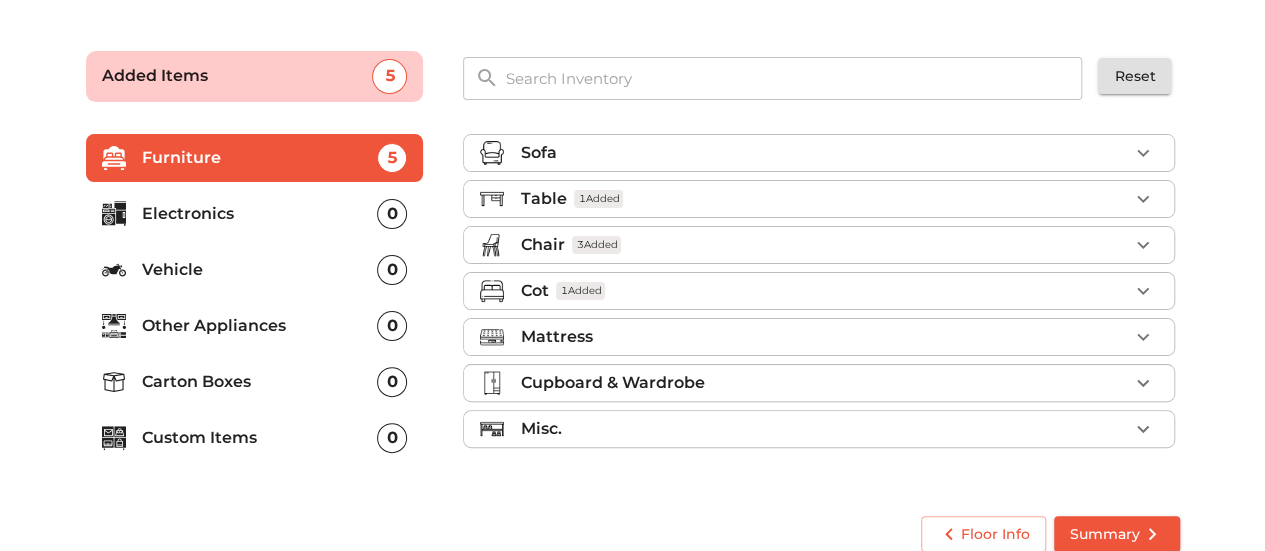 click on "Mattress" at bounding box center (824, 337) 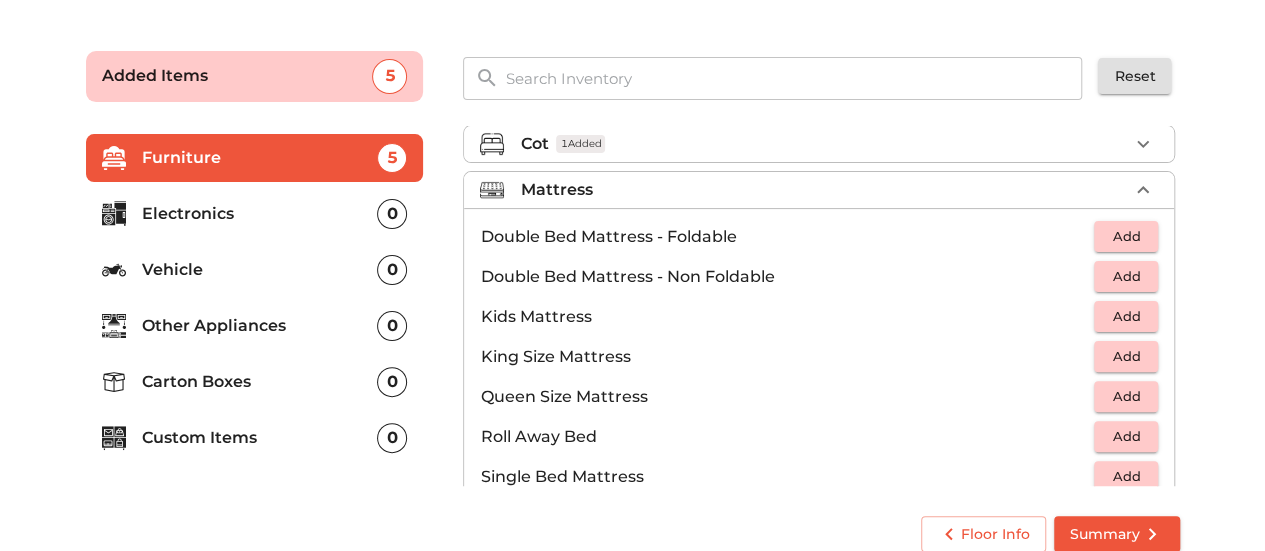 scroll, scrollTop: 148, scrollLeft: 0, axis: vertical 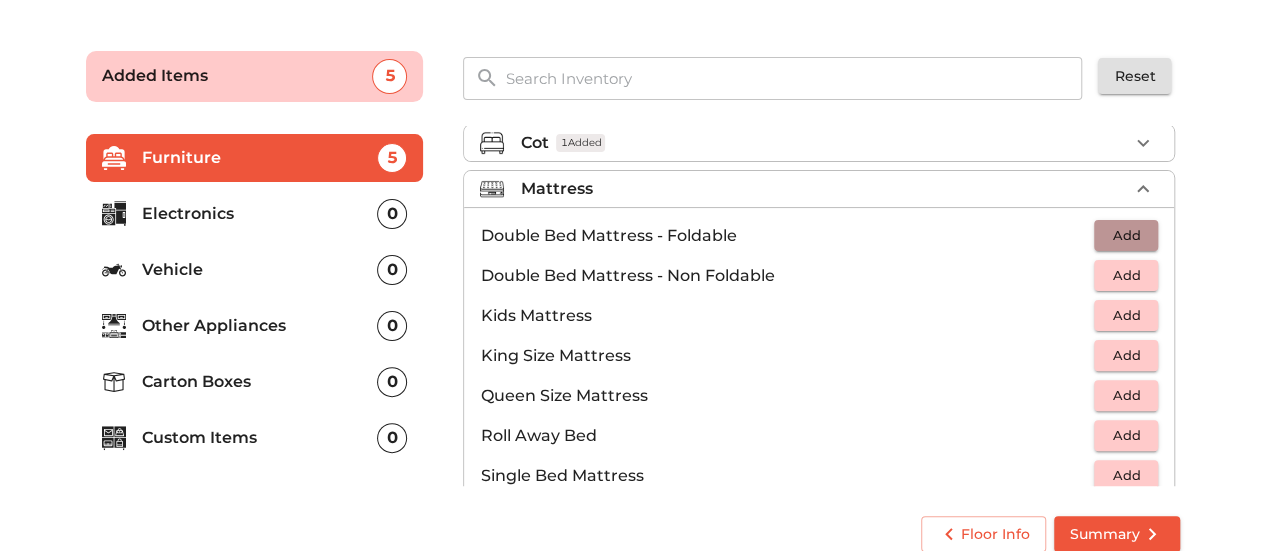 click on "Add" at bounding box center [1126, 235] 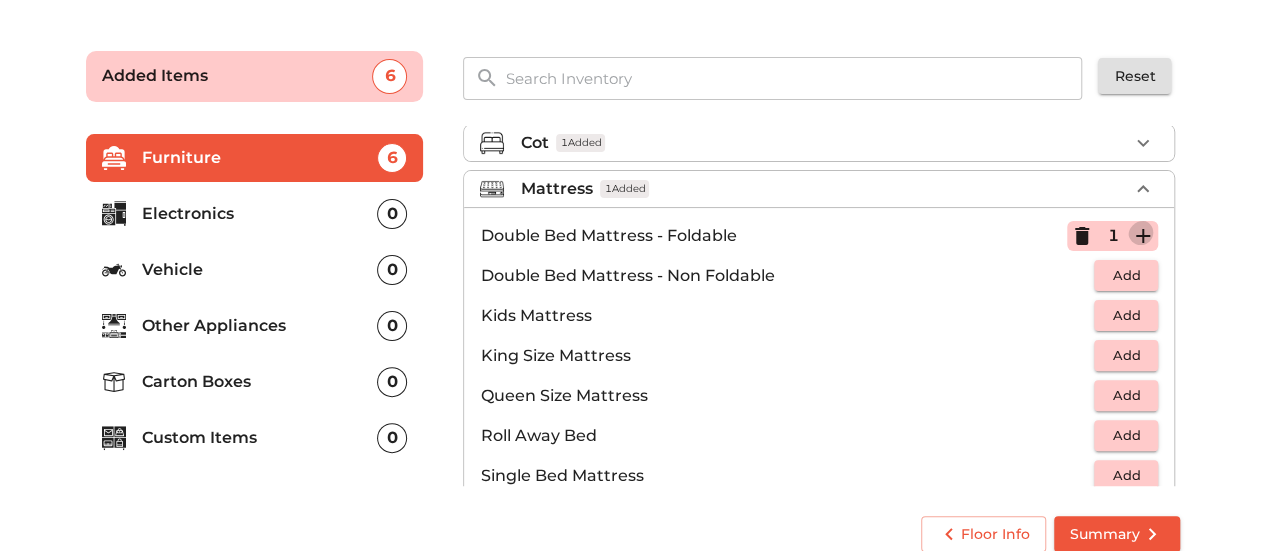 click 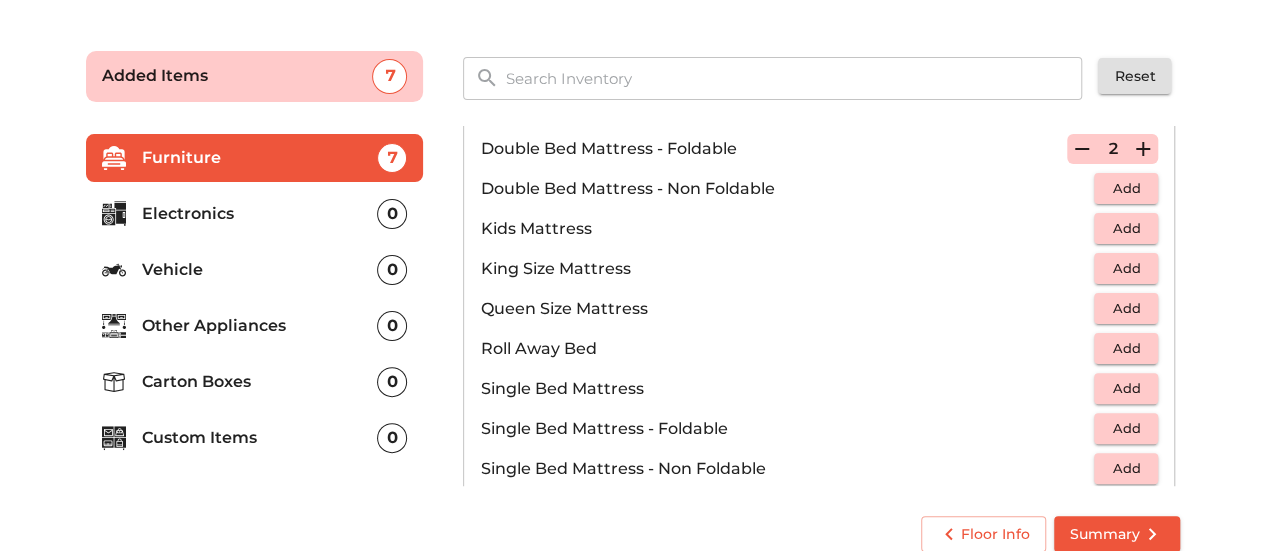 scroll, scrollTop: 236, scrollLeft: 0, axis: vertical 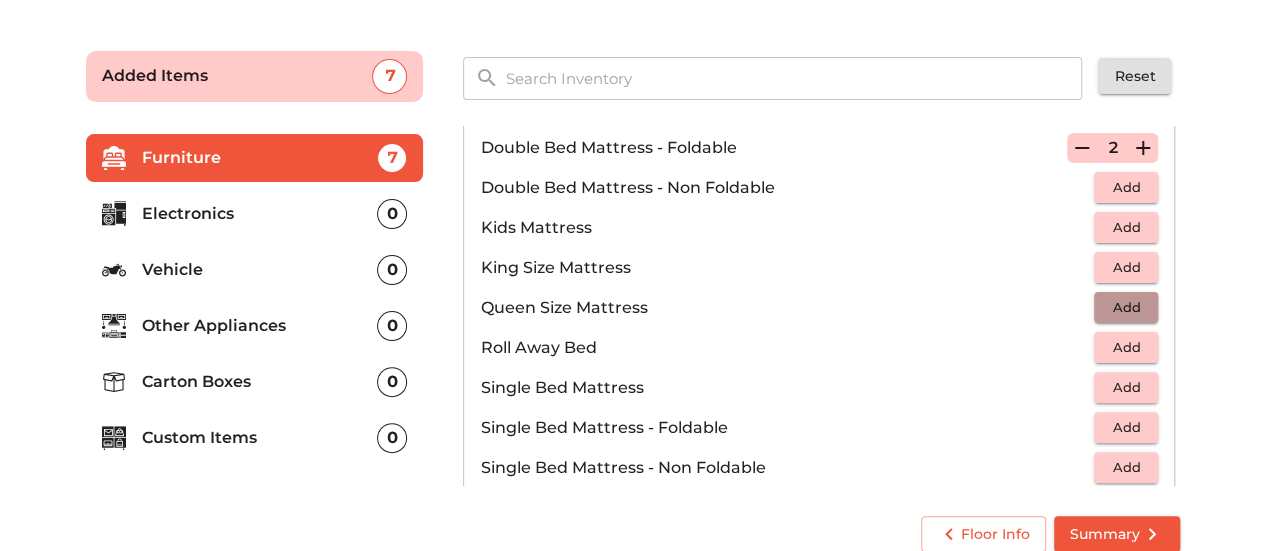 click on "Add" at bounding box center (1126, 307) 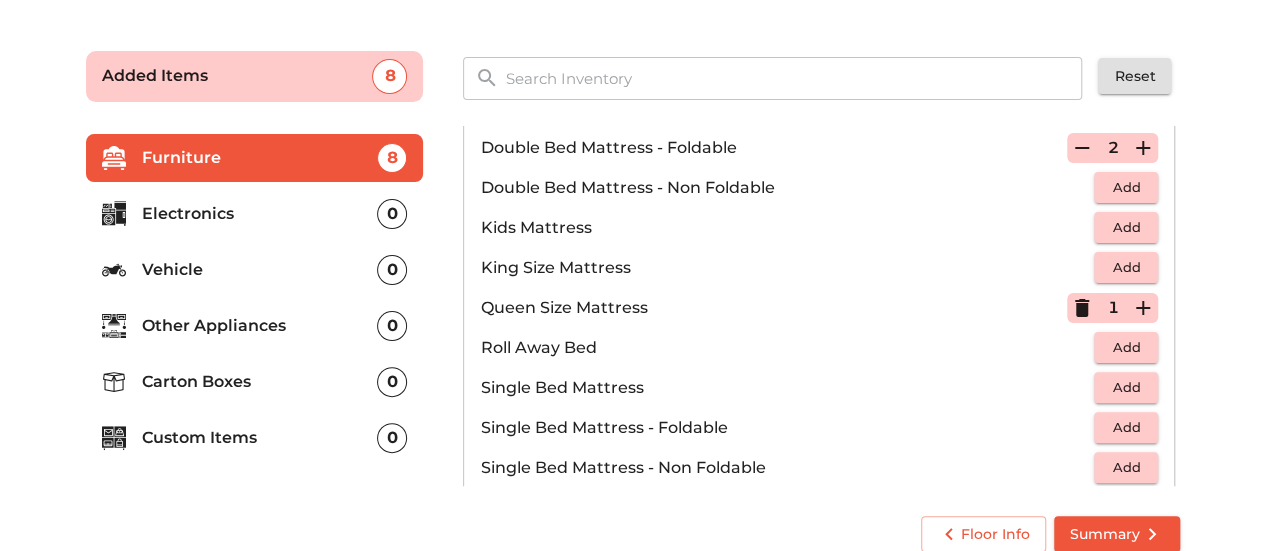 scroll, scrollTop: 312, scrollLeft: 0, axis: vertical 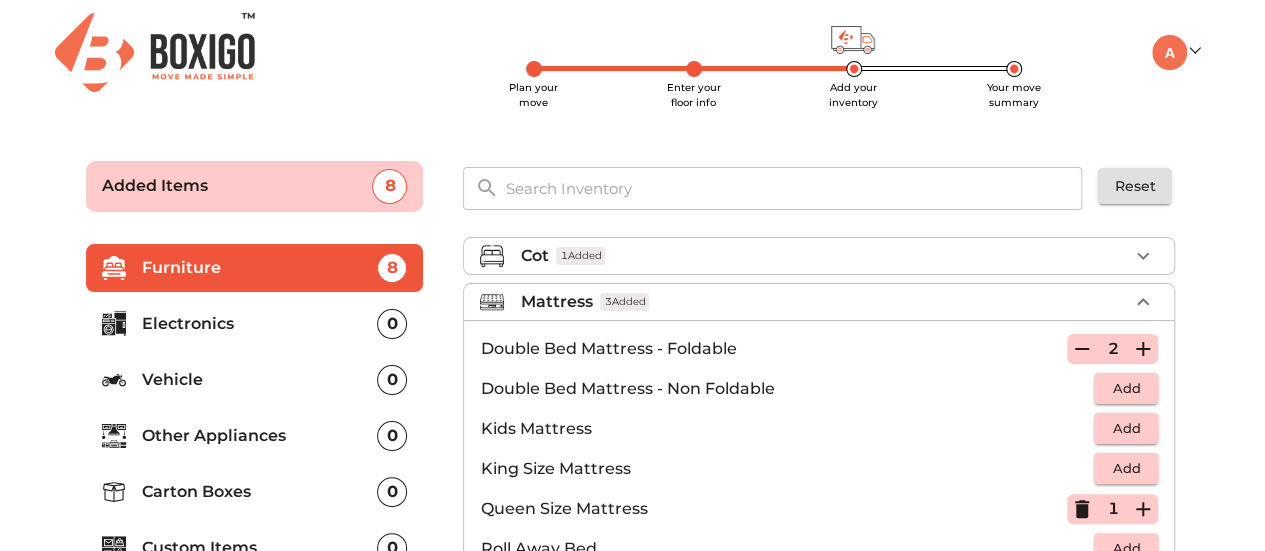 click on "Mattress 3  Added" at bounding box center (824, 302) 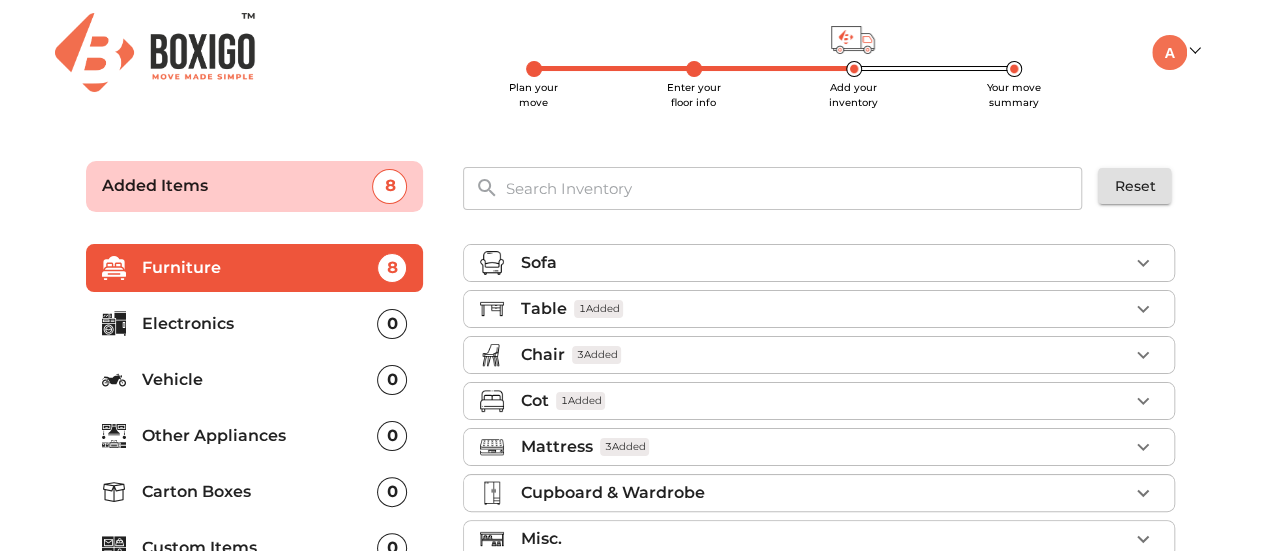 scroll, scrollTop: 0, scrollLeft: 0, axis: both 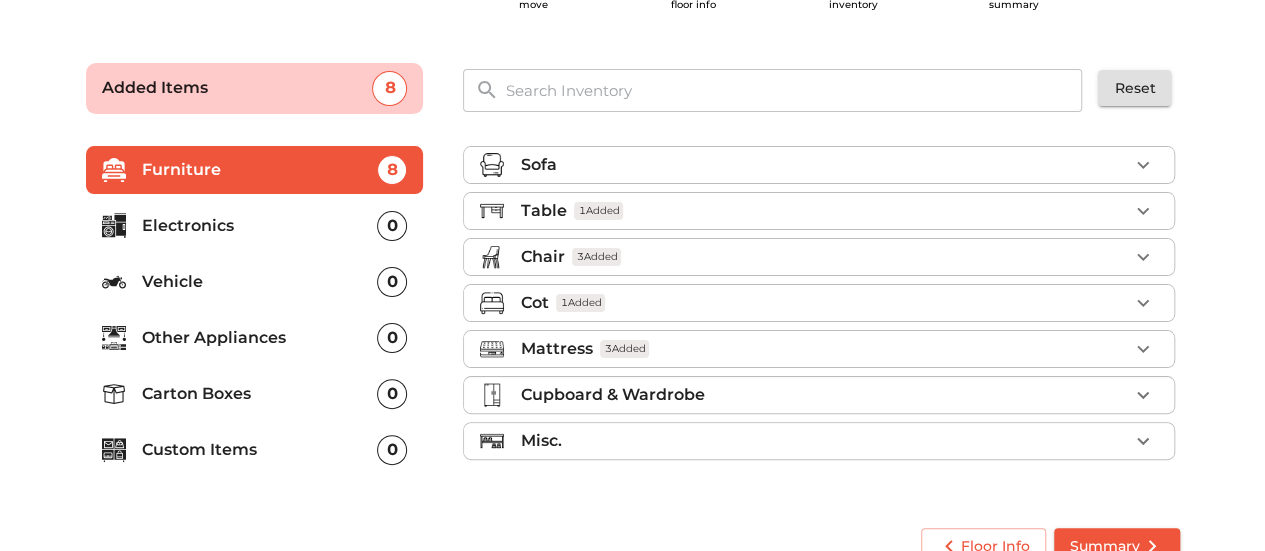 click on "Cupboard & Wardrobe" at bounding box center (824, 395) 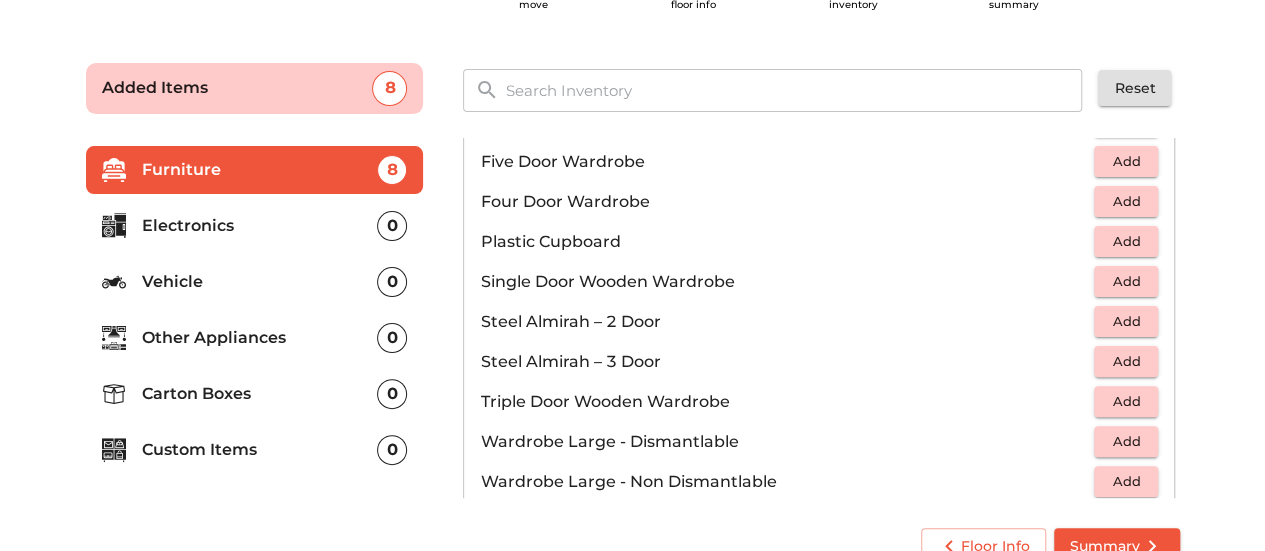 scroll, scrollTop: 520, scrollLeft: 0, axis: vertical 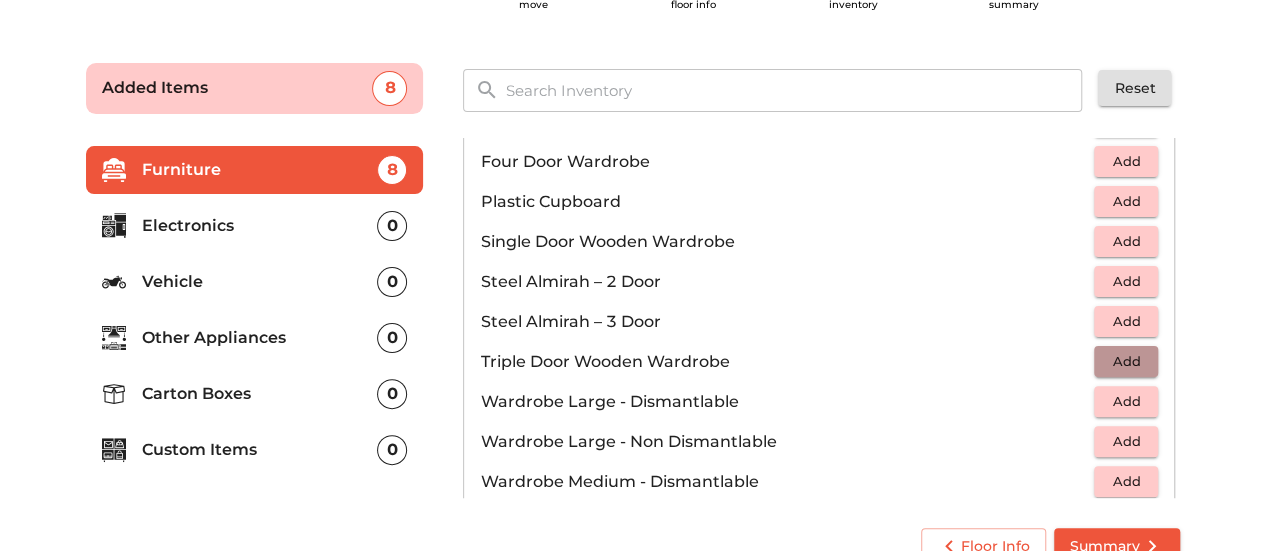 click on "Add" at bounding box center (1126, 361) 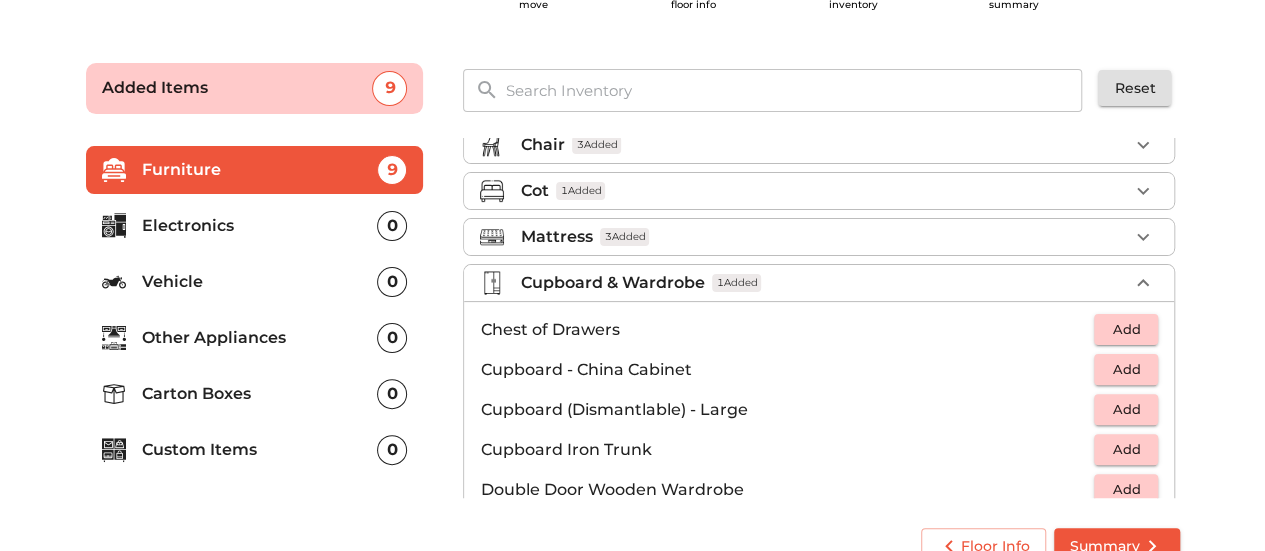 scroll, scrollTop: 108, scrollLeft: 0, axis: vertical 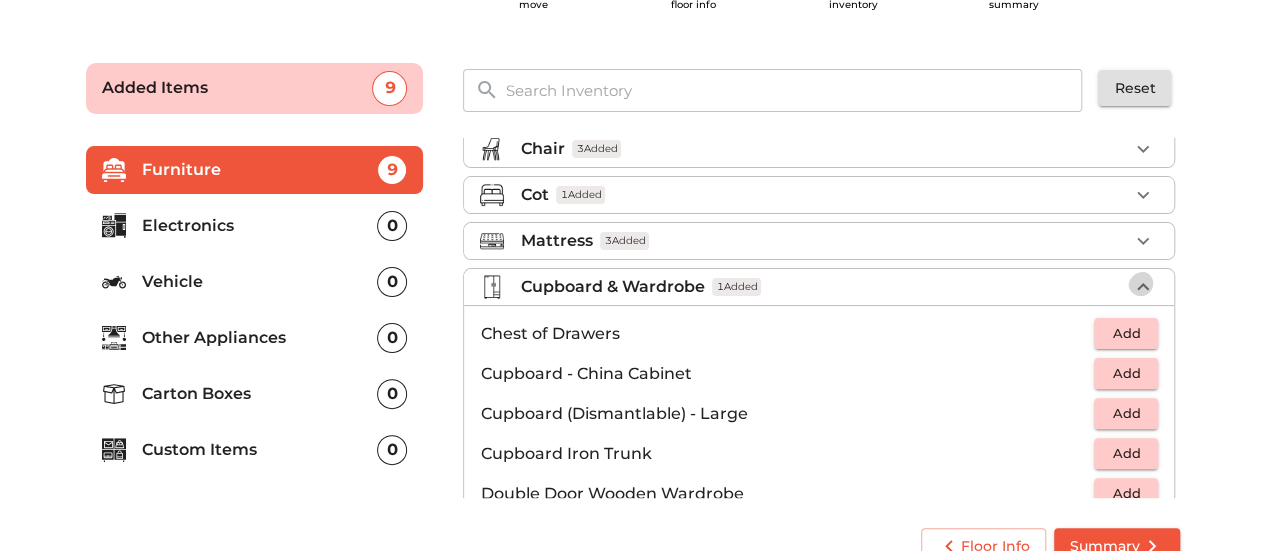 click 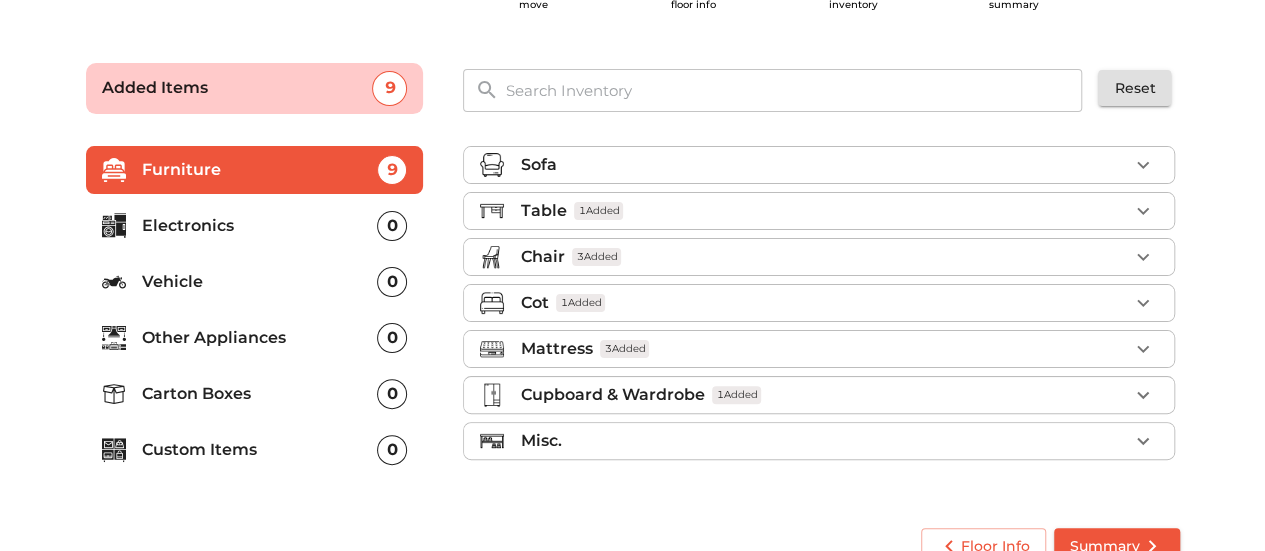 scroll, scrollTop: 0, scrollLeft: 0, axis: both 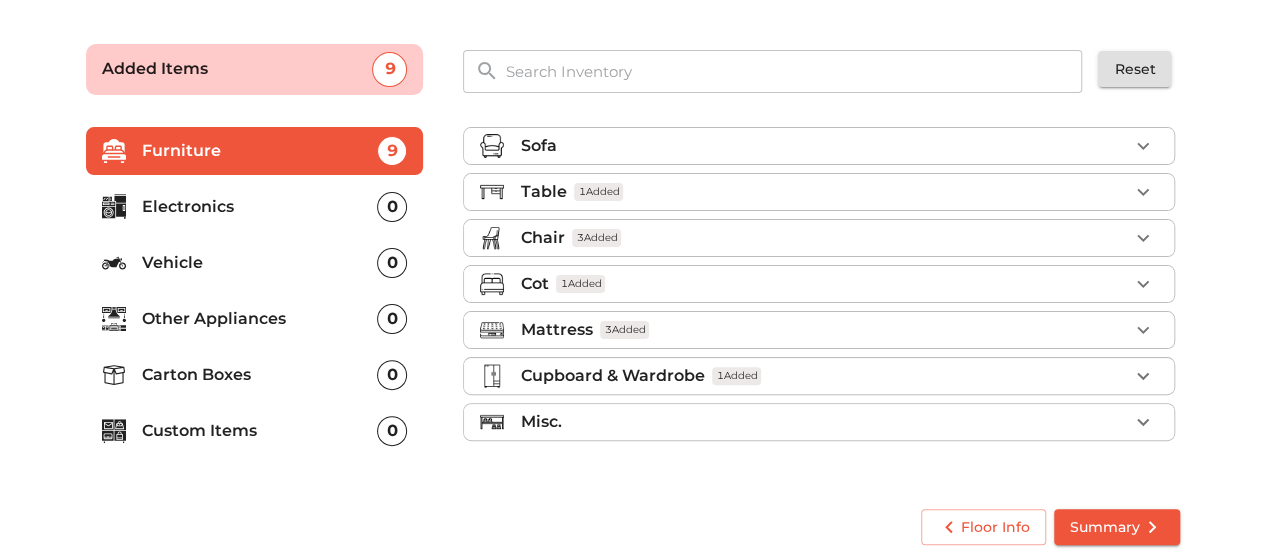 click on "Misc." at bounding box center (824, 422) 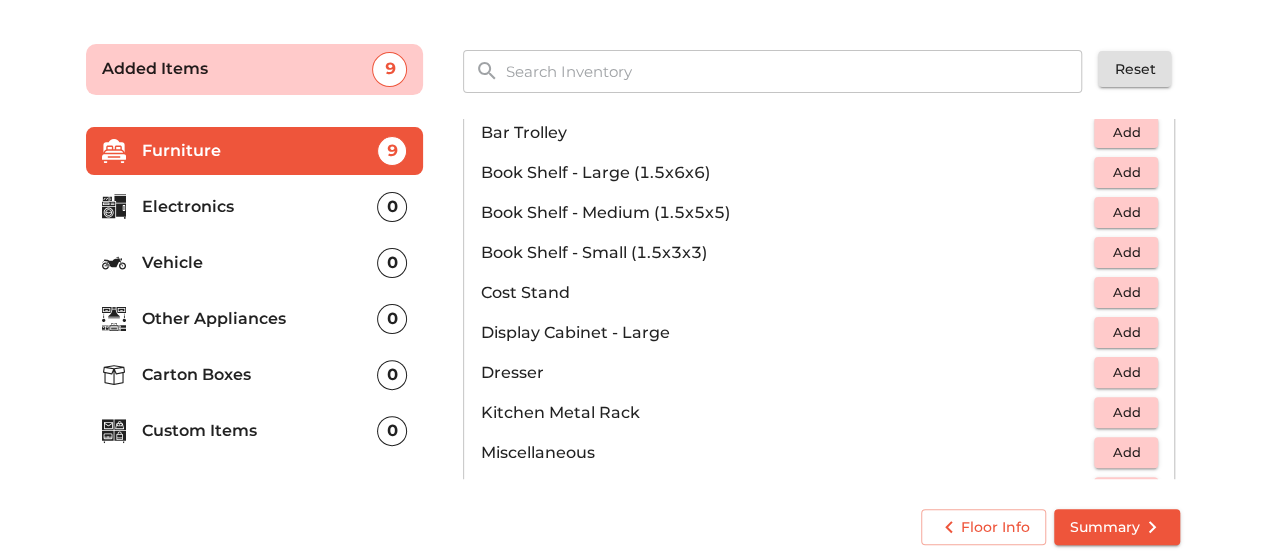 scroll, scrollTop: 455, scrollLeft: 0, axis: vertical 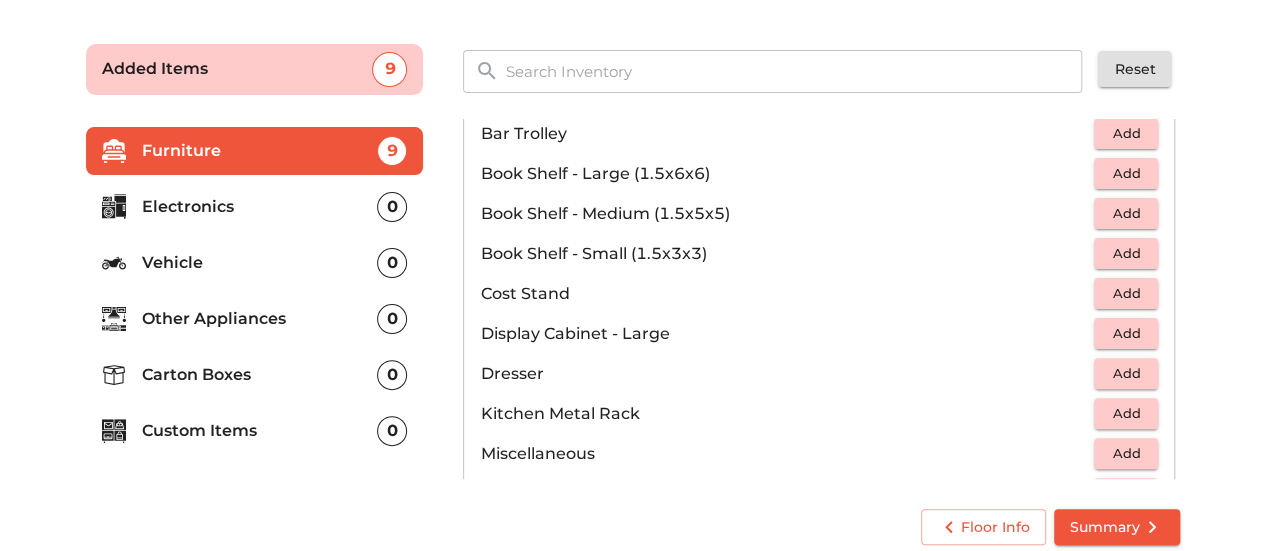 click on "Add" at bounding box center (1126, 453) 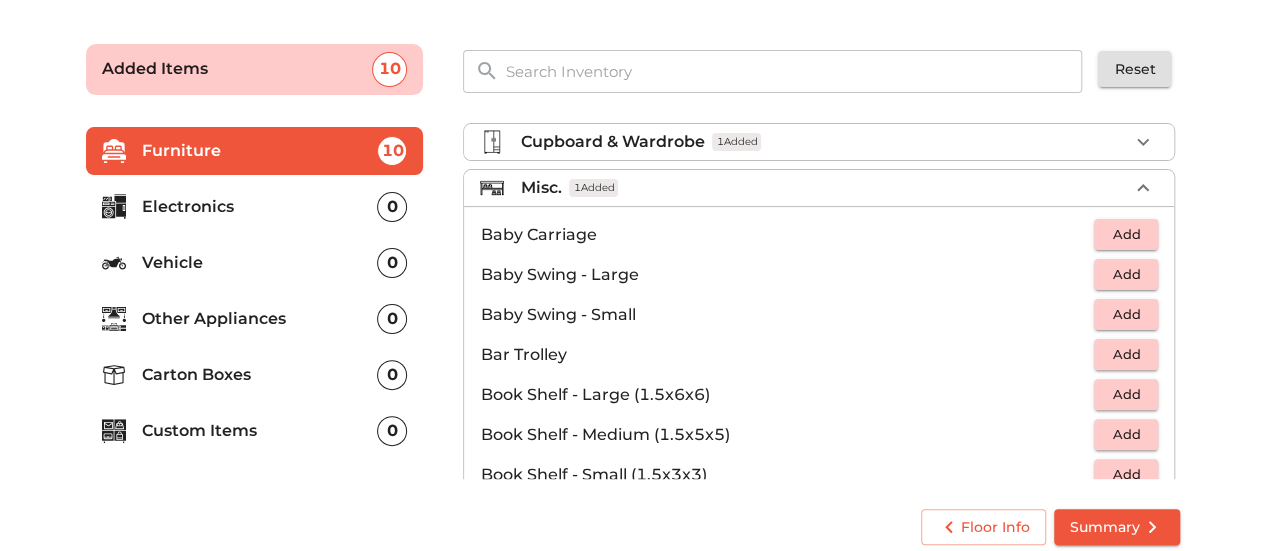 scroll, scrollTop: 258, scrollLeft: 0, axis: vertical 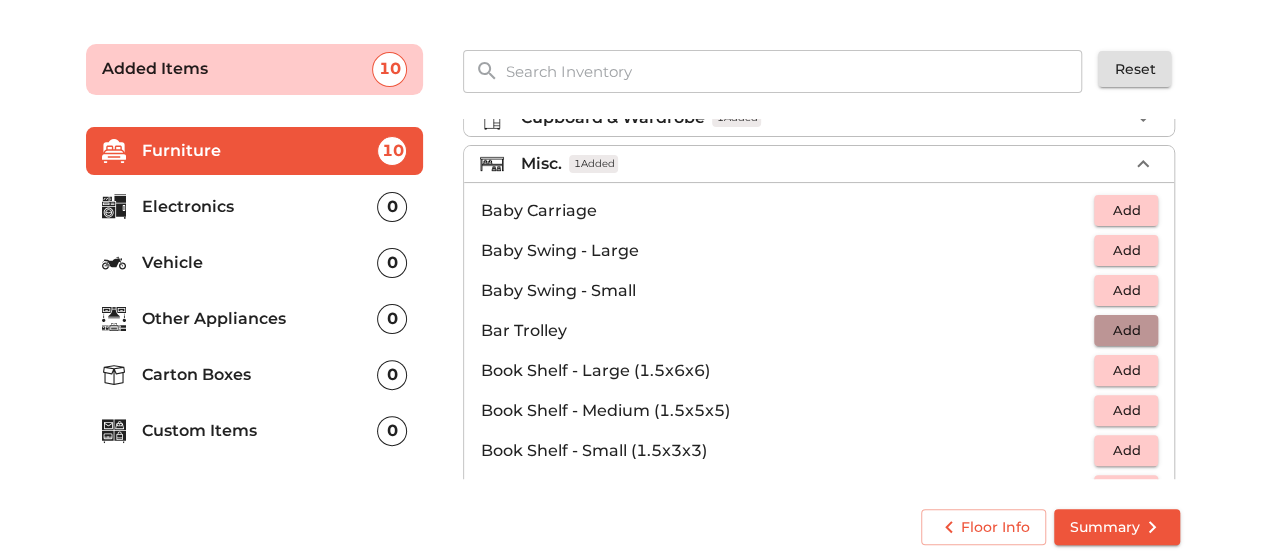 click on "Add" at bounding box center (1126, 330) 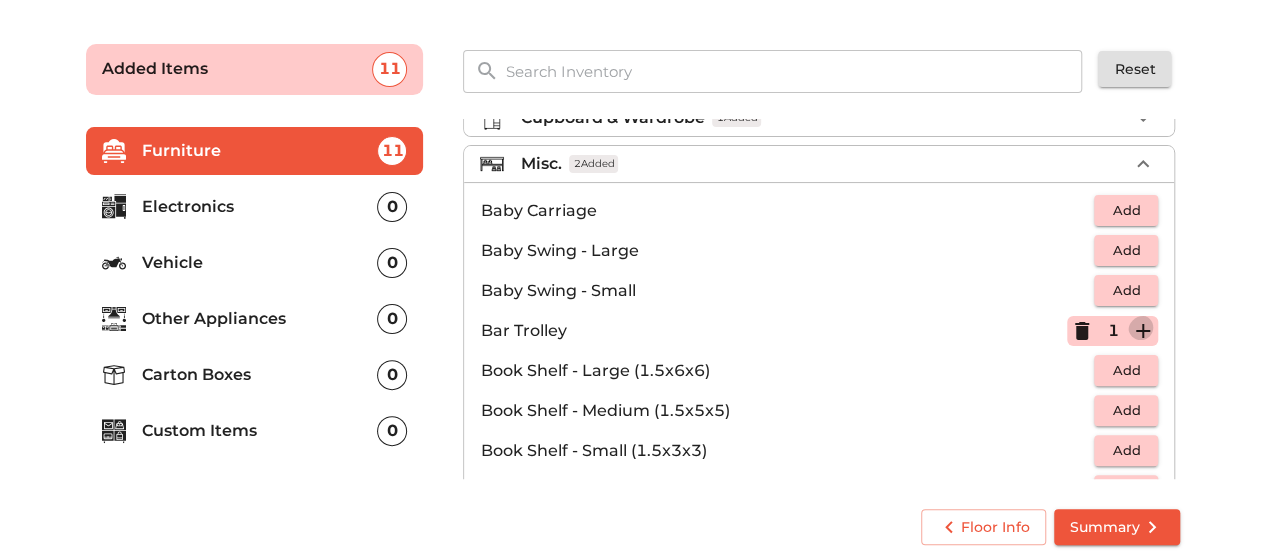 click 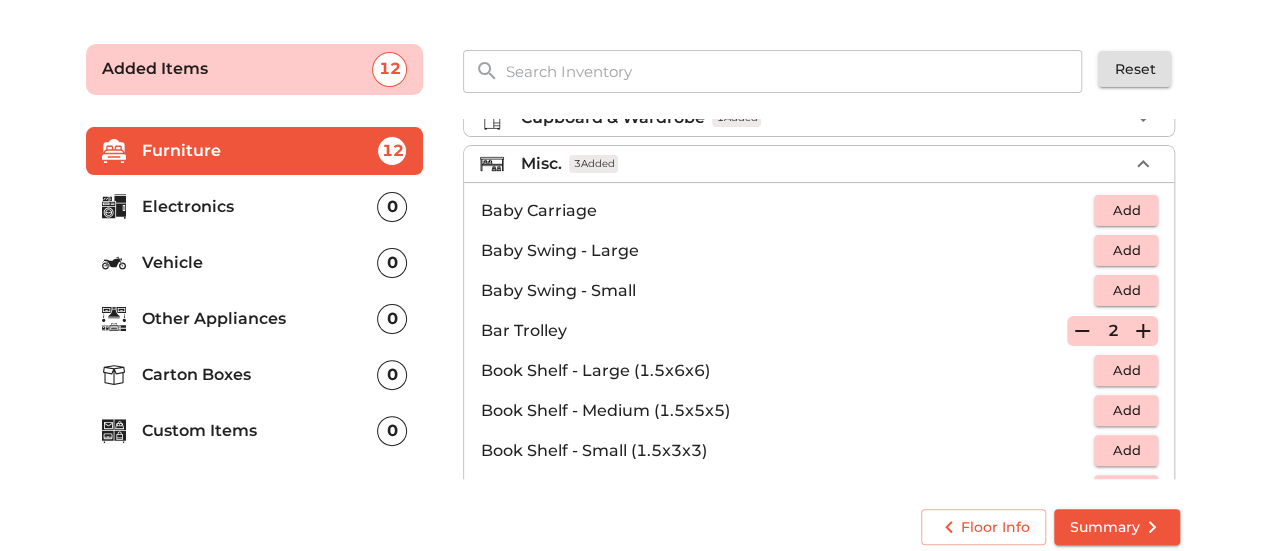 click 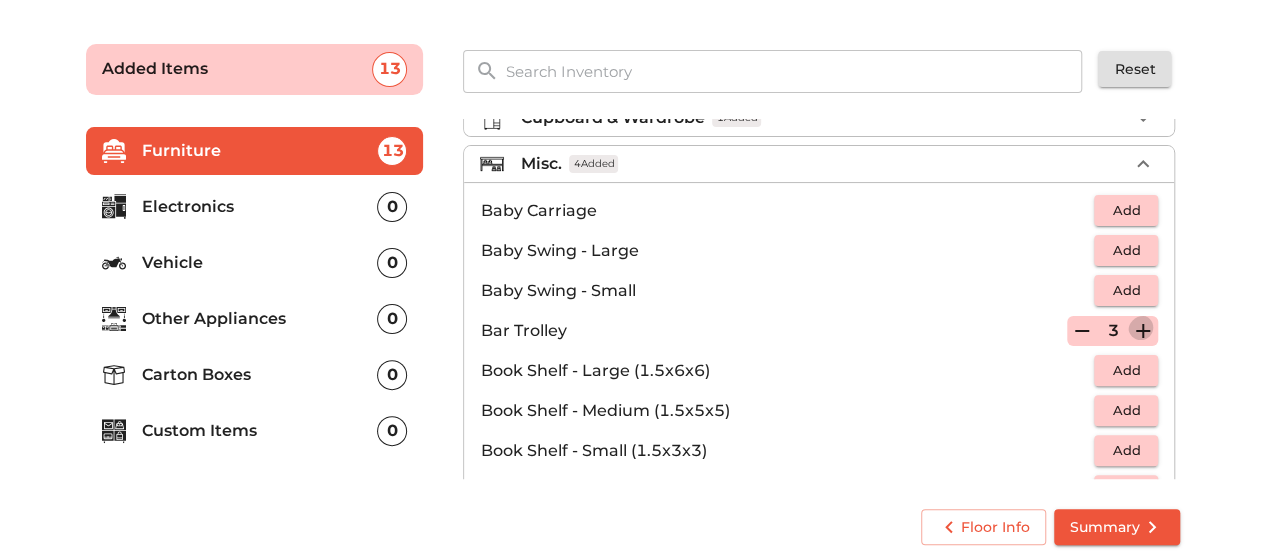 click 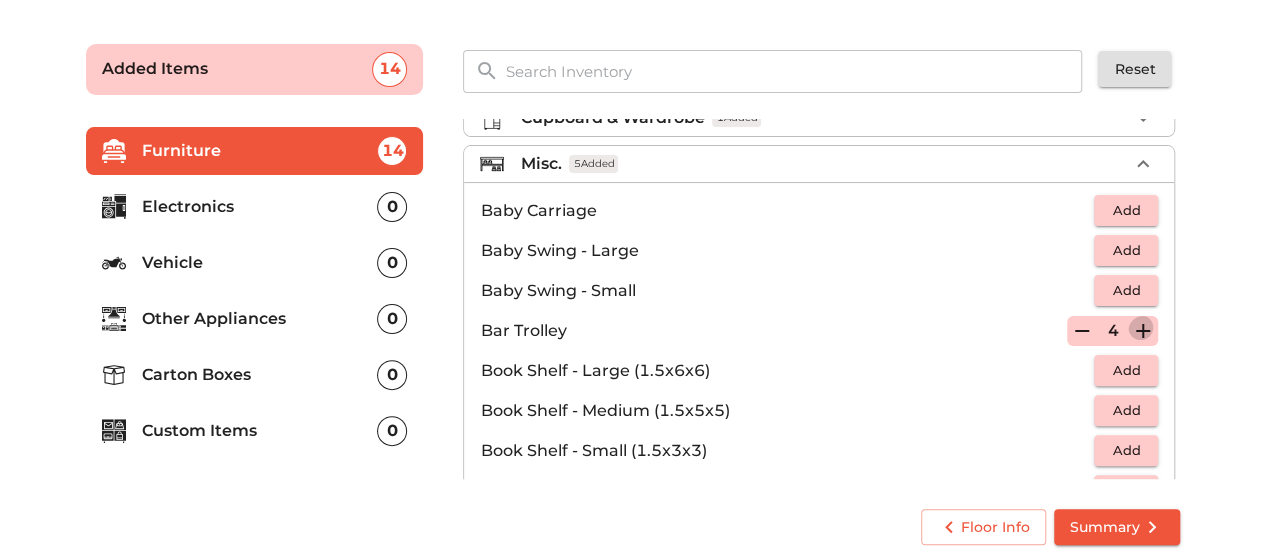 click 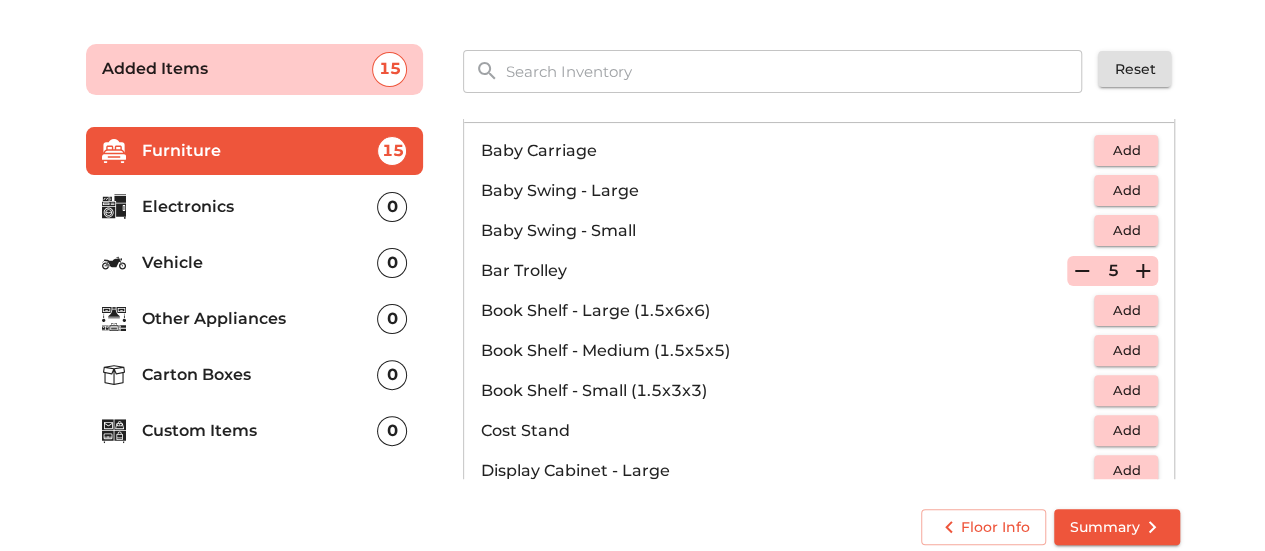 scroll, scrollTop: 348, scrollLeft: 0, axis: vertical 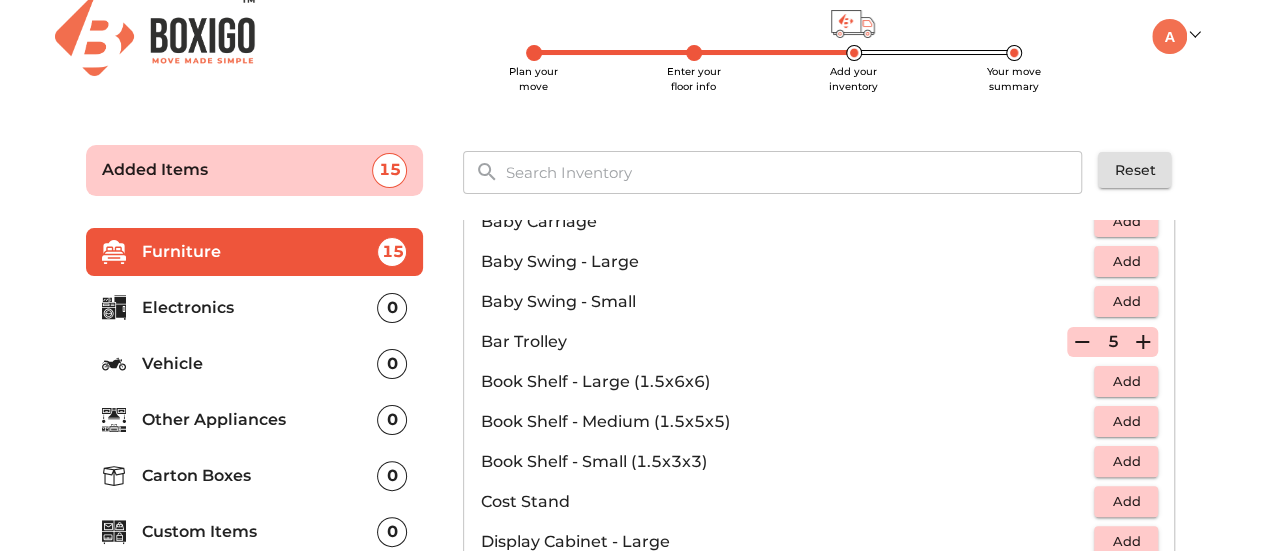 click on "Electronics" at bounding box center (260, 308) 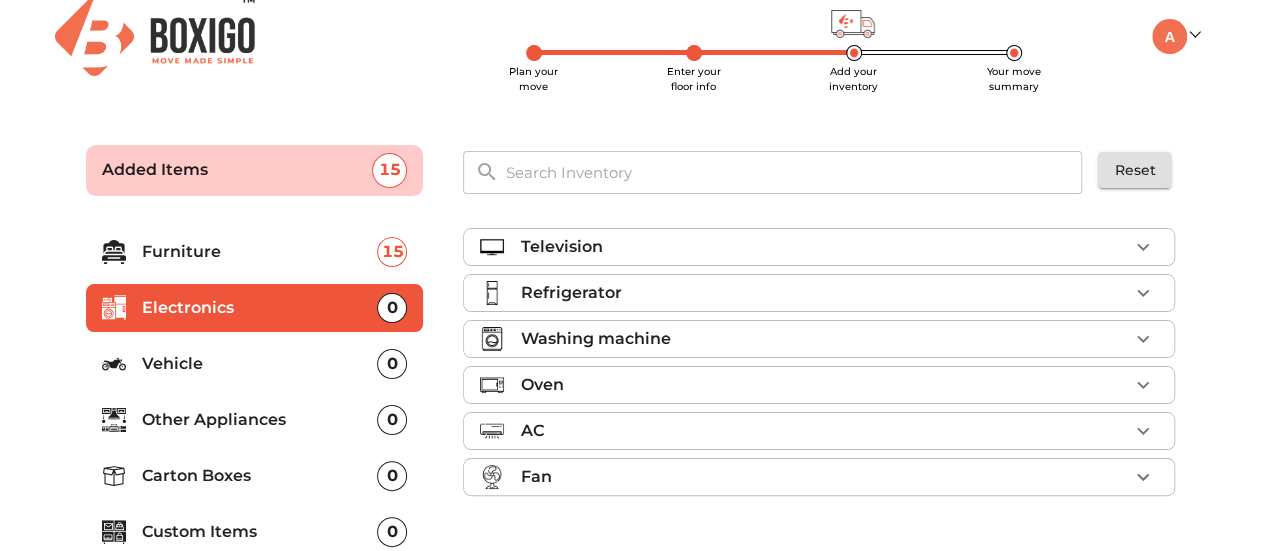 click on "Television" at bounding box center [819, 247] 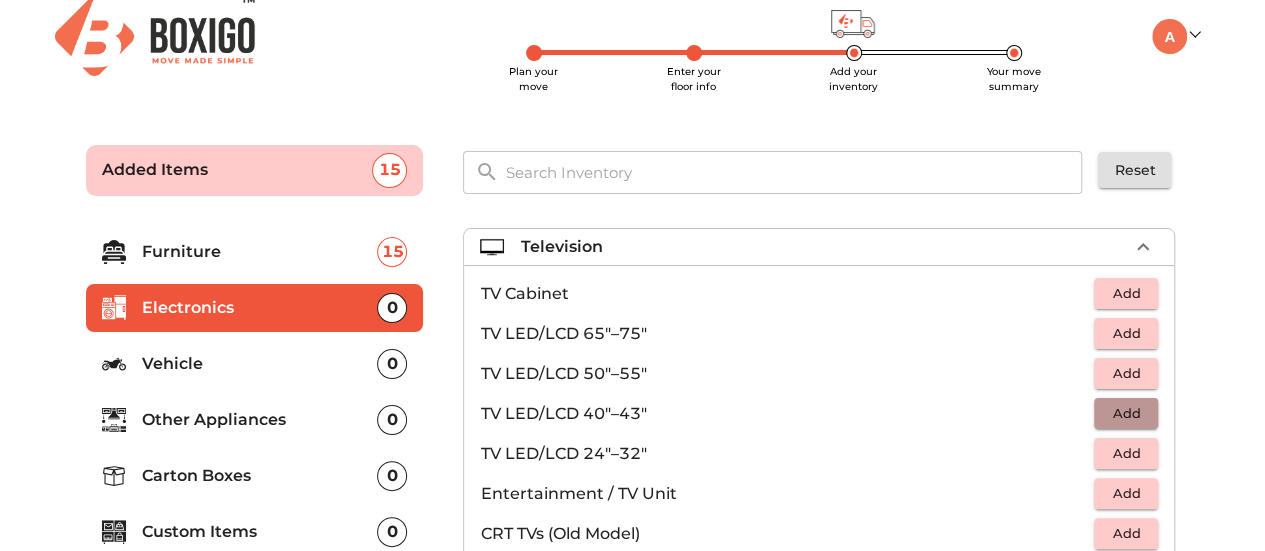 click on "Add" at bounding box center [1126, 413] 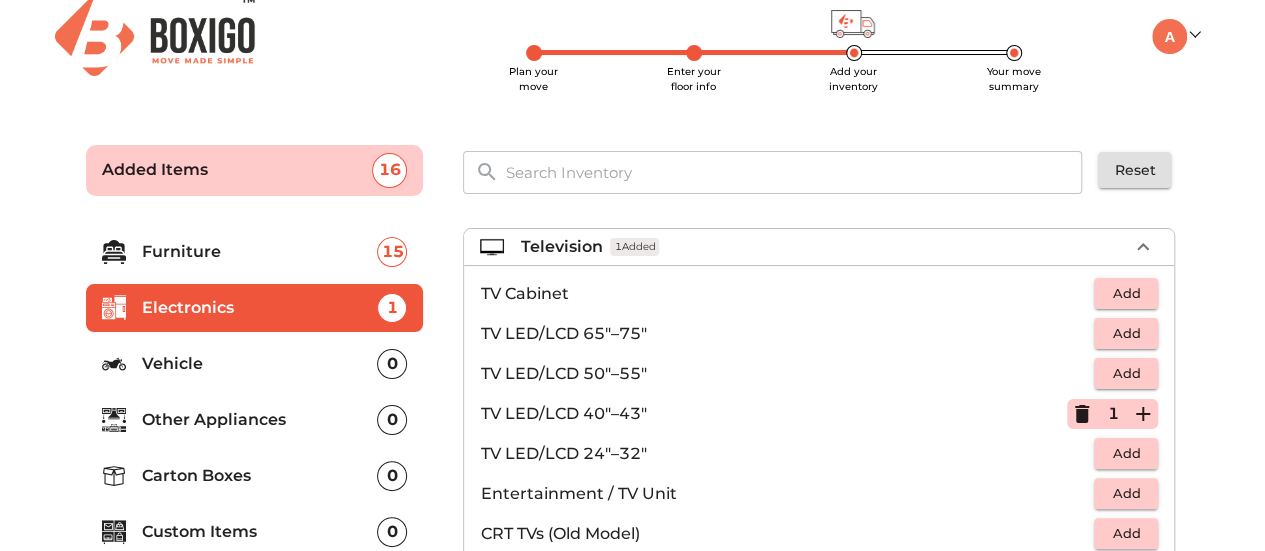 click on "Television 1  Added" at bounding box center [824, 247] 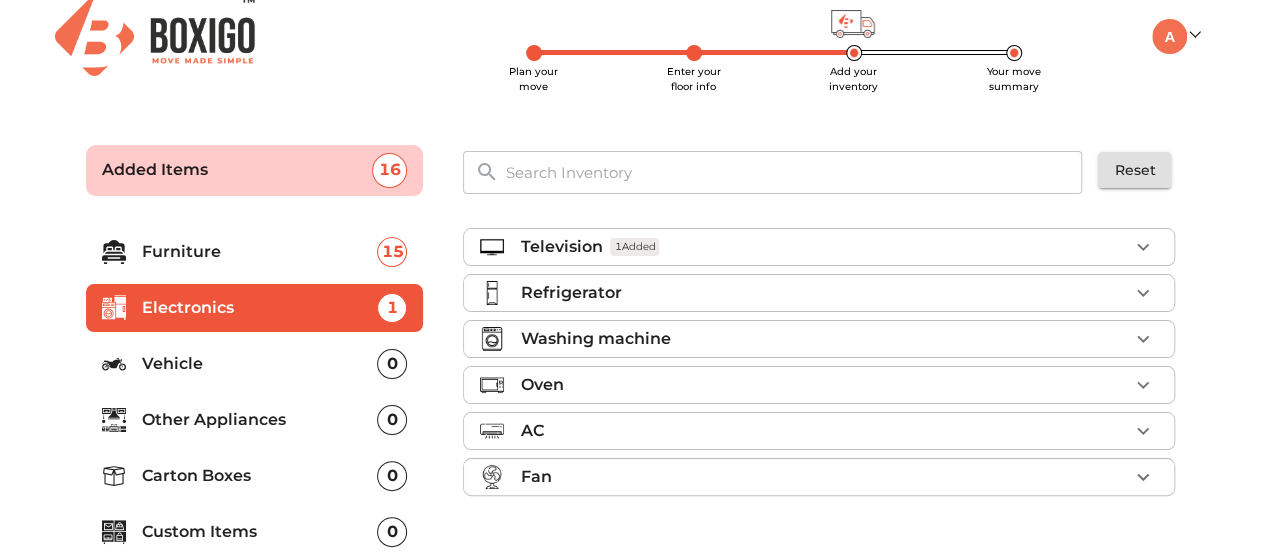 click on "Refrigerator" at bounding box center (824, 293) 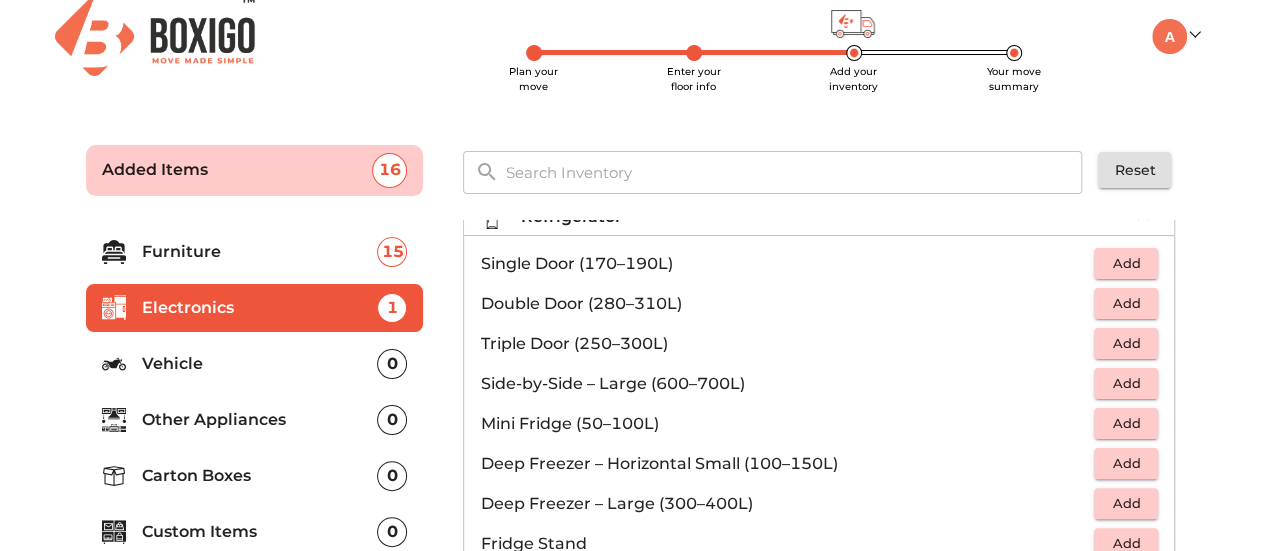 scroll, scrollTop: 77, scrollLeft: 0, axis: vertical 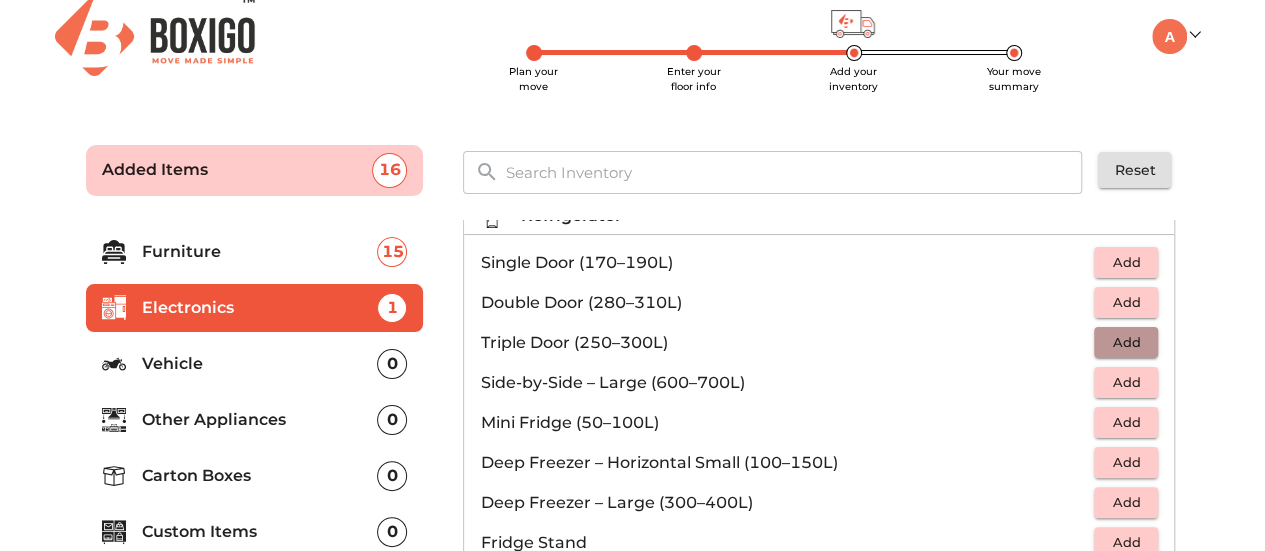 click on "Add" at bounding box center (1126, 342) 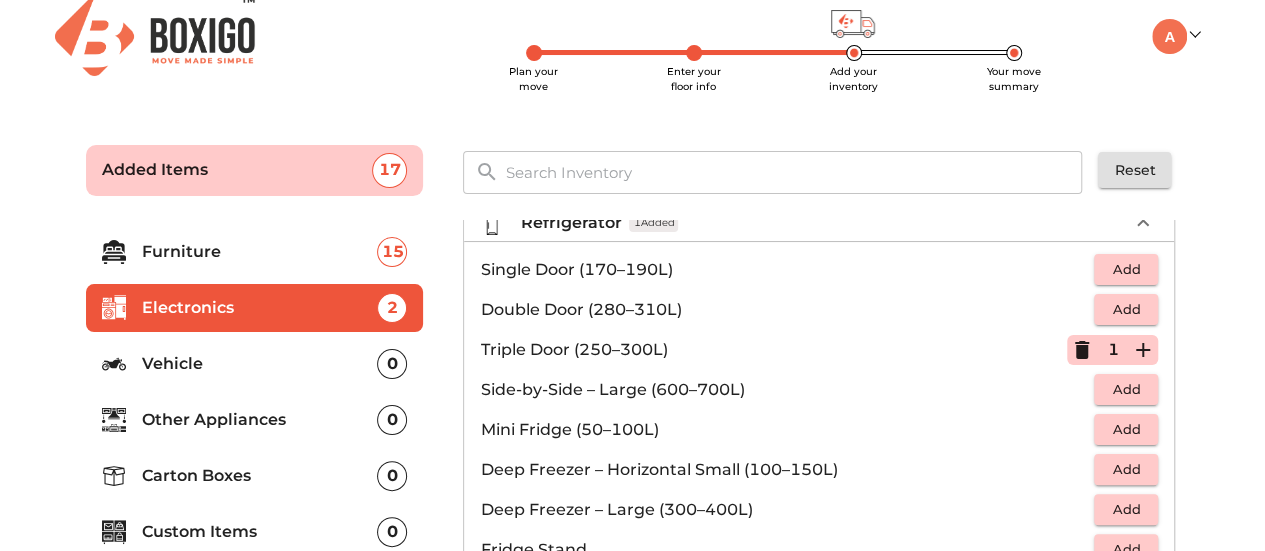 scroll, scrollTop: 69, scrollLeft: 0, axis: vertical 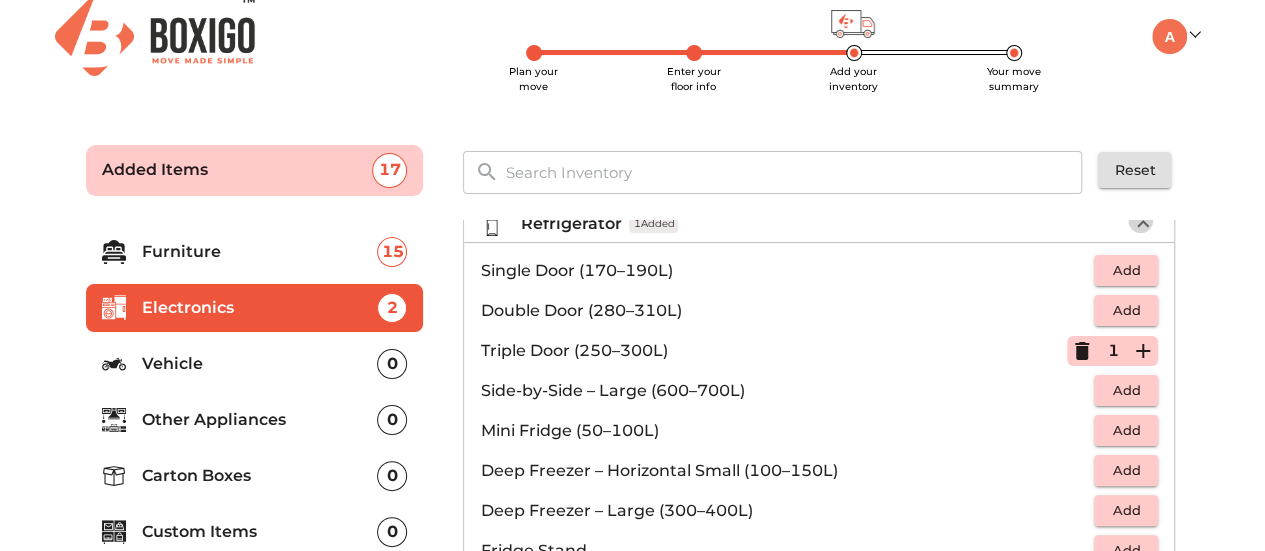 click 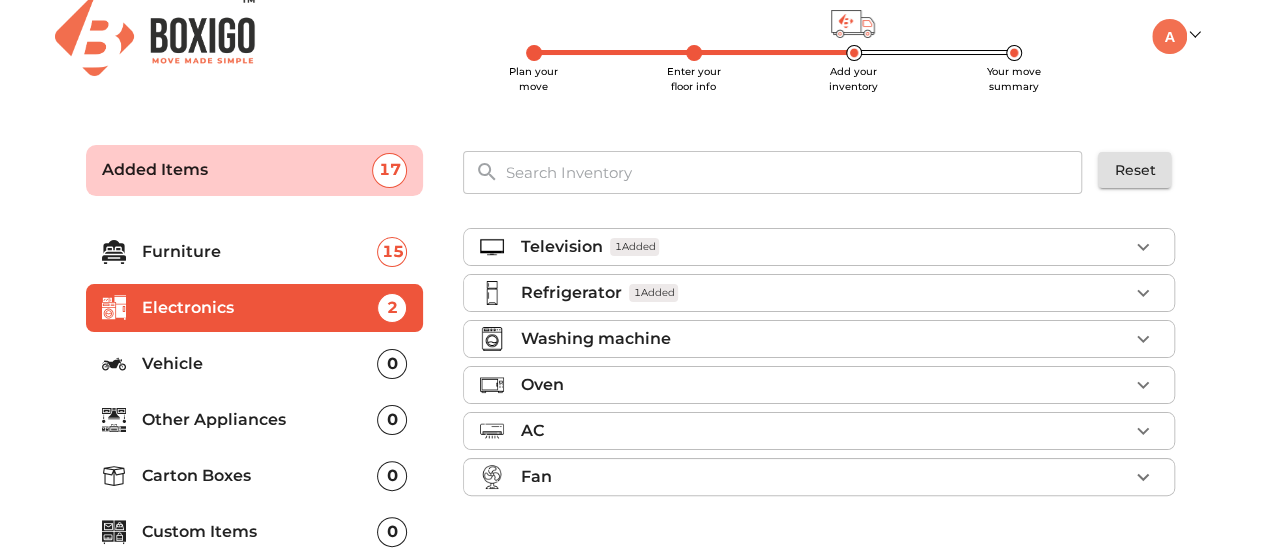 scroll, scrollTop: 0, scrollLeft: 0, axis: both 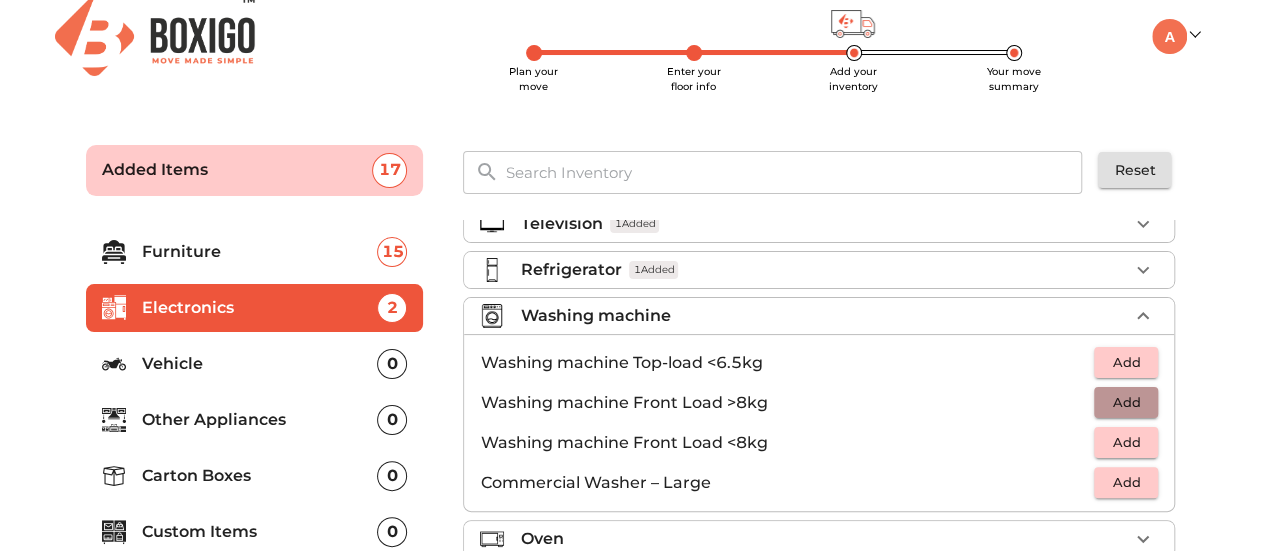 click on "Add" at bounding box center [1126, 402] 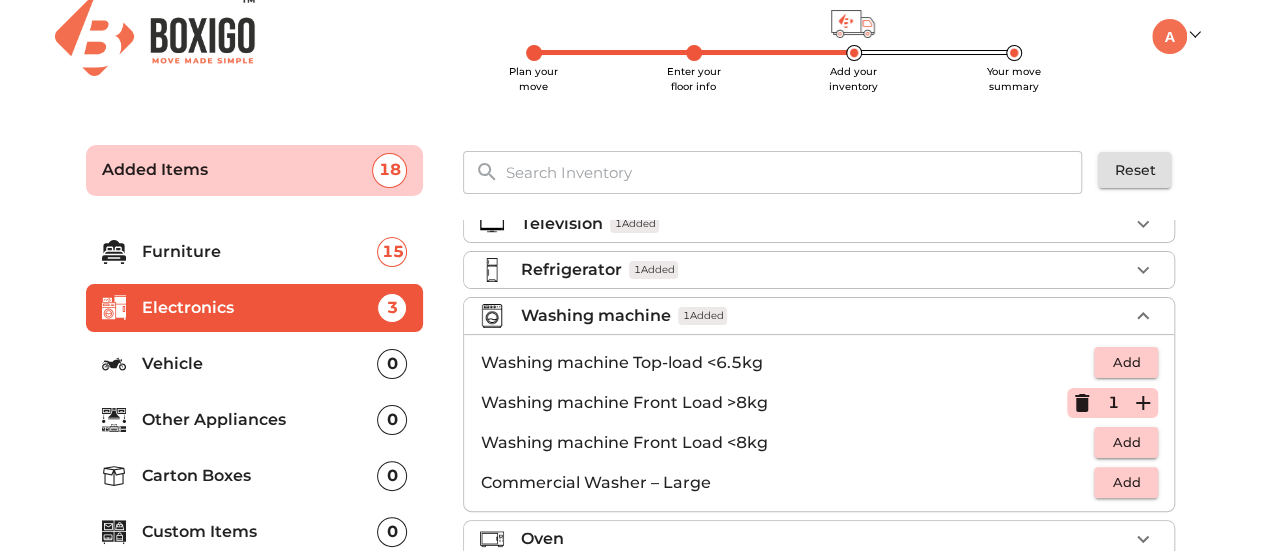 click on "Washing machine 1  Added" at bounding box center [824, 316] 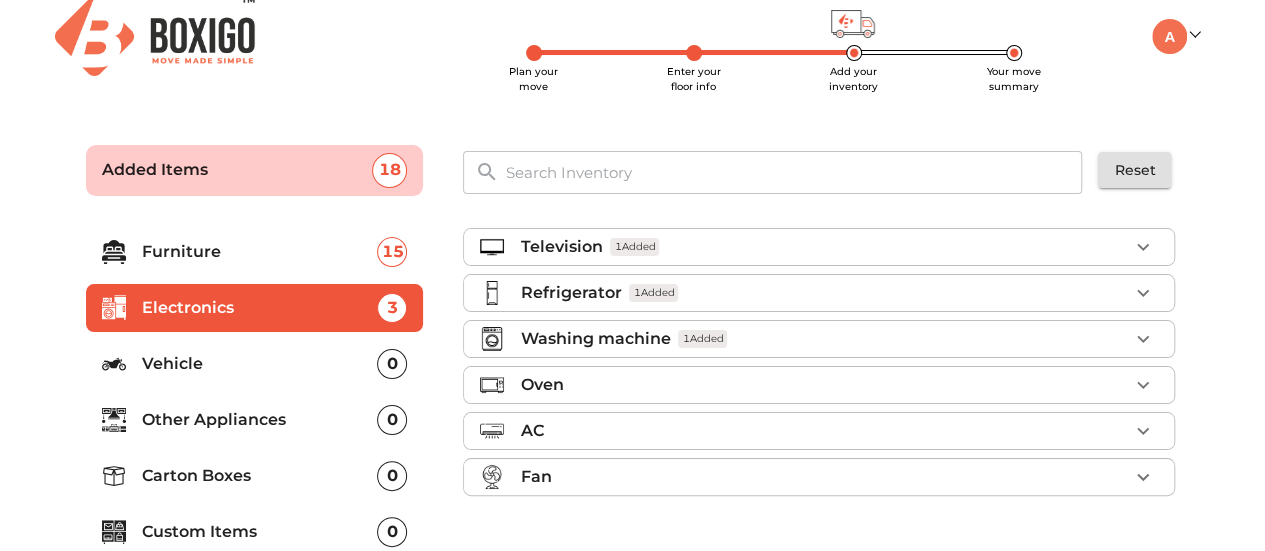 scroll, scrollTop: 0, scrollLeft: 0, axis: both 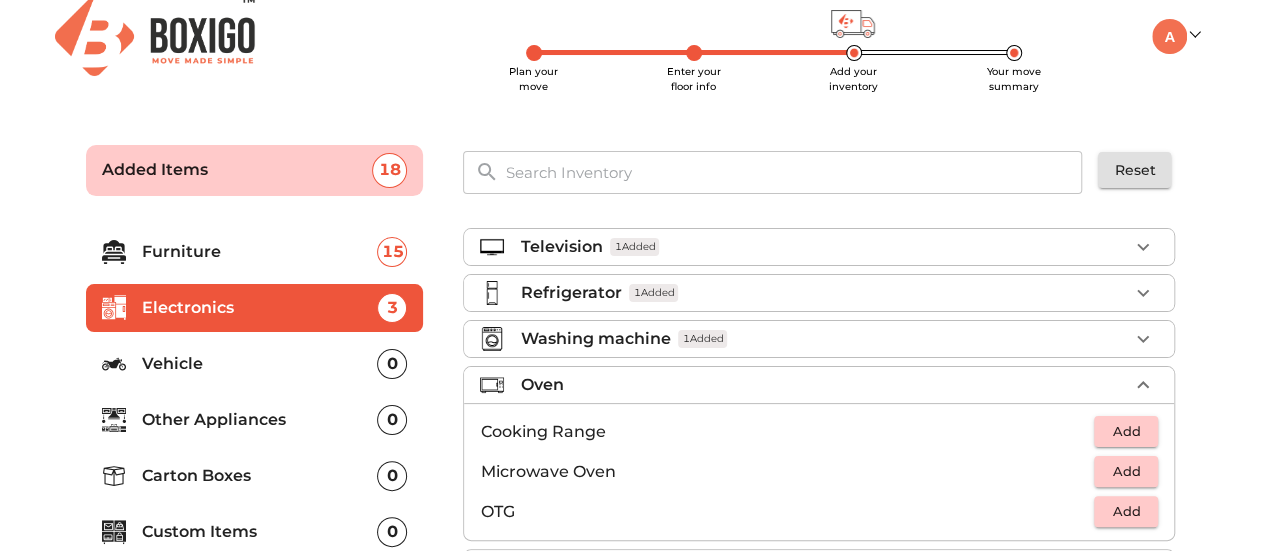 click on "Oven" at bounding box center [824, 385] 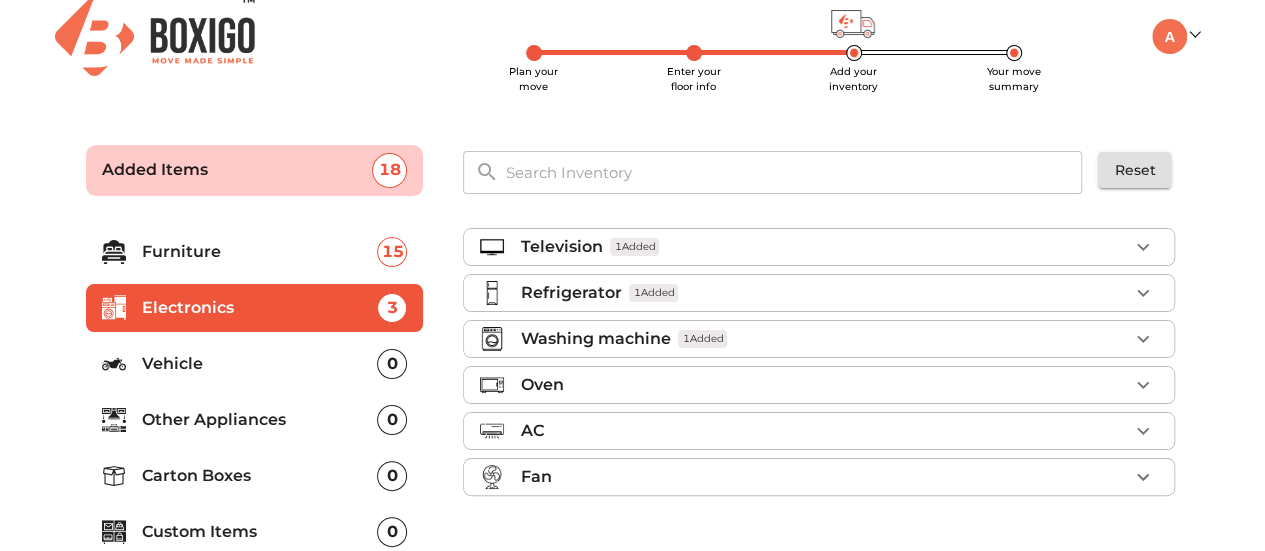 click on "AC" at bounding box center [824, 431] 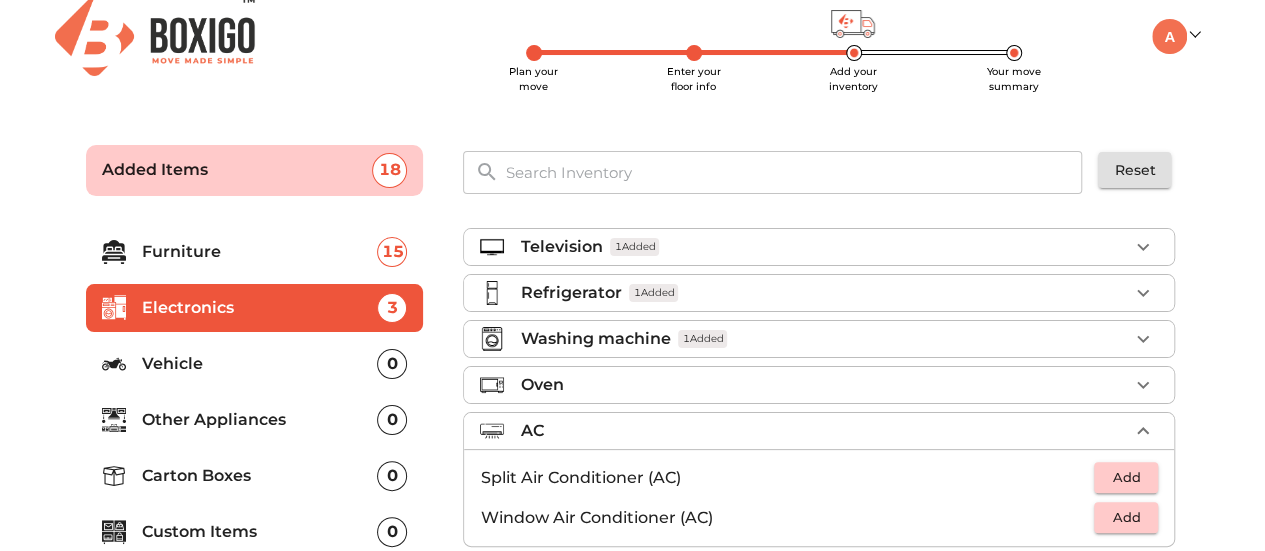 click on "AC" at bounding box center (824, 431) 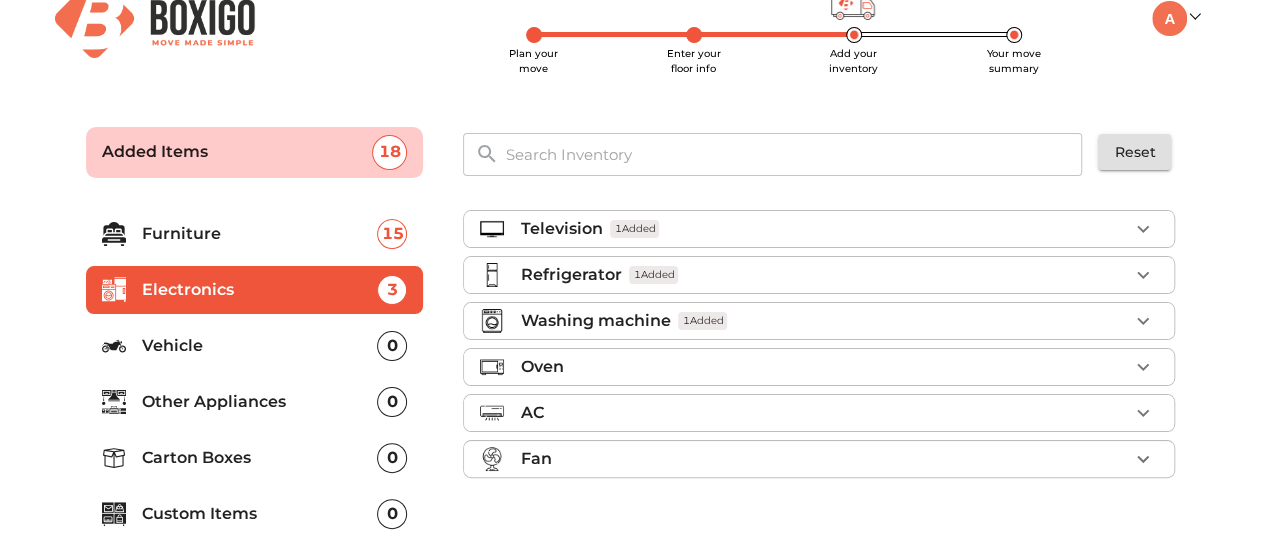 scroll, scrollTop: 35, scrollLeft: 0, axis: vertical 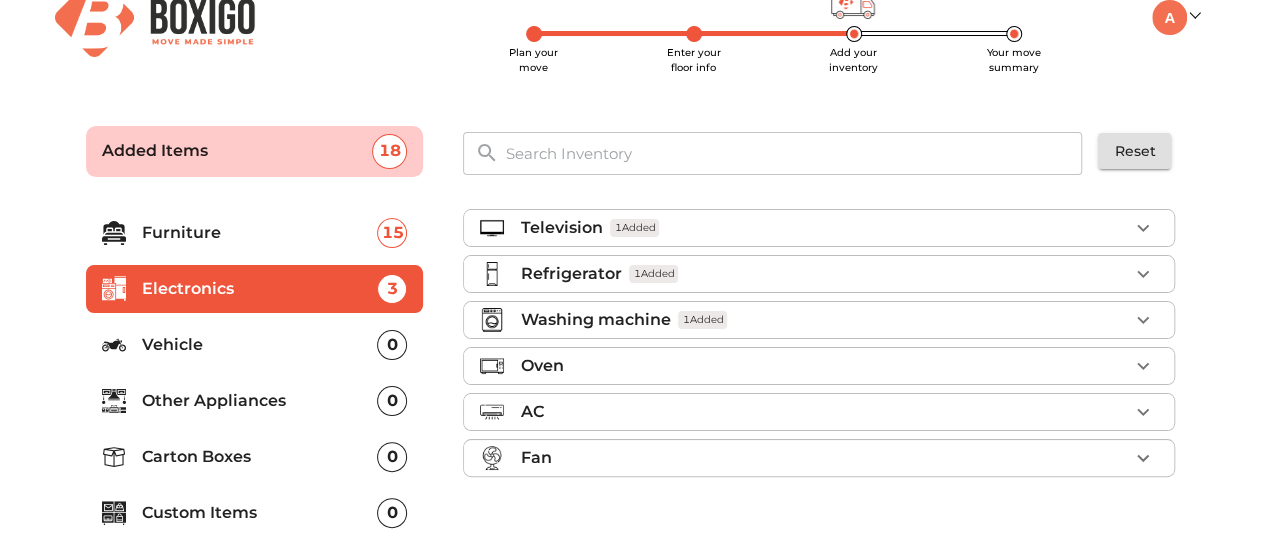 click on "Fan" at bounding box center (824, 458) 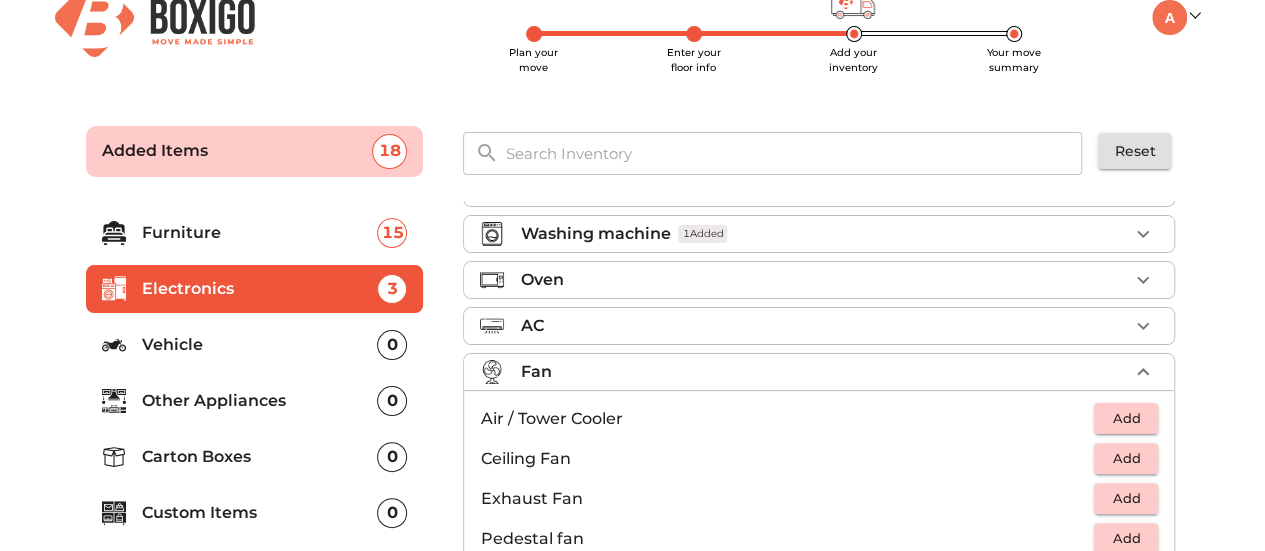 scroll, scrollTop: 88, scrollLeft: 0, axis: vertical 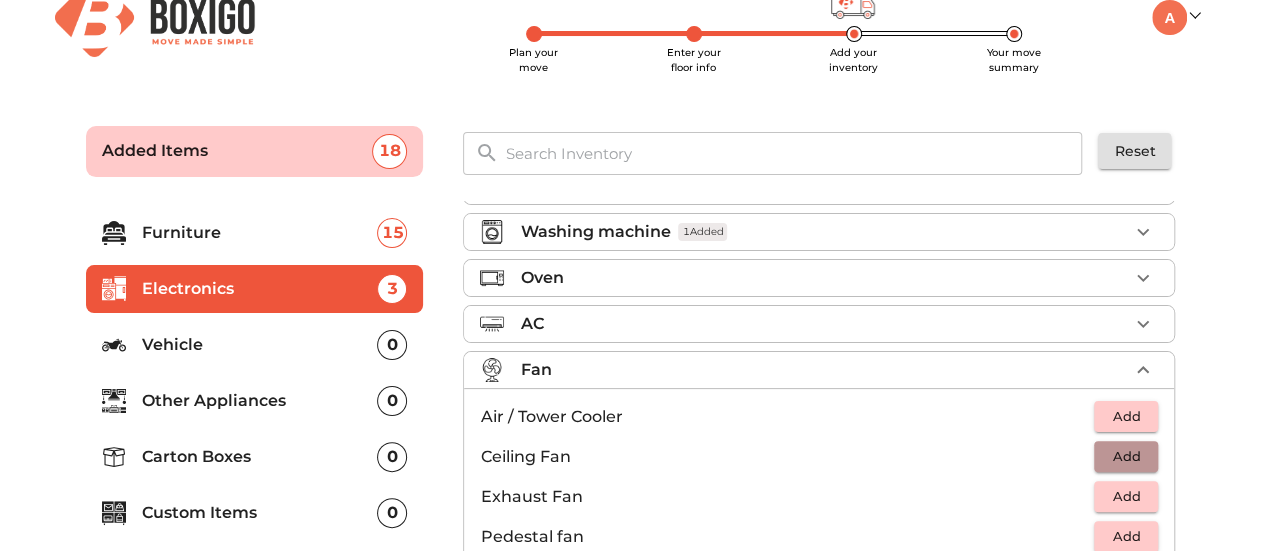 click on "Add" at bounding box center (1126, 456) 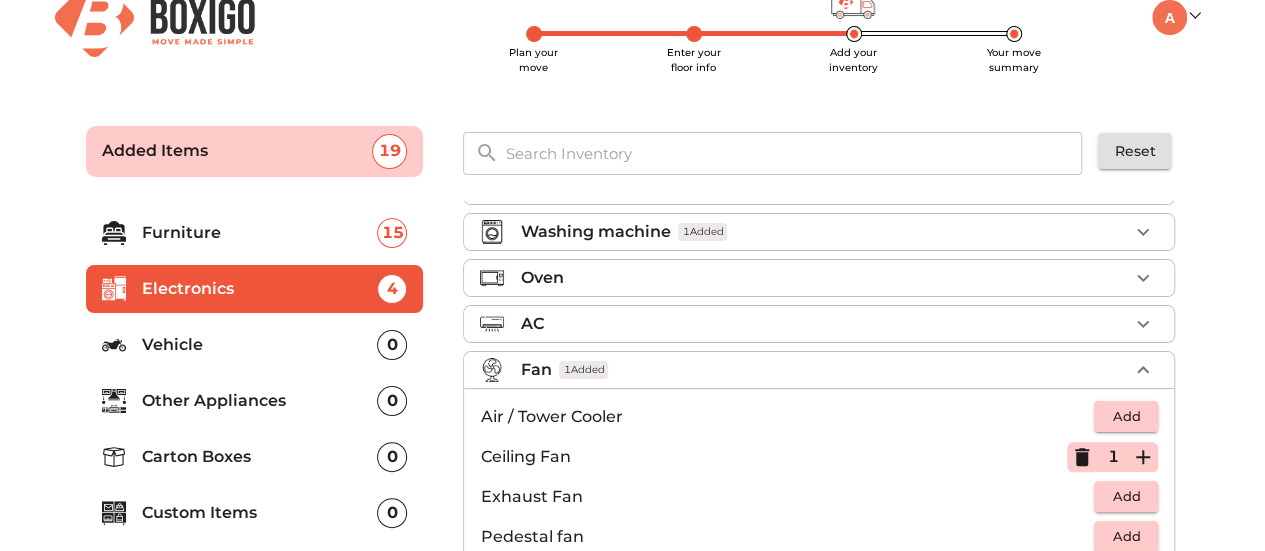 scroll, scrollTop: 100, scrollLeft: 0, axis: vertical 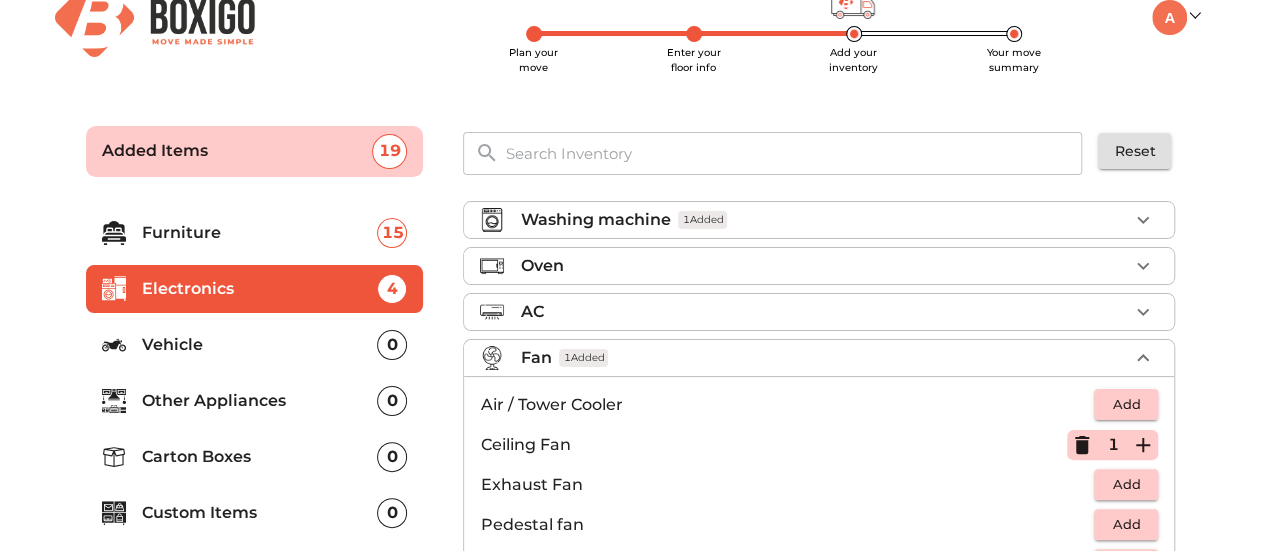 click on "Fan 1  Added" at bounding box center [824, 358] 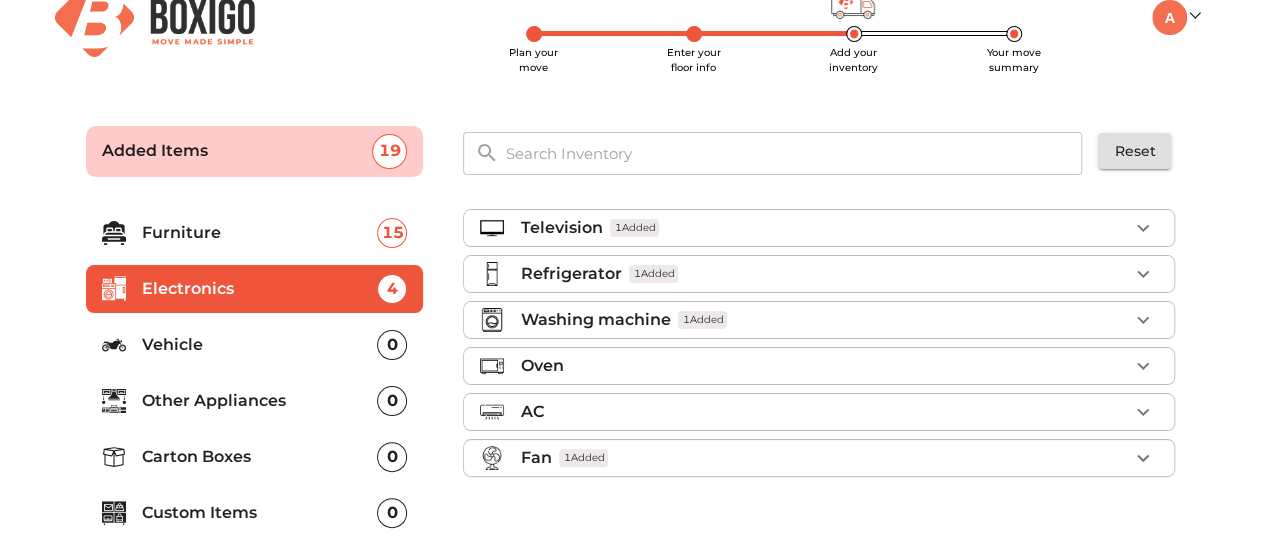 scroll, scrollTop: 0, scrollLeft: 0, axis: both 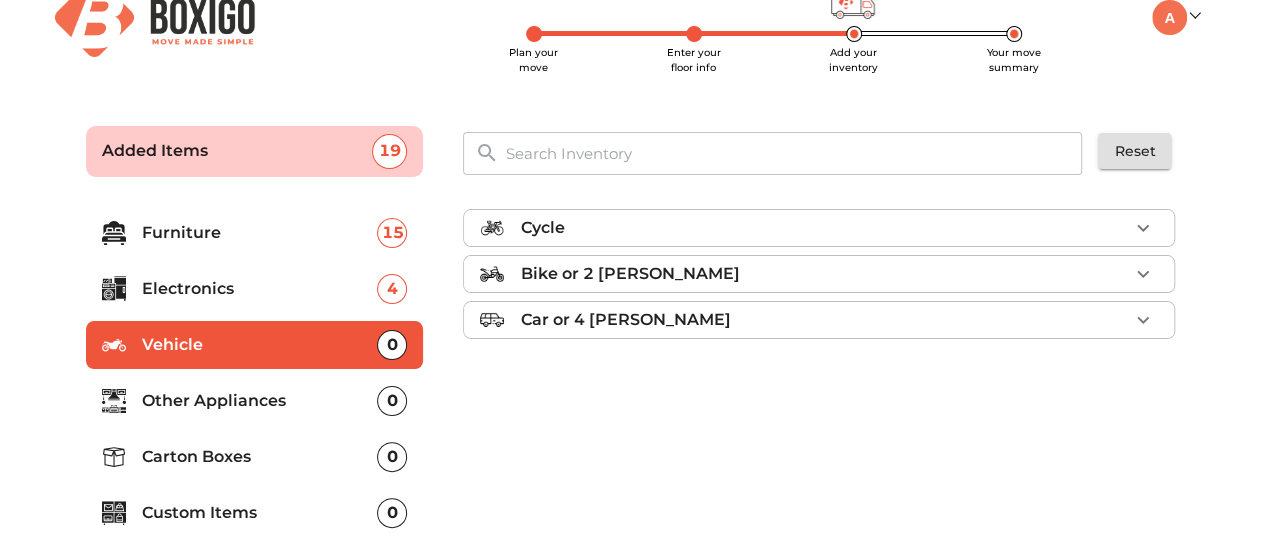 click on "Other Appliances" at bounding box center (260, 401) 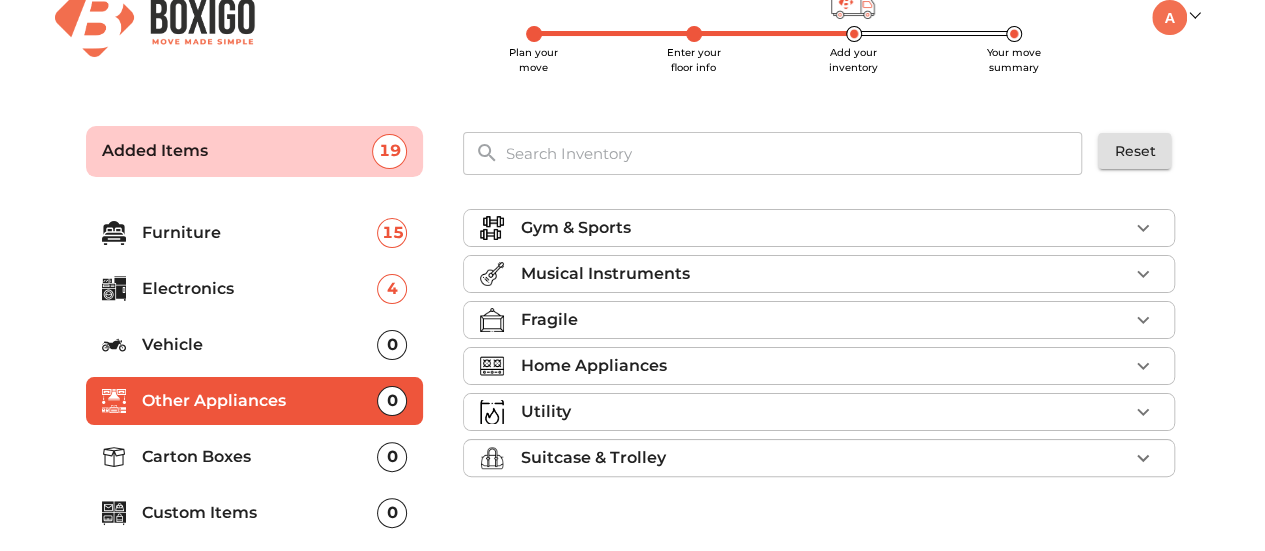 click on "Electronics 4" at bounding box center [255, 289] 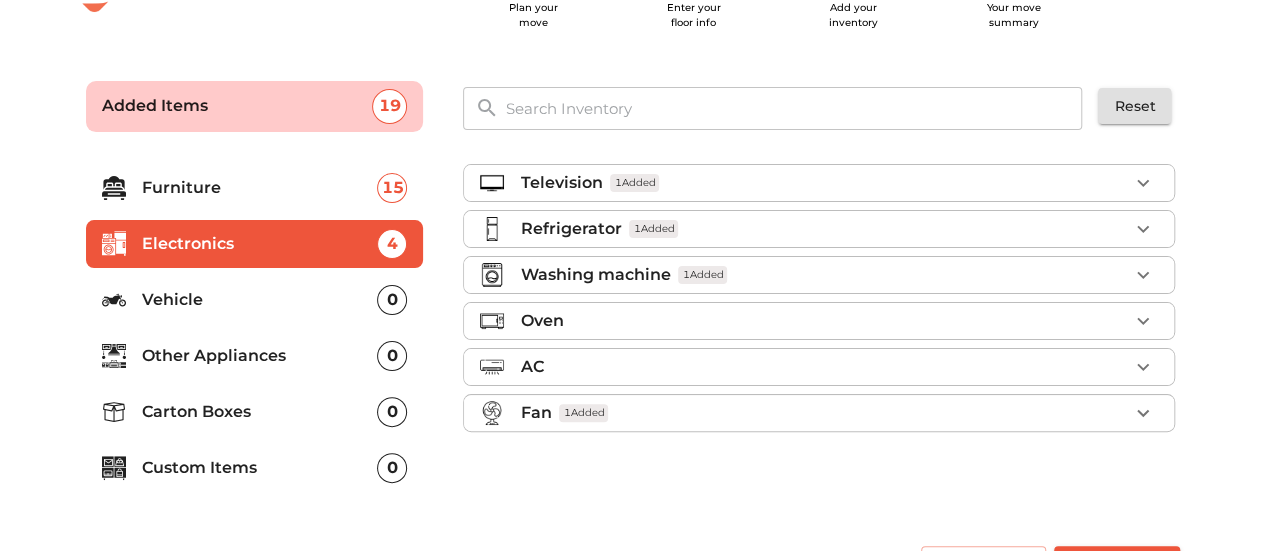 scroll, scrollTop: 82, scrollLeft: 0, axis: vertical 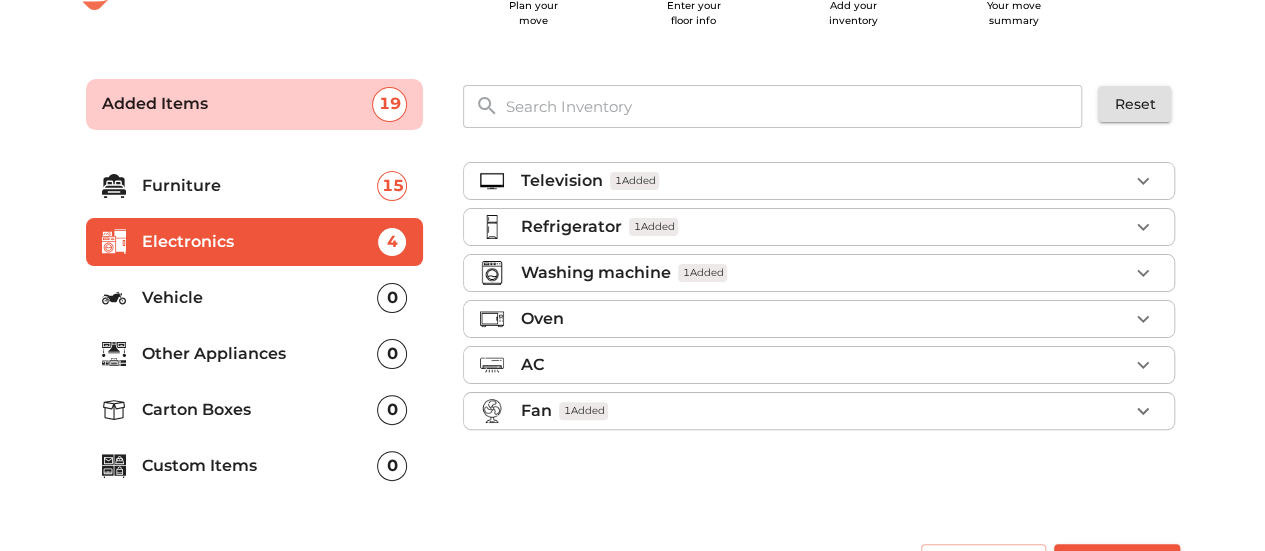 click on "Vehicle" at bounding box center (260, 298) 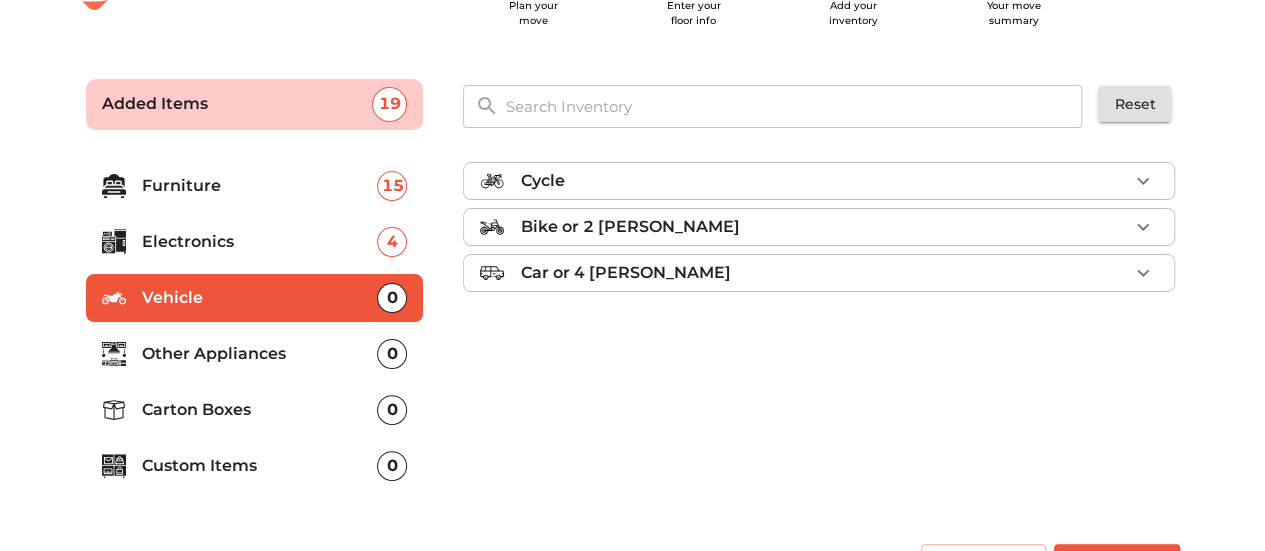 click on "Other Appliances" at bounding box center [260, 354] 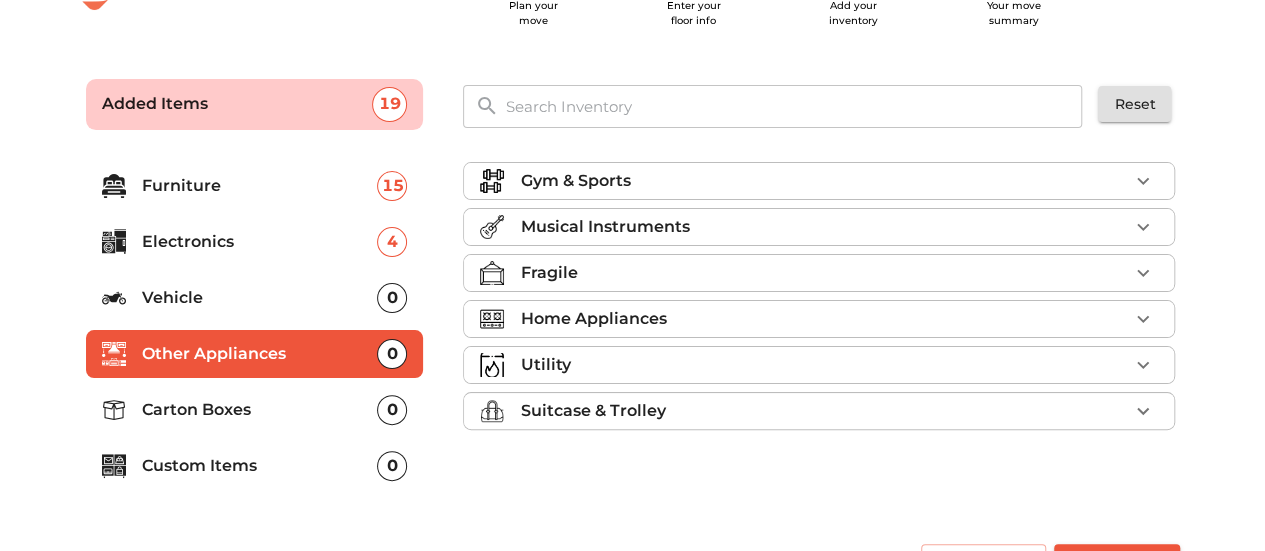 click on "Utility" at bounding box center [819, 365] 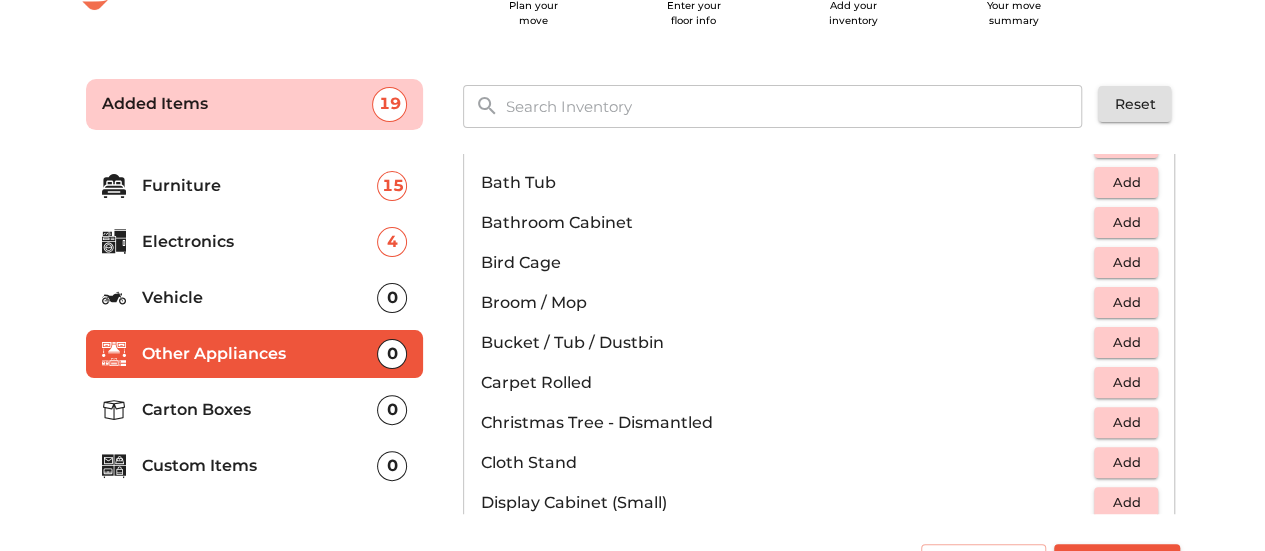 scroll, scrollTop: 310, scrollLeft: 0, axis: vertical 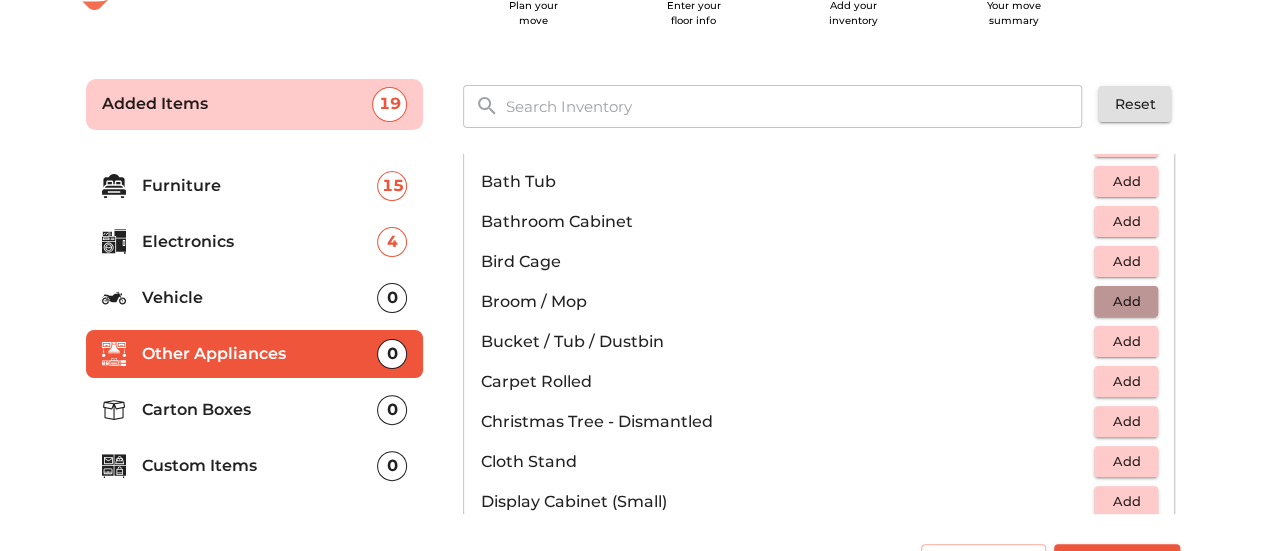 click on "Add" at bounding box center (1126, 301) 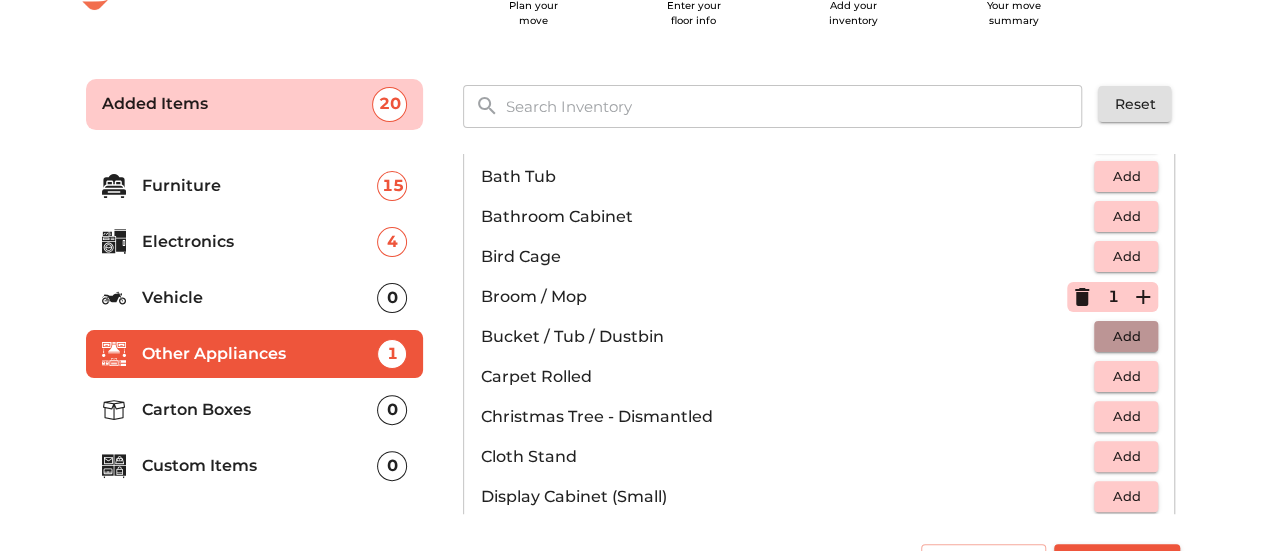 click on "Add" at bounding box center (1126, 336) 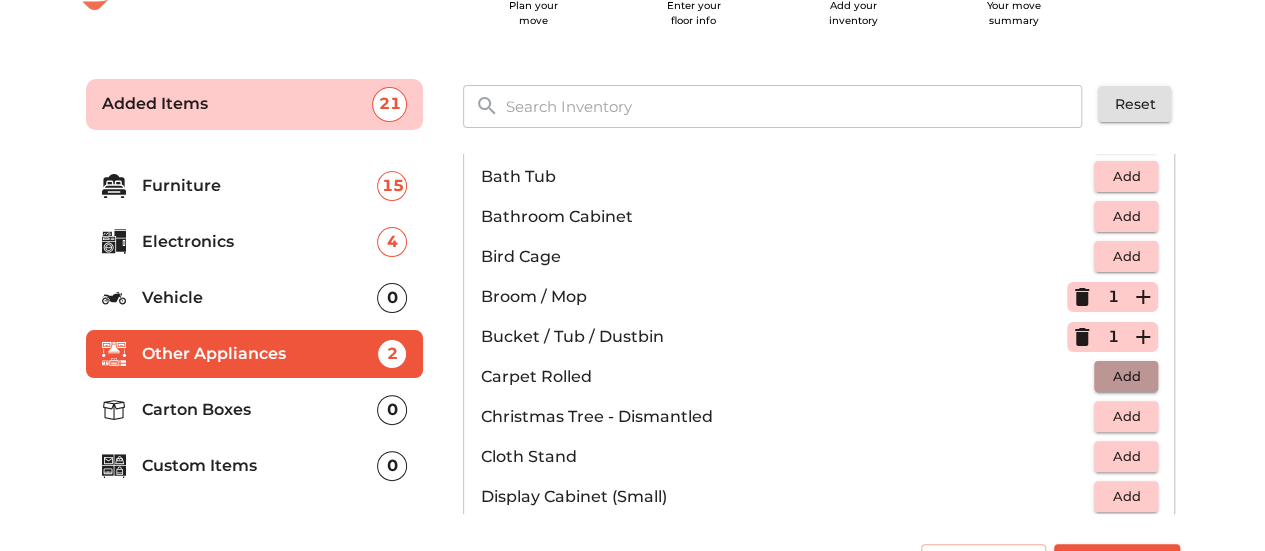 click on "Add" at bounding box center (1126, 376) 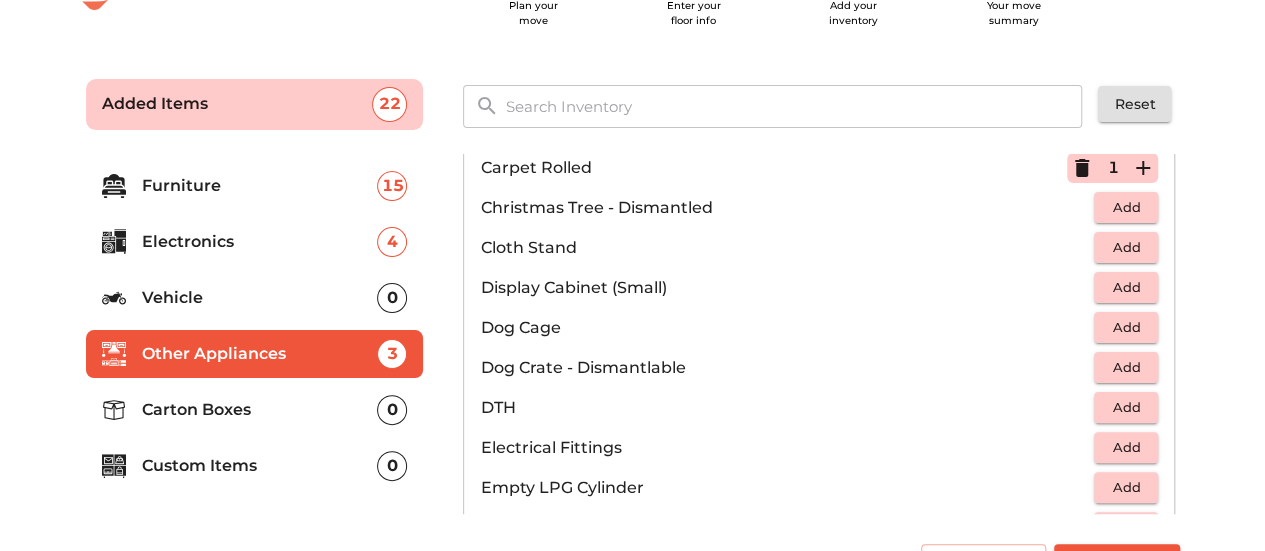 scroll, scrollTop: 525, scrollLeft: 0, axis: vertical 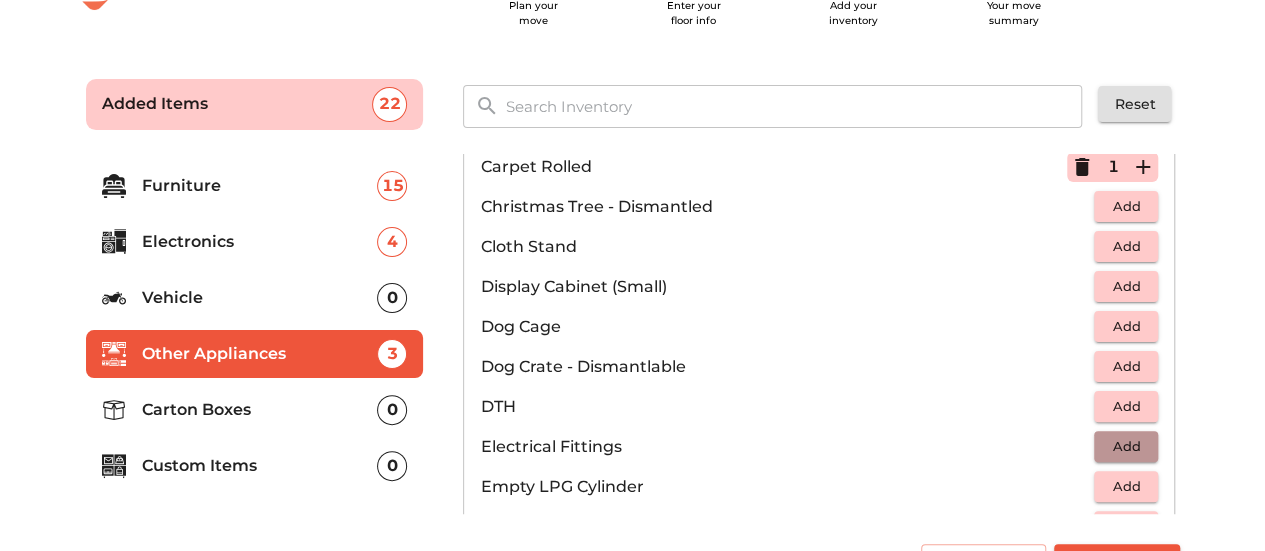 click on "Add" at bounding box center (1126, 446) 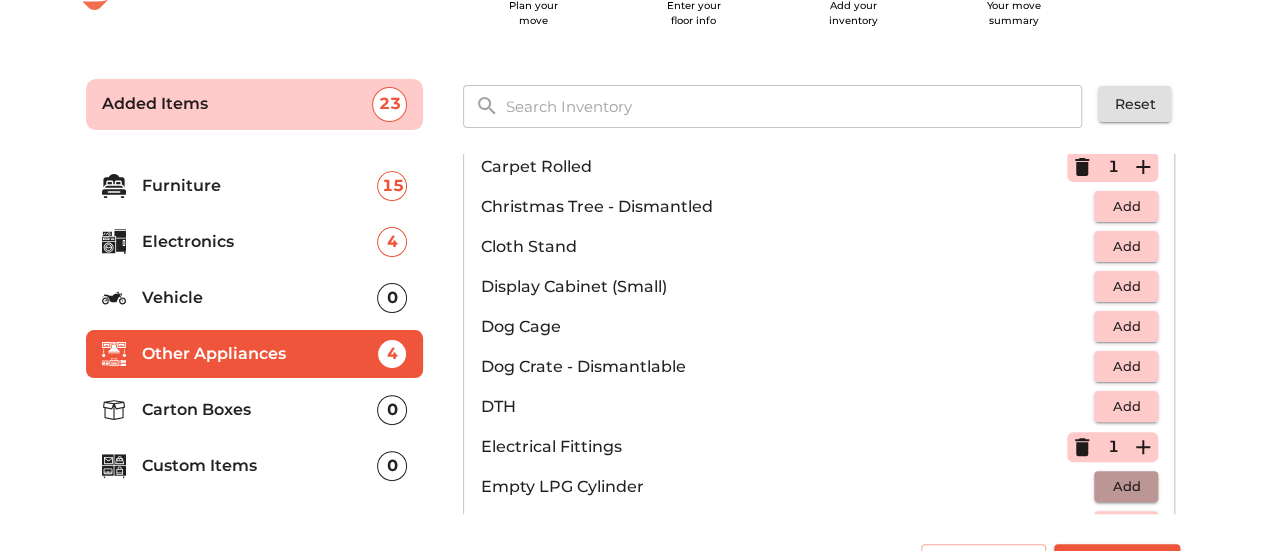 click on "Add" at bounding box center (1126, 486) 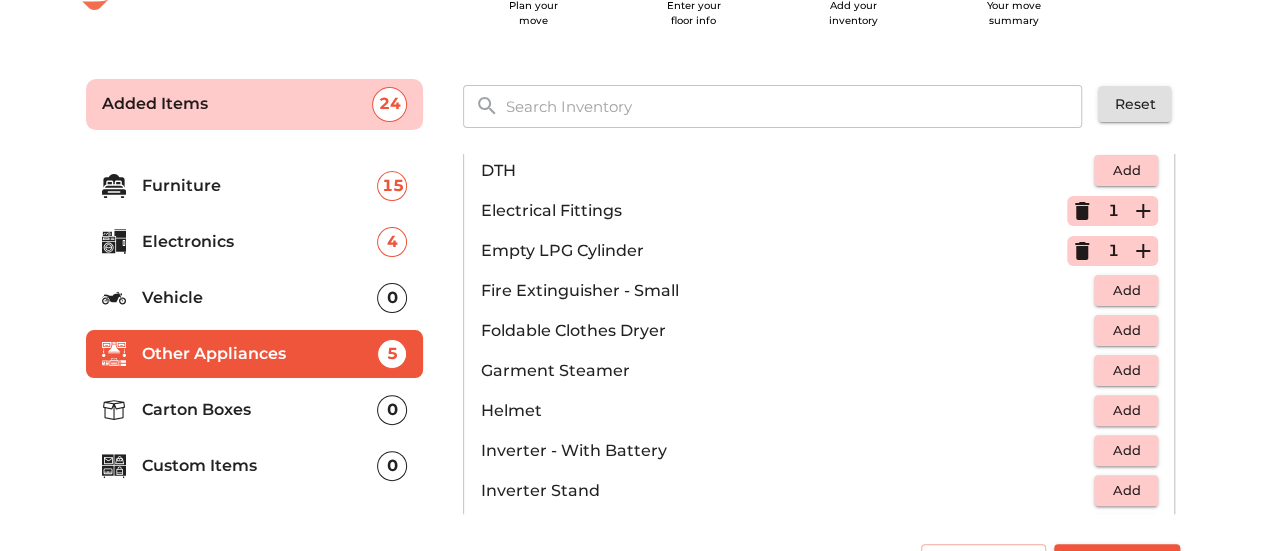 scroll, scrollTop: 717, scrollLeft: 0, axis: vertical 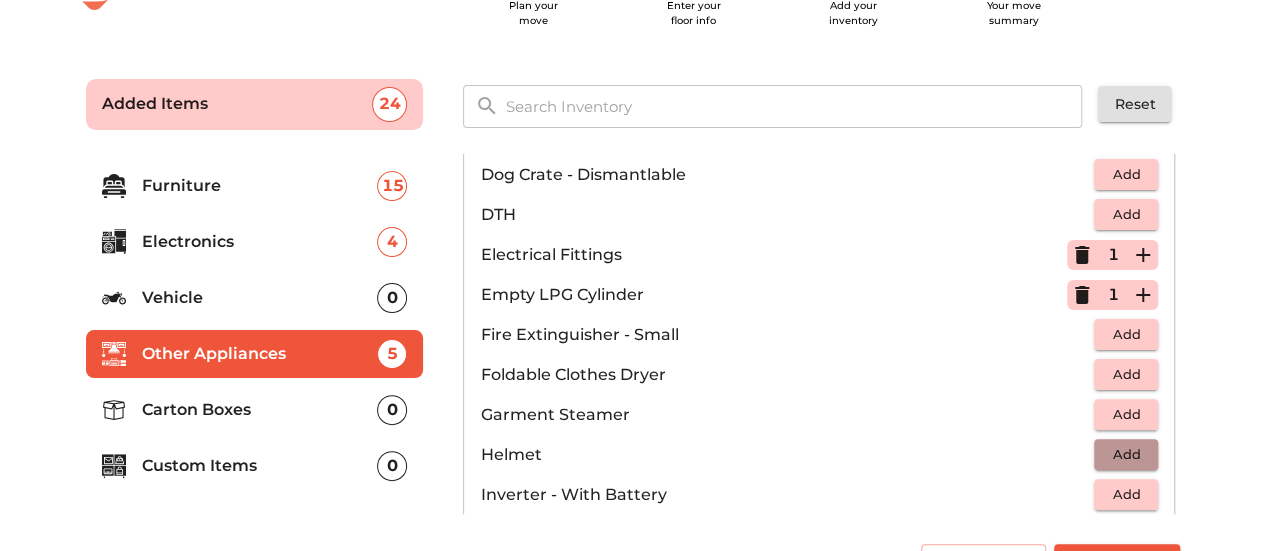 click on "Add" at bounding box center (1126, 454) 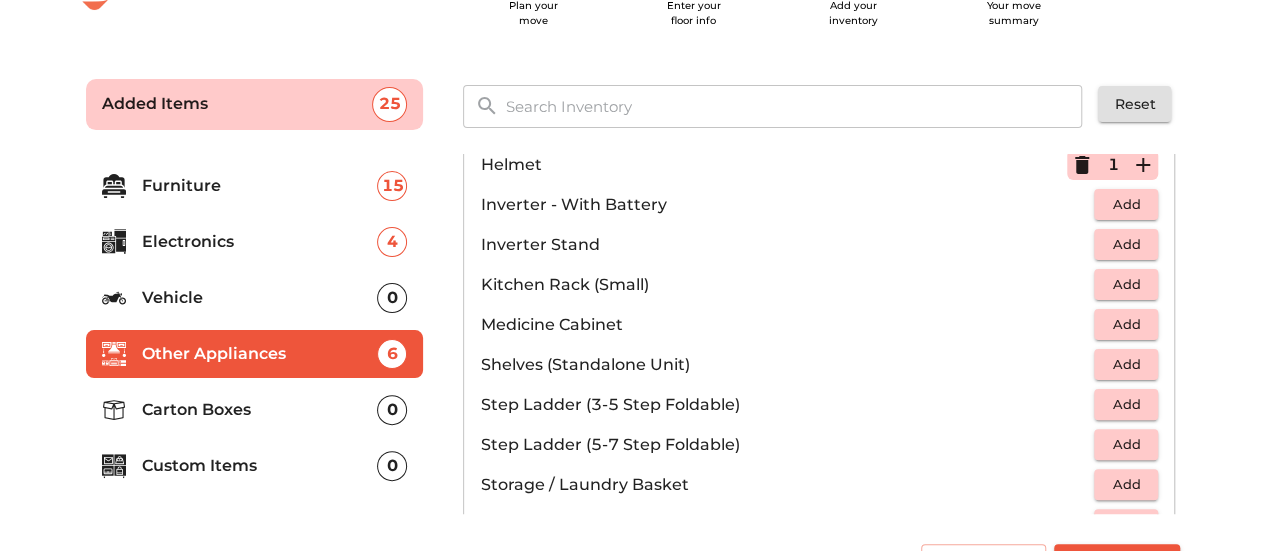 scroll, scrollTop: 1009, scrollLeft: 0, axis: vertical 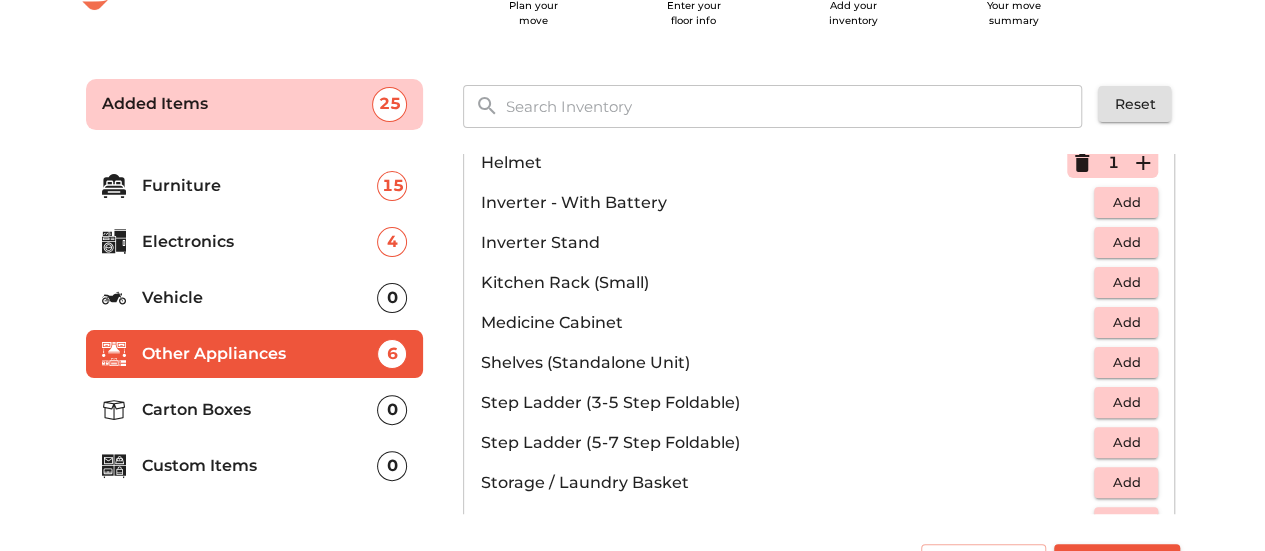 click on "Add" at bounding box center [1126, 482] 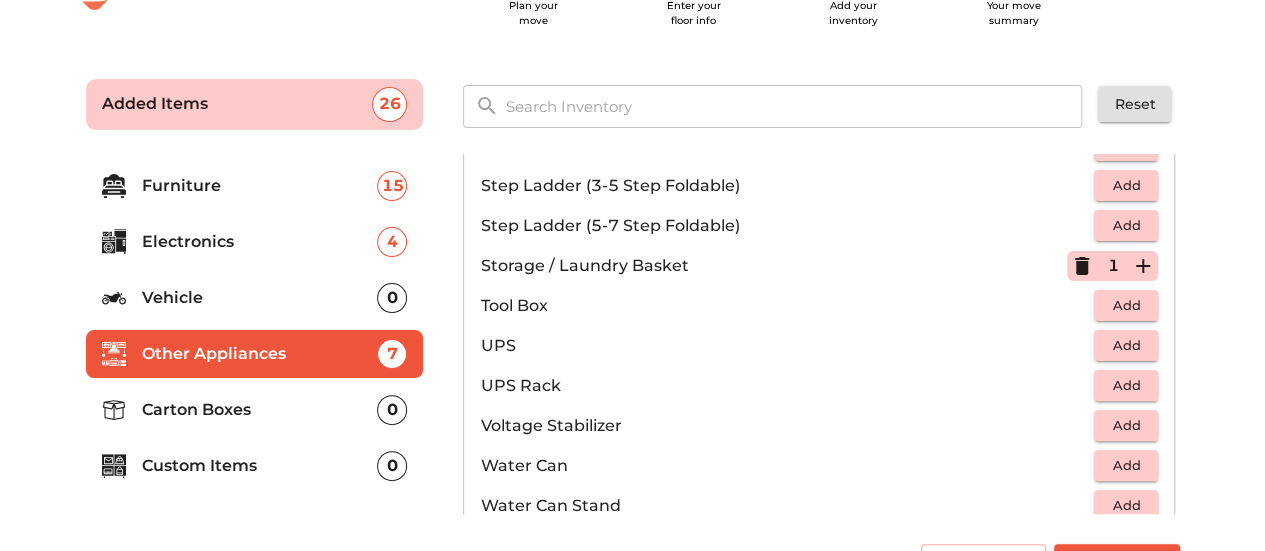 scroll, scrollTop: 1257, scrollLeft: 0, axis: vertical 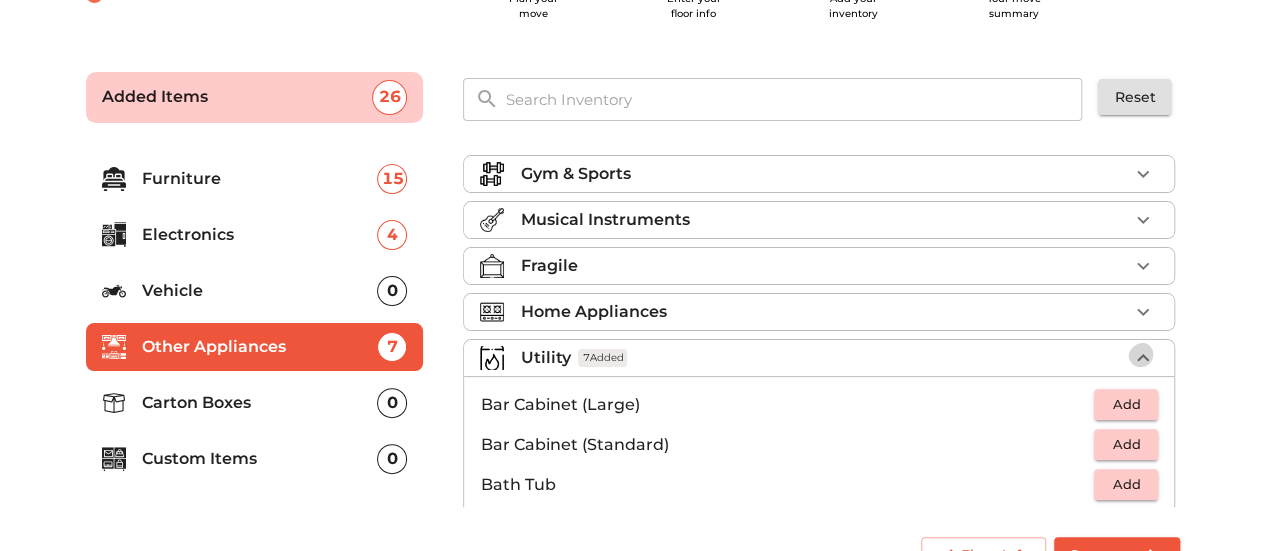 click 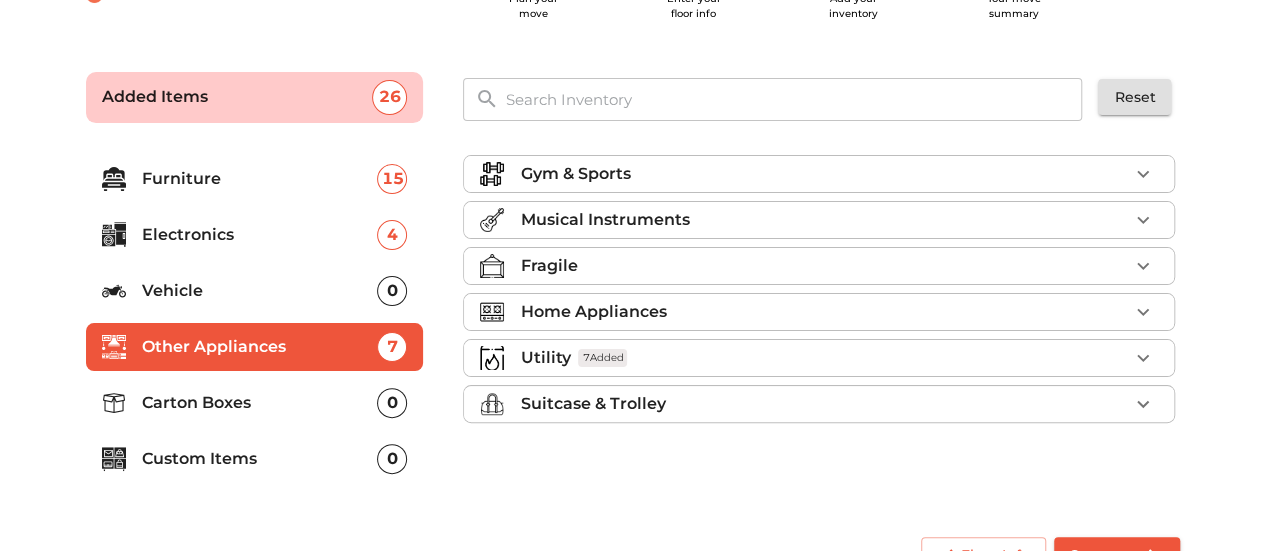 click on "Home Appliances" at bounding box center [824, 312] 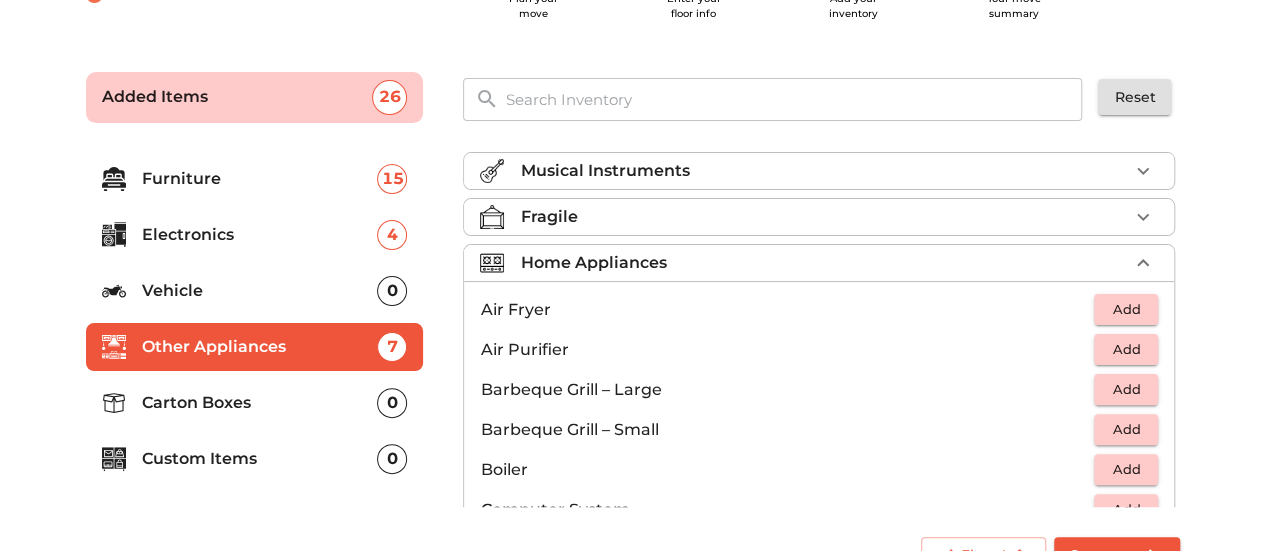 scroll, scrollTop: 52, scrollLeft: 0, axis: vertical 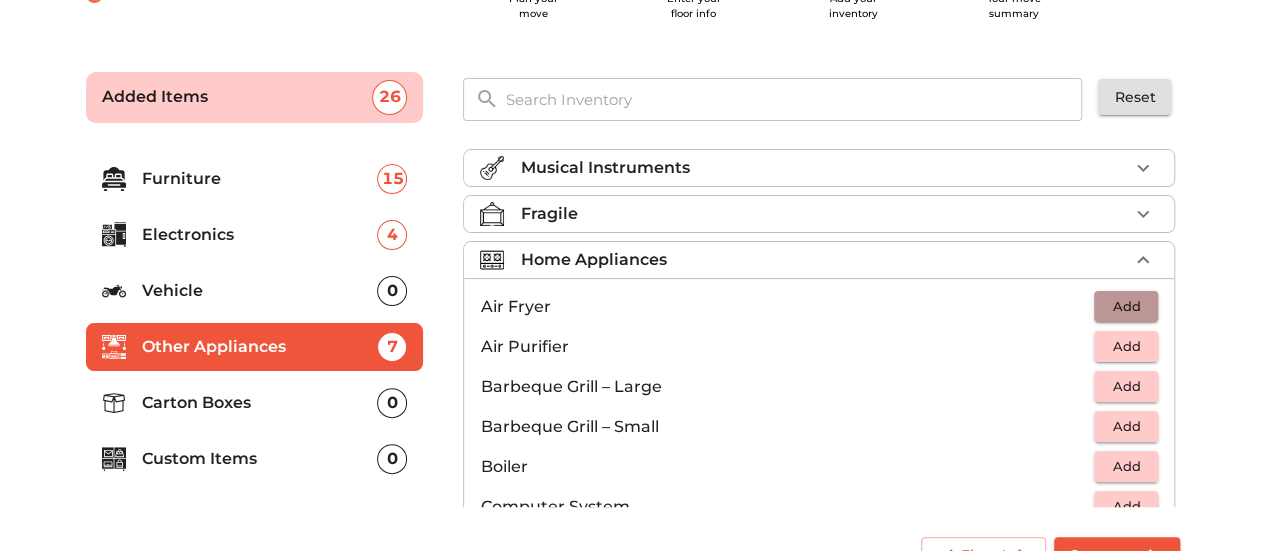 click on "Add" at bounding box center [1126, 306] 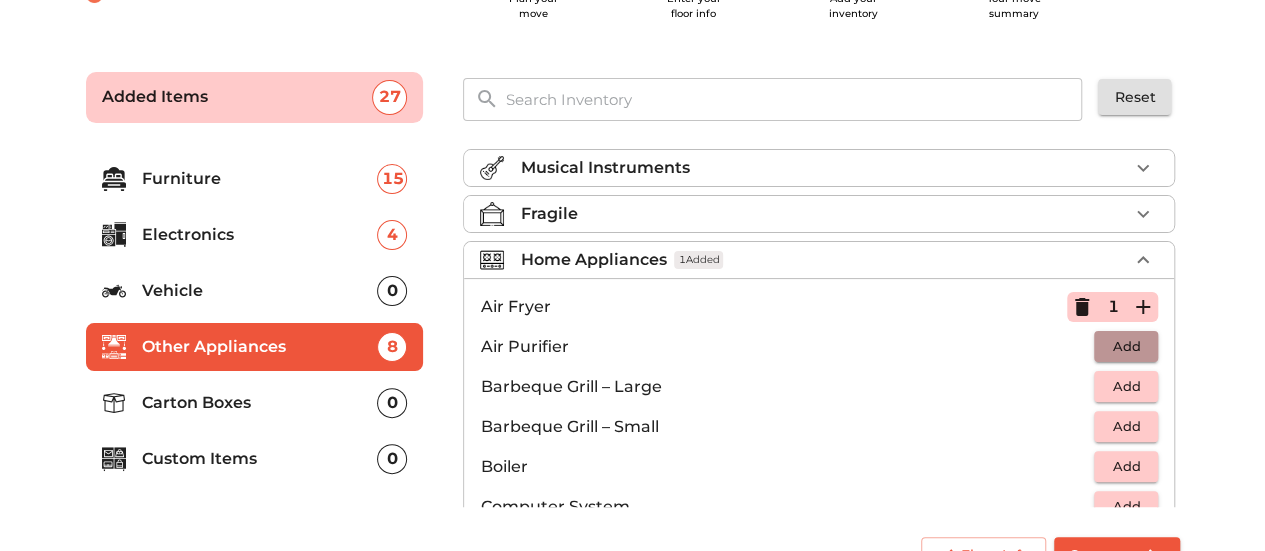 click on "Add" at bounding box center [1126, 346] 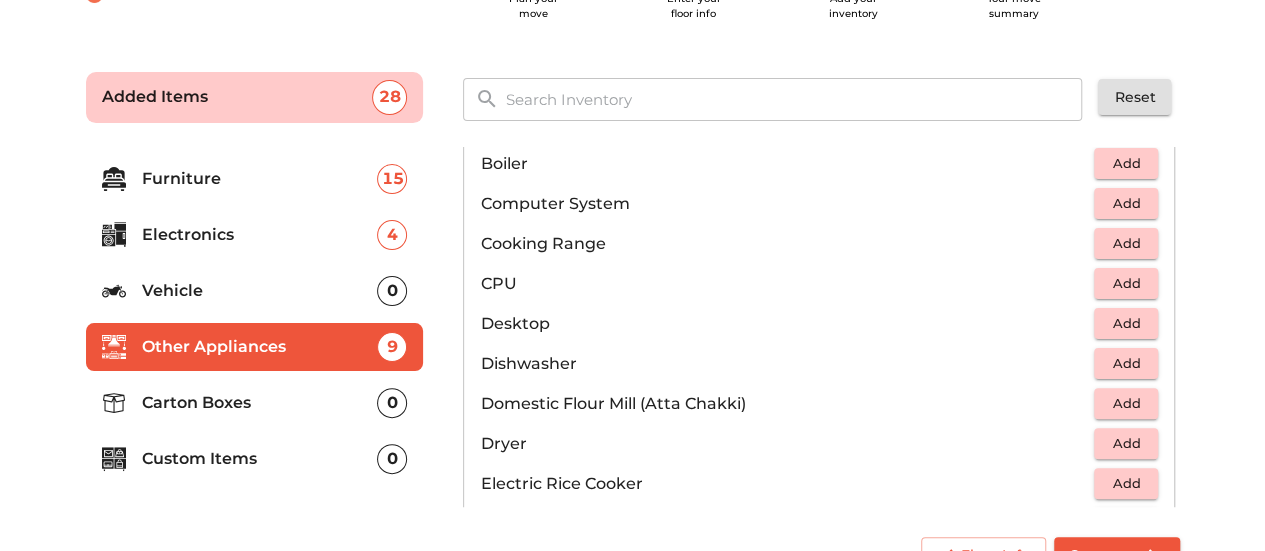 scroll, scrollTop: 372, scrollLeft: 0, axis: vertical 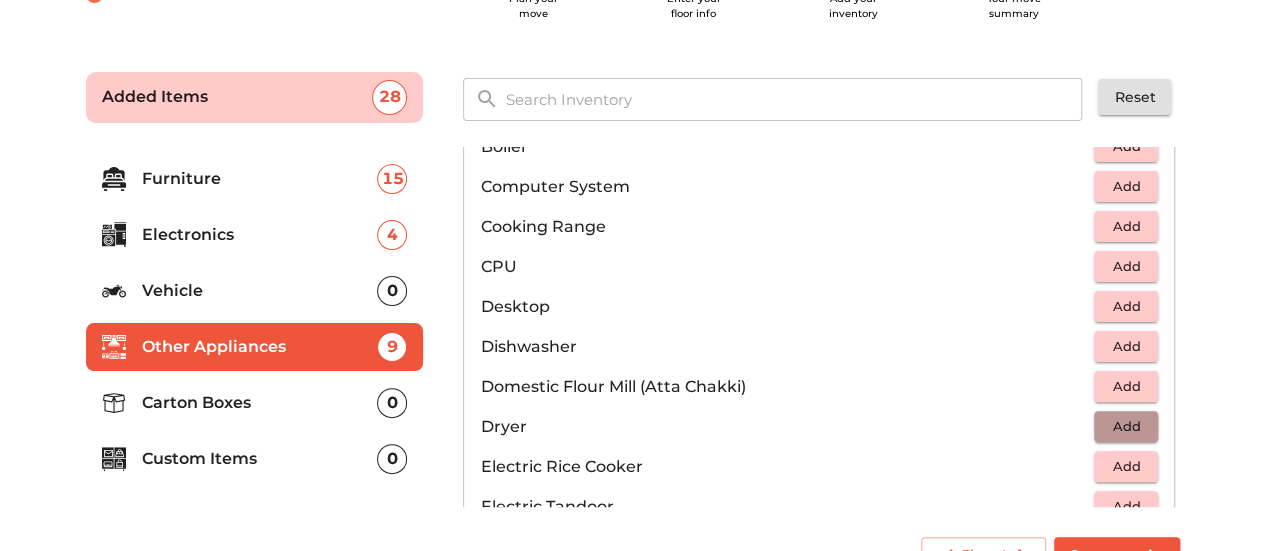 click on "Add" at bounding box center (1126, 426) 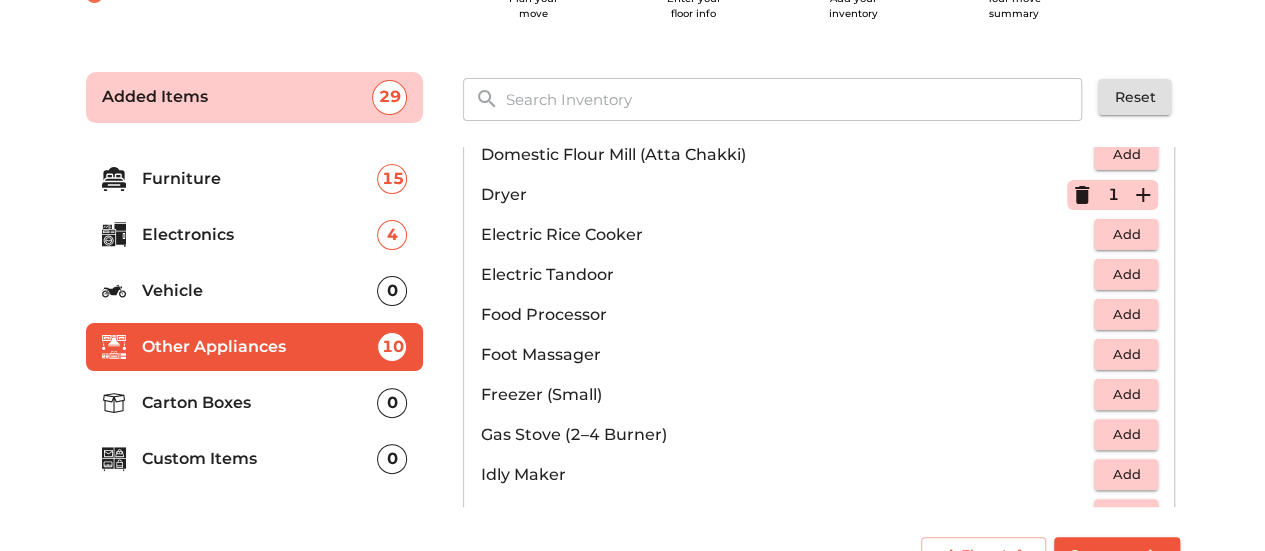 scroll, scrollTop: 606, scrollLeft: 0, axis: vertical 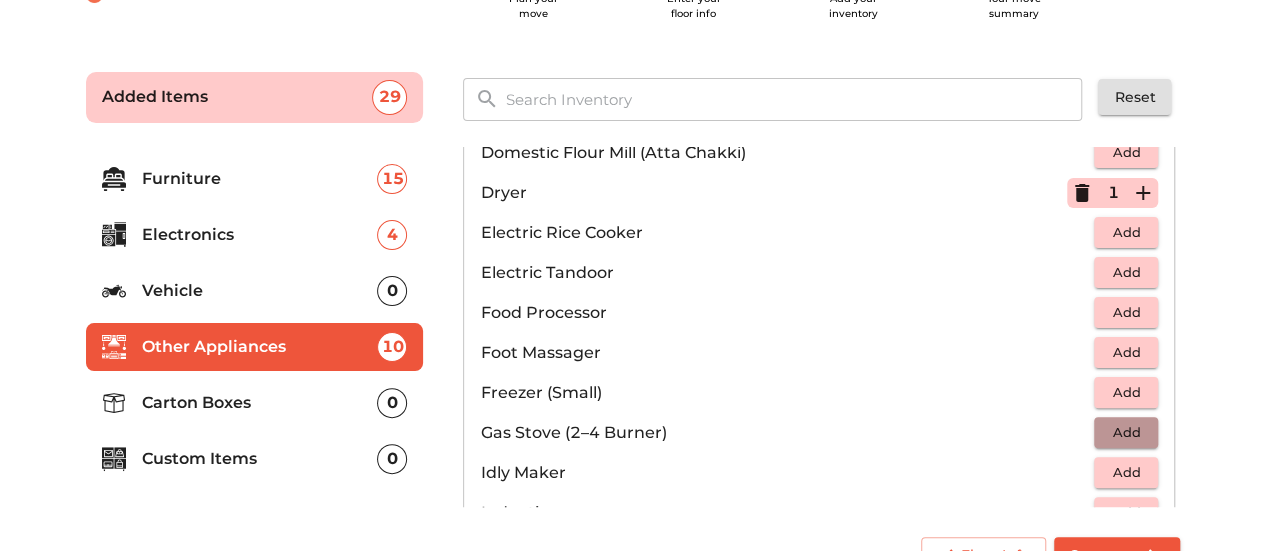 click on "Add" at bounding box center [1126, 432] 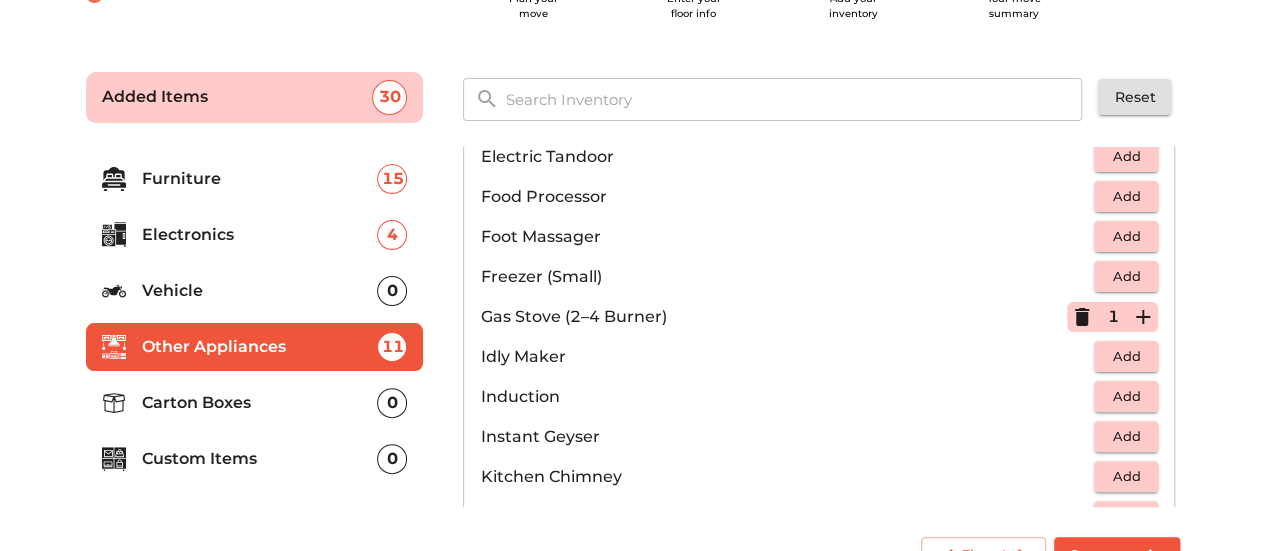 scroll, scrollTop: 764, scrollLeft: 0, axis: vertical 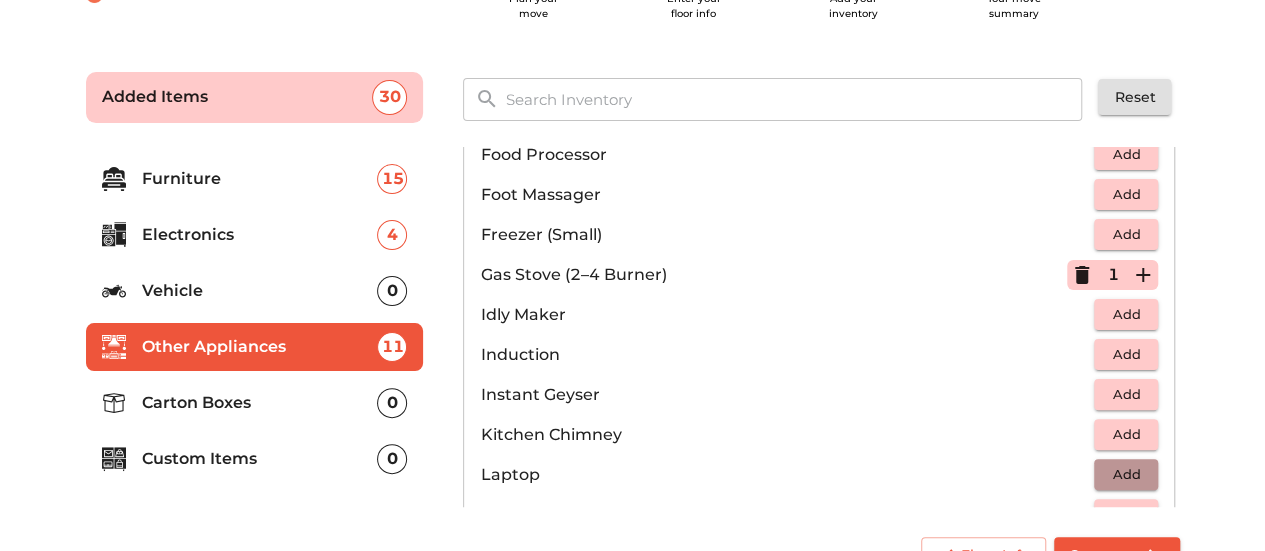 click on "Add" at bounding box center [1126, 474] 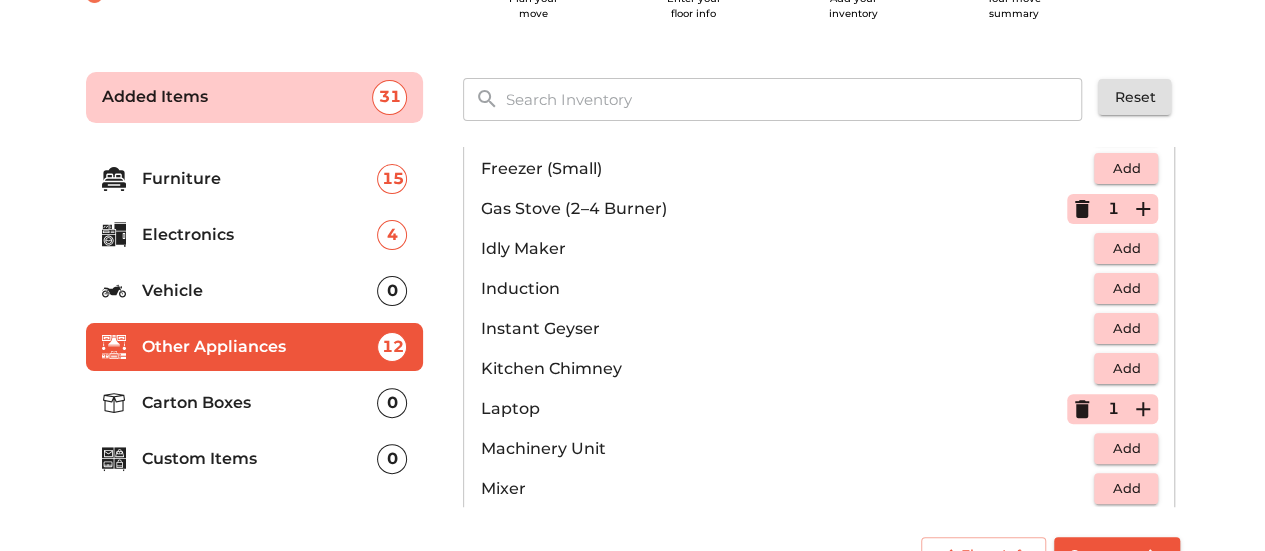 scroll, scrollTop: 831, scrollLeft: 0, axis: vertical 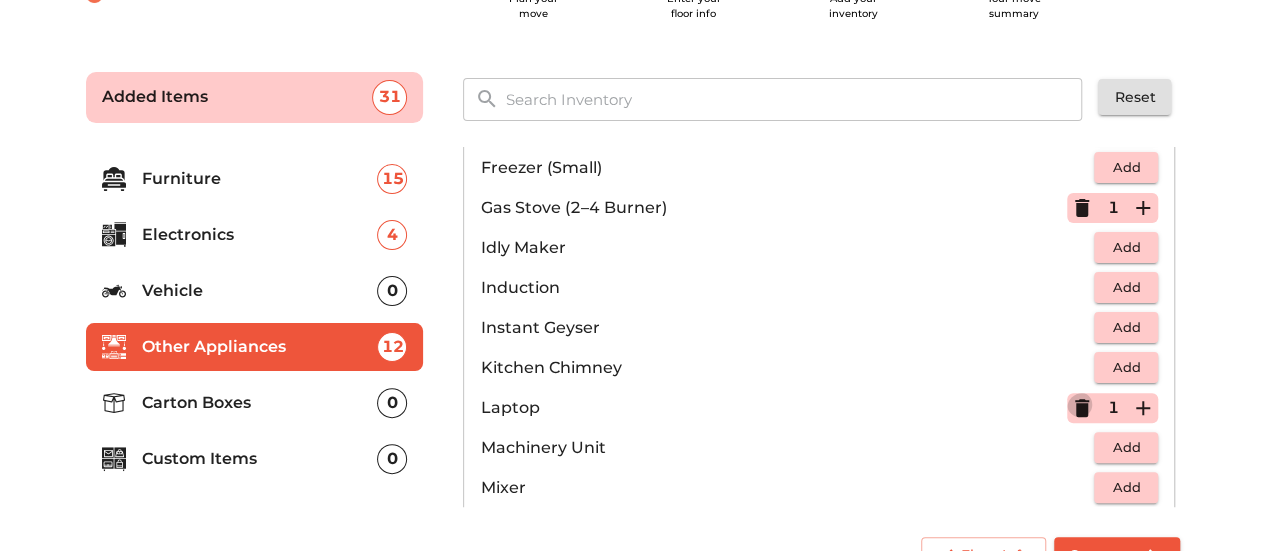 click 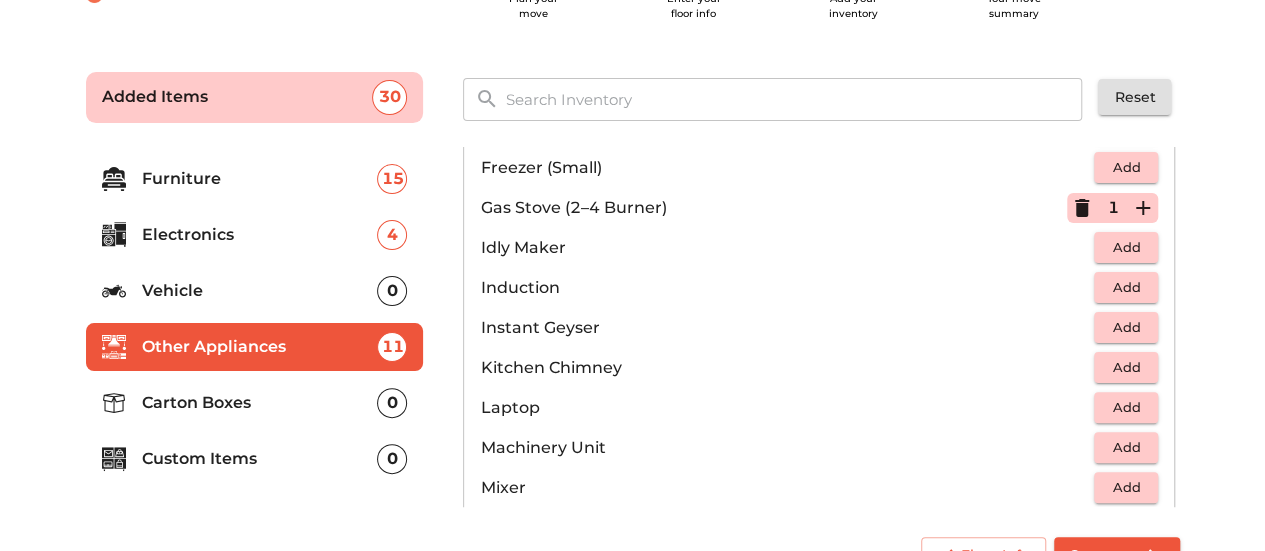 scroll, scrollTop: 867, scrollLeft: 0, axis: vertical 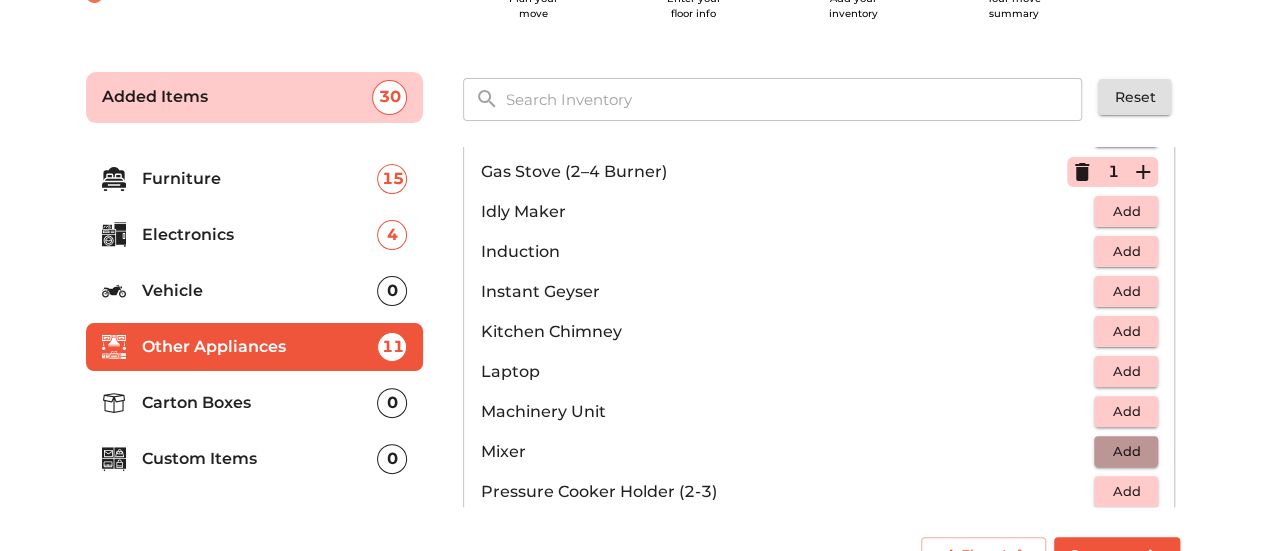 click on "Add" at bounding box center [1126, 451] 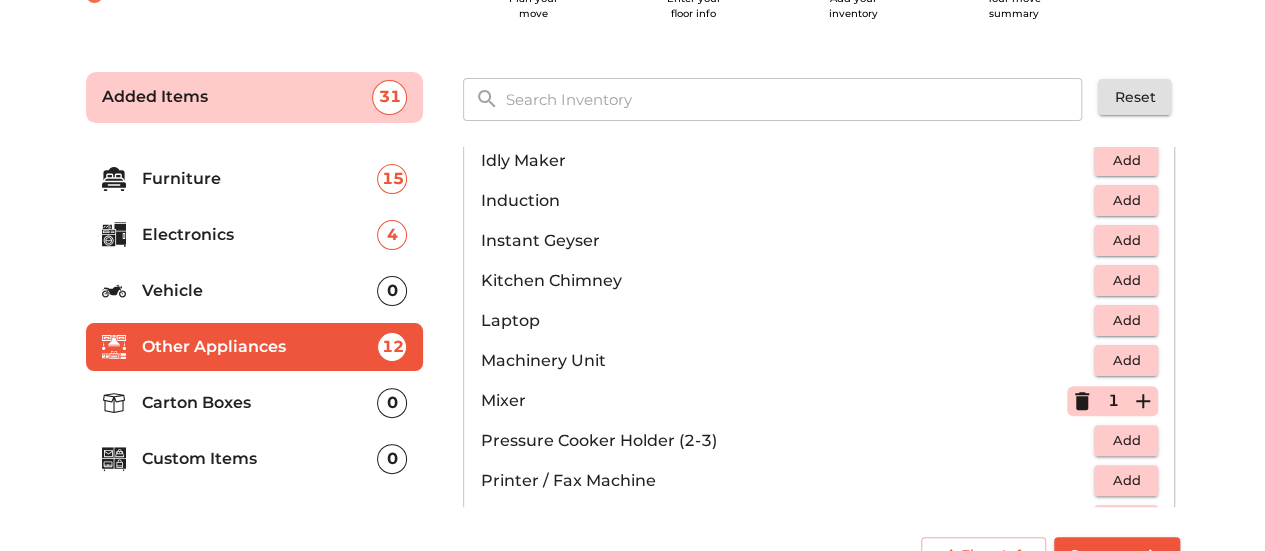 scroll, scrollTop: 919, scrollLeft: 0, axis: vertical 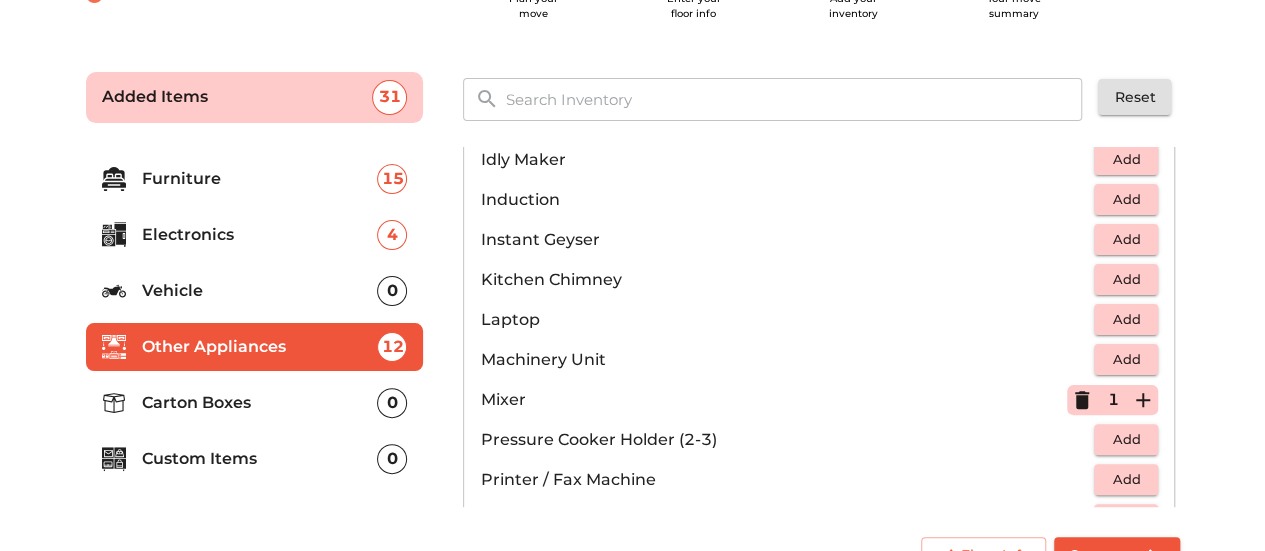 click on "Add" at bounding box center (1126, 439) 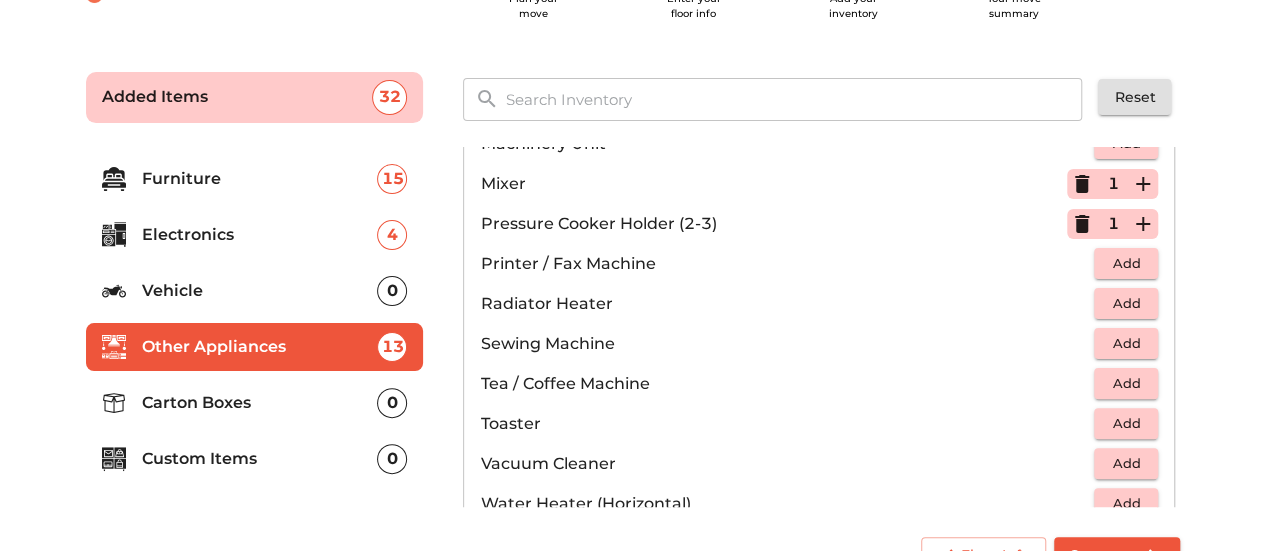 scroll, scrollTop: 1160, scrollLeft: 0, axis: vertical 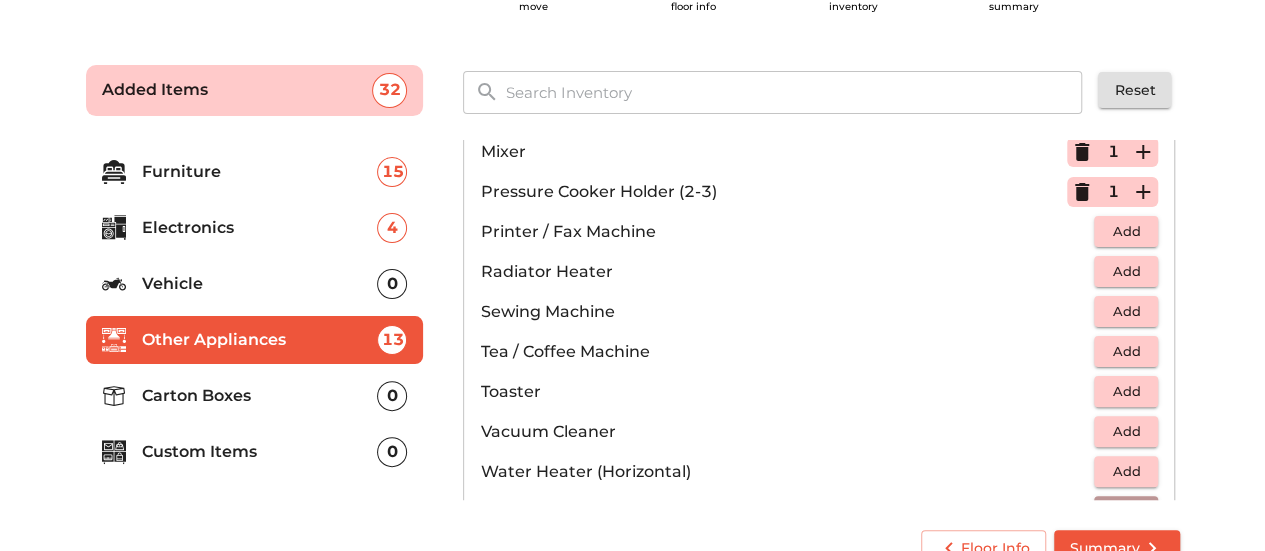 click on "Add" at bounding box center [1126, 511] 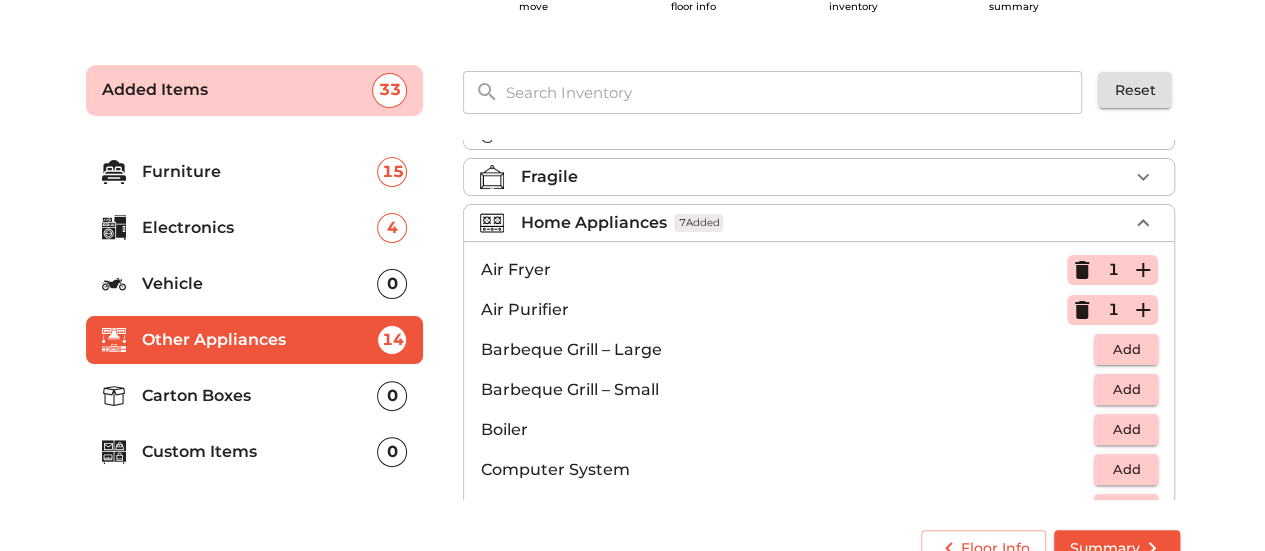 scroll, scrollTop: 50, scrollLeft: 0, axis: vertical 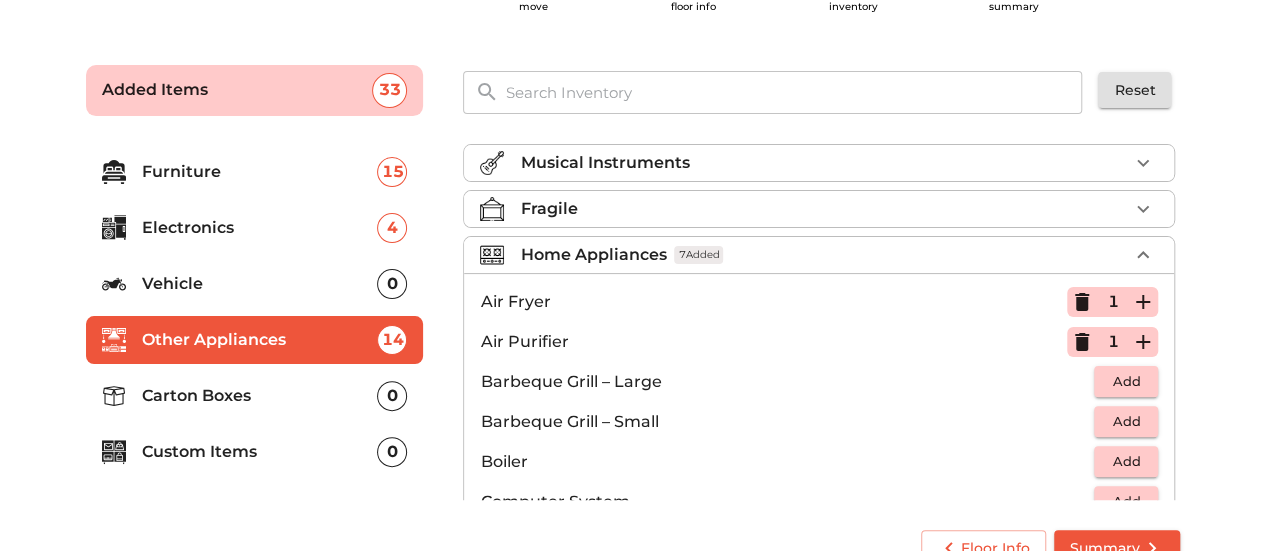 click on "Home Appliances 7  Added" at bounding box center (824, 255) 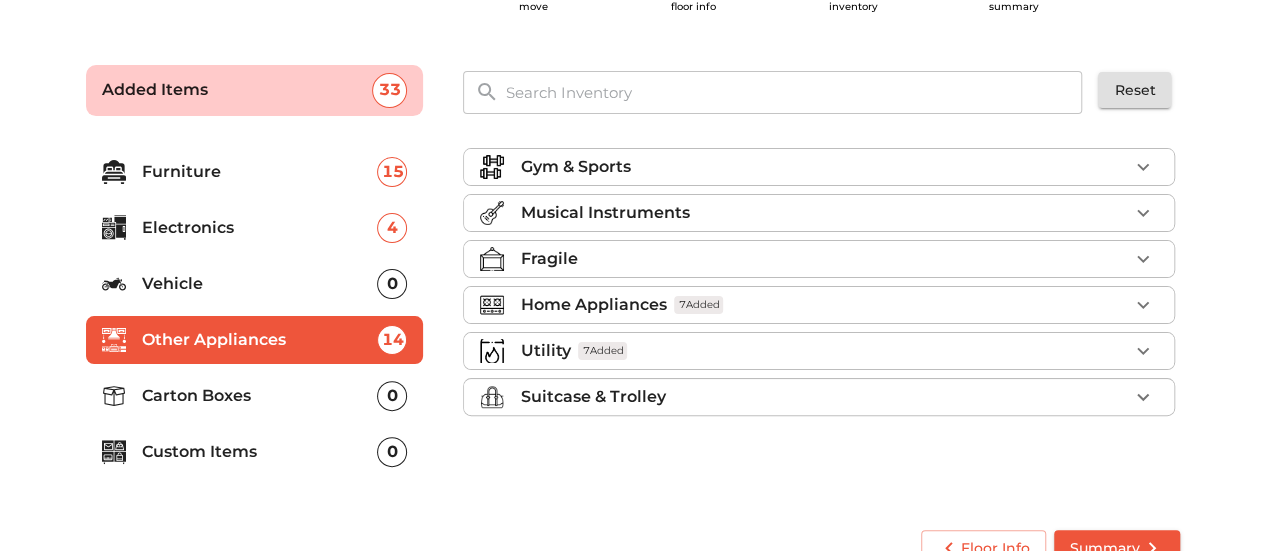 scroll, scrollTop: 0, scrollLeft: 0, axis: both 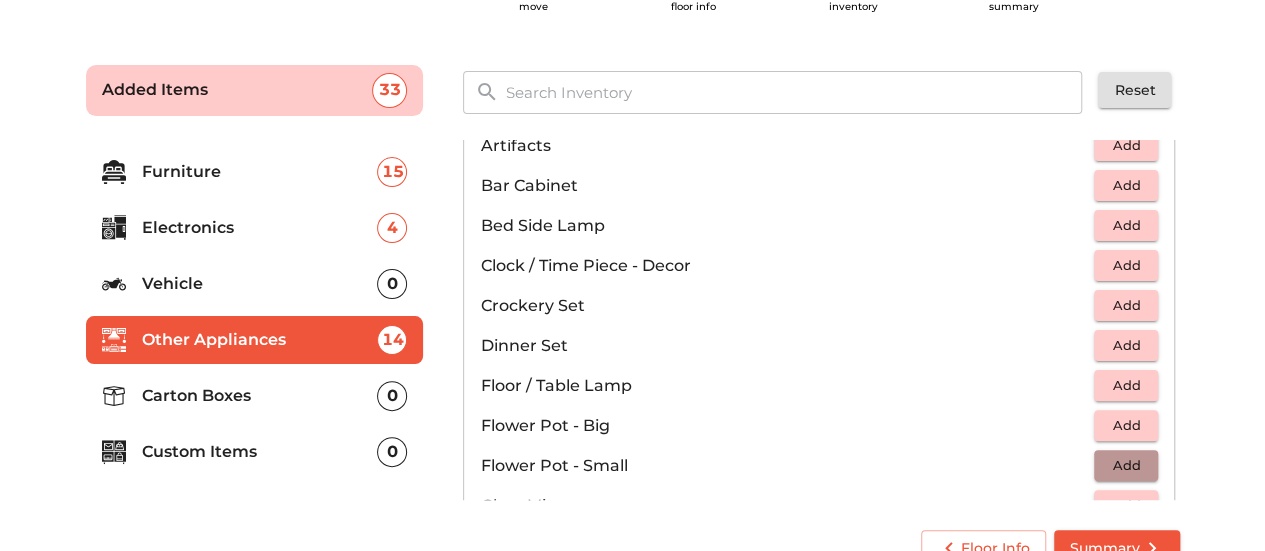 click on "Add" at bounding box center [1126, 465] 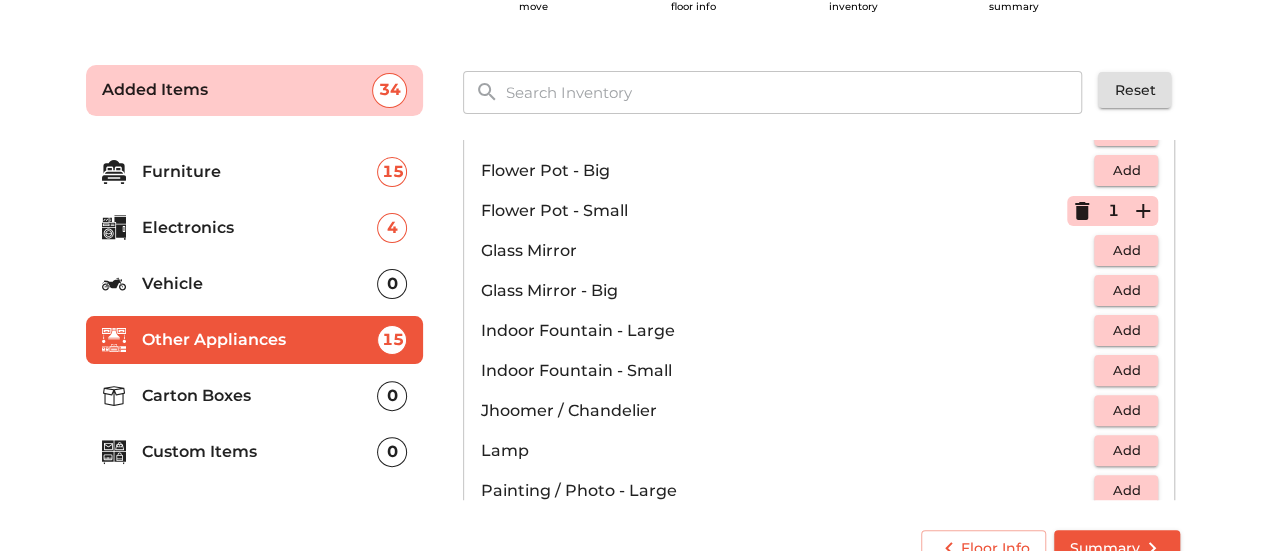 scroll, scrollTop: 576, scrollLeft: 0, axis: vertical 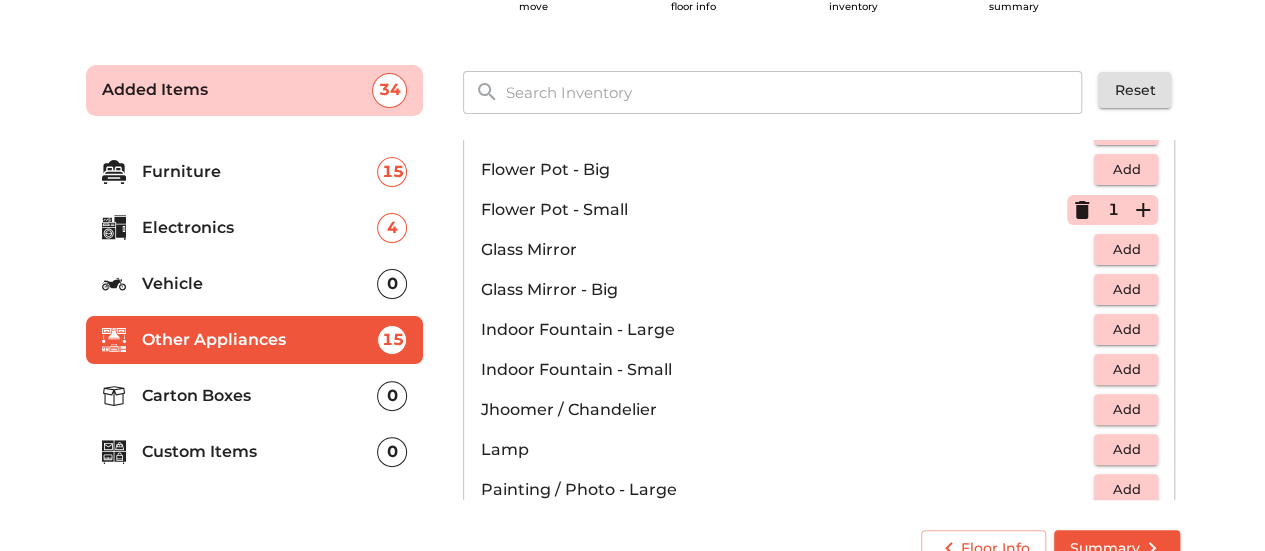 click on "Add" at bounding box center (1126, 569) 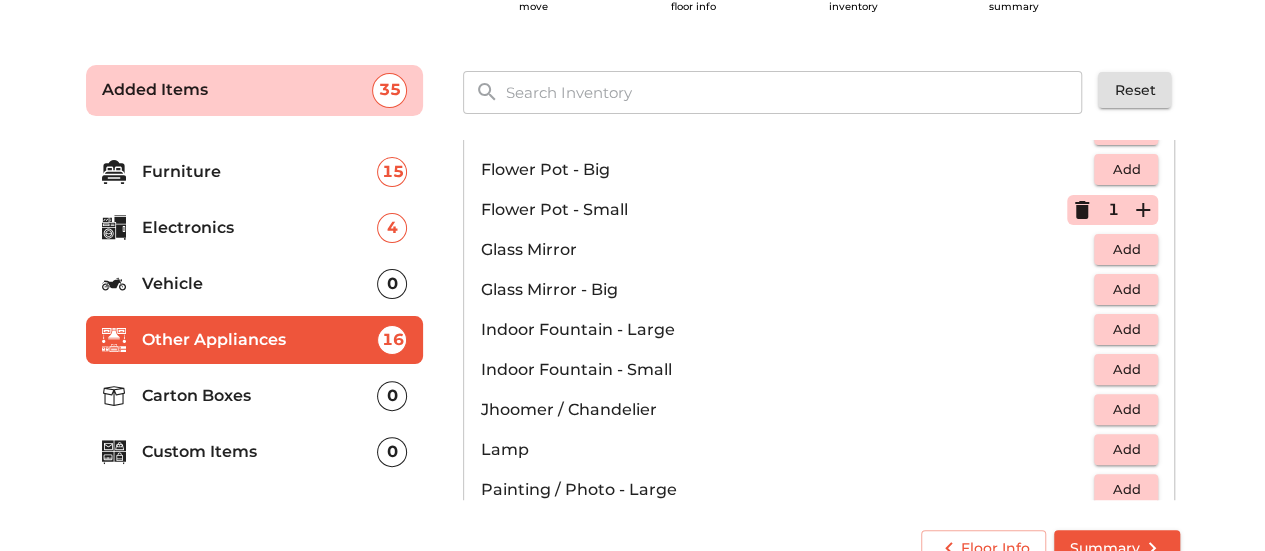 click 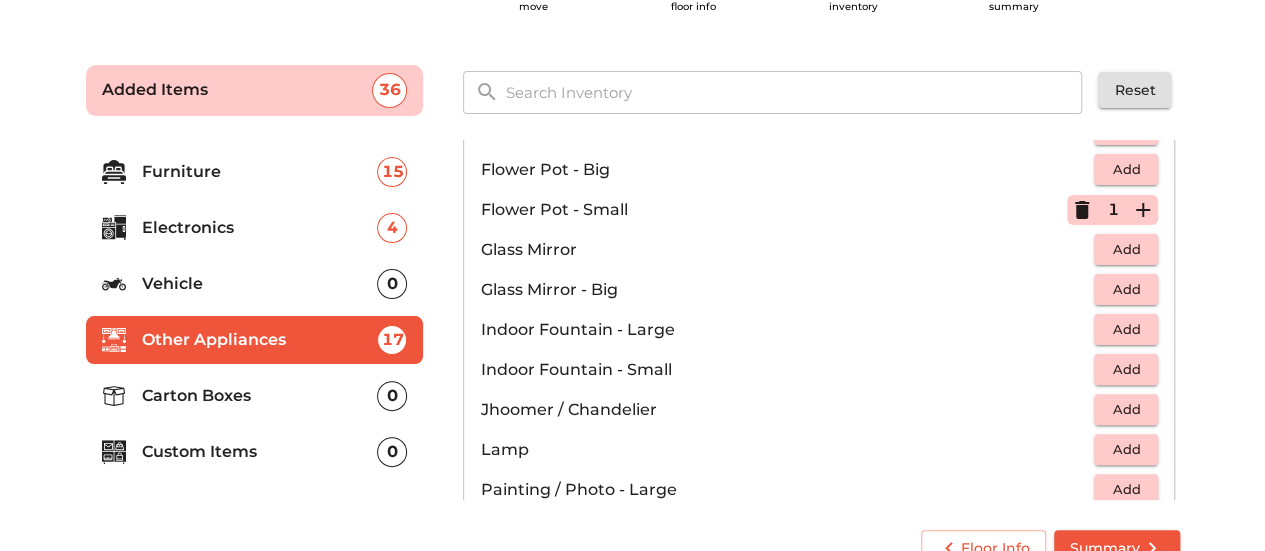 click 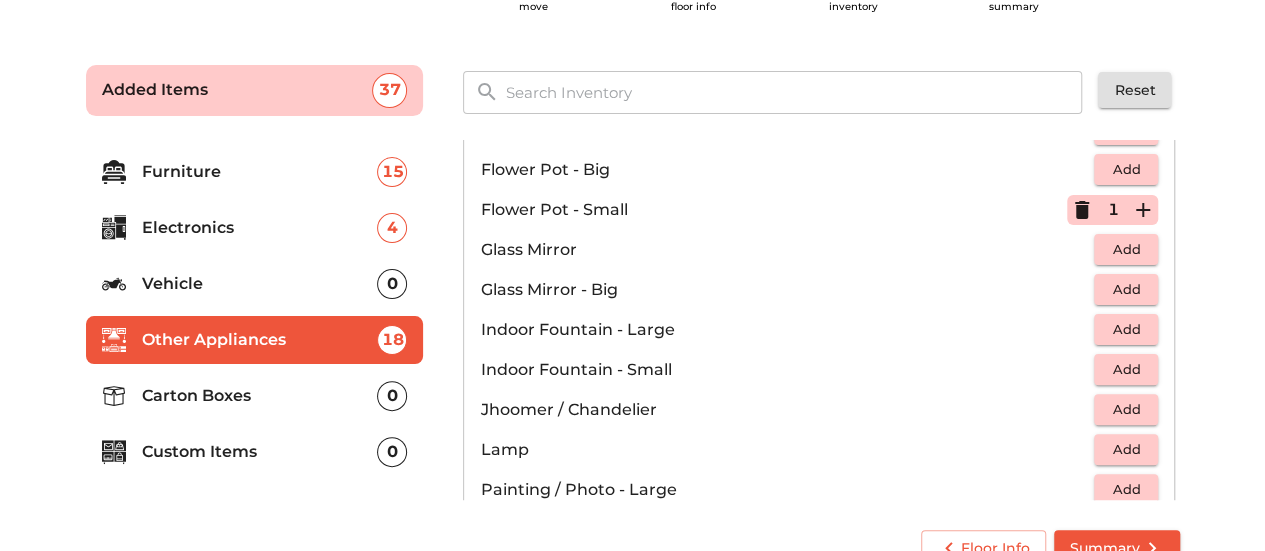 click 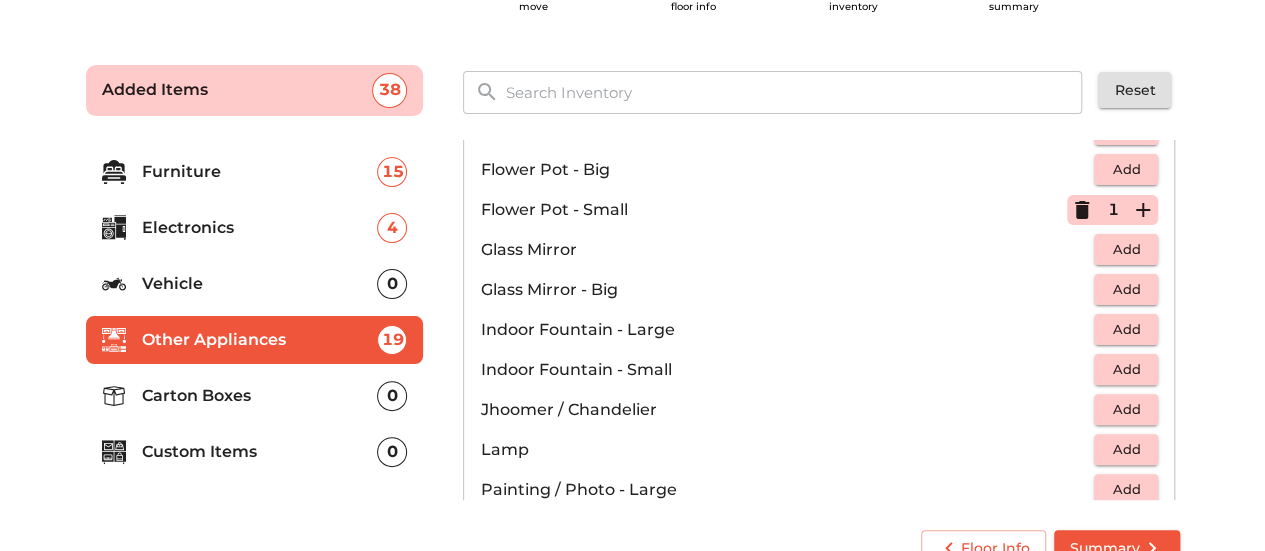 click 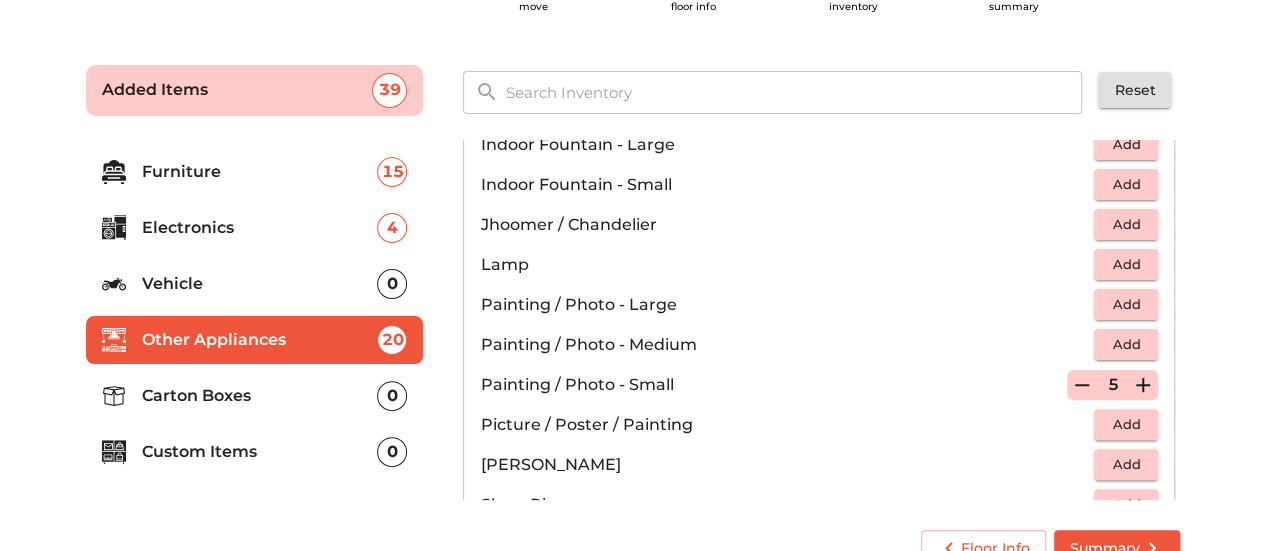 scroll, scrollTop: 762, scrollLeft: 0, axis: vertical 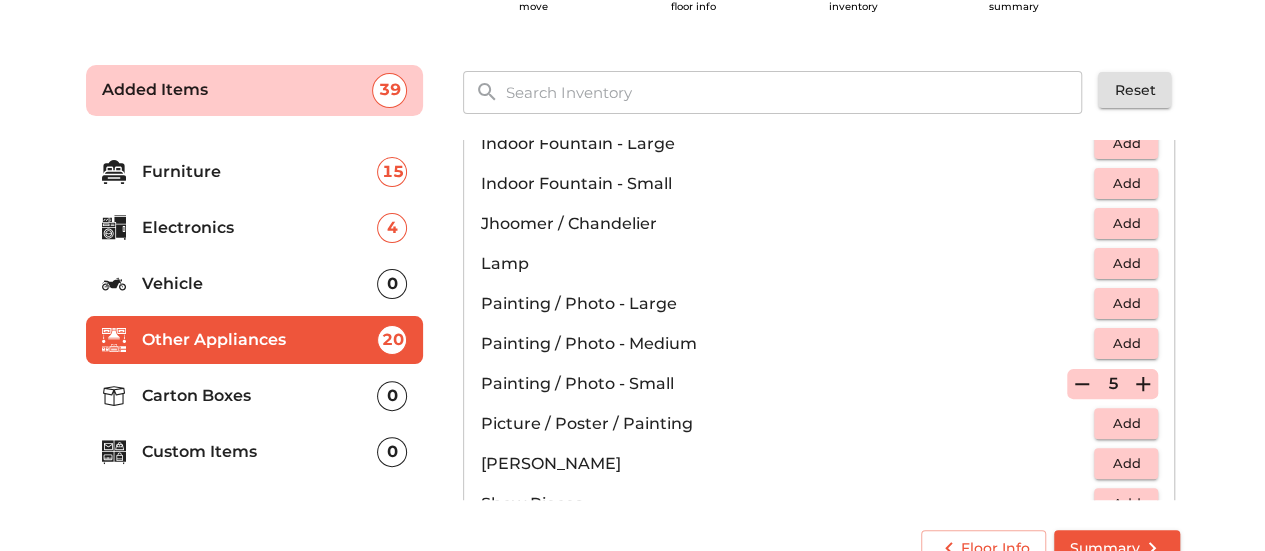 click on "Show Pieces Add" at bounding box center (819, 504) 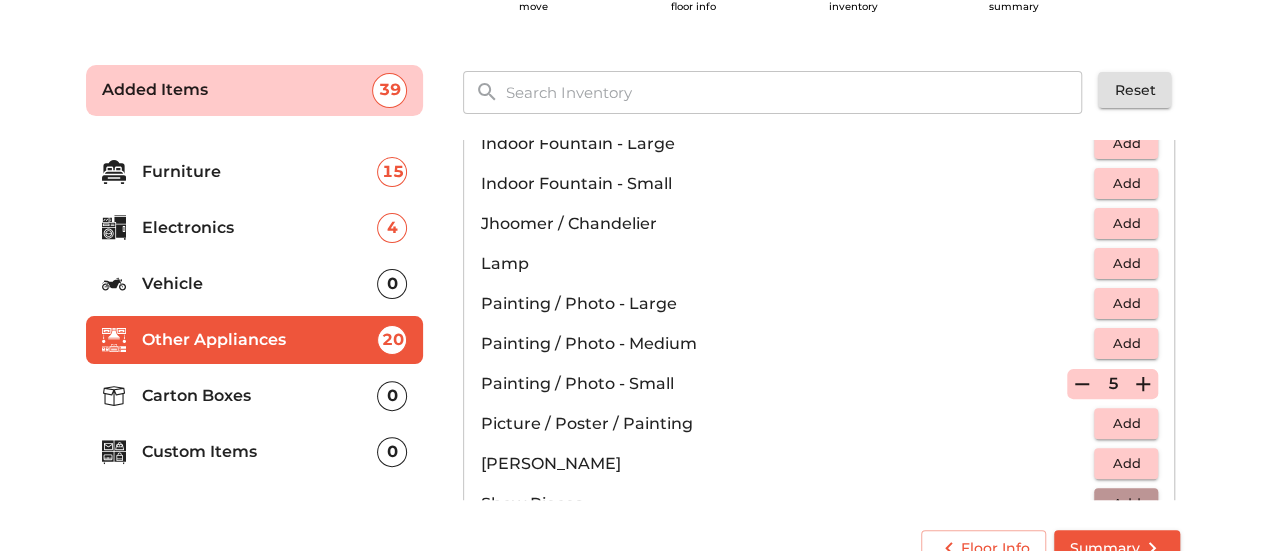 click on "Add" at bounding box center [1126, 503] 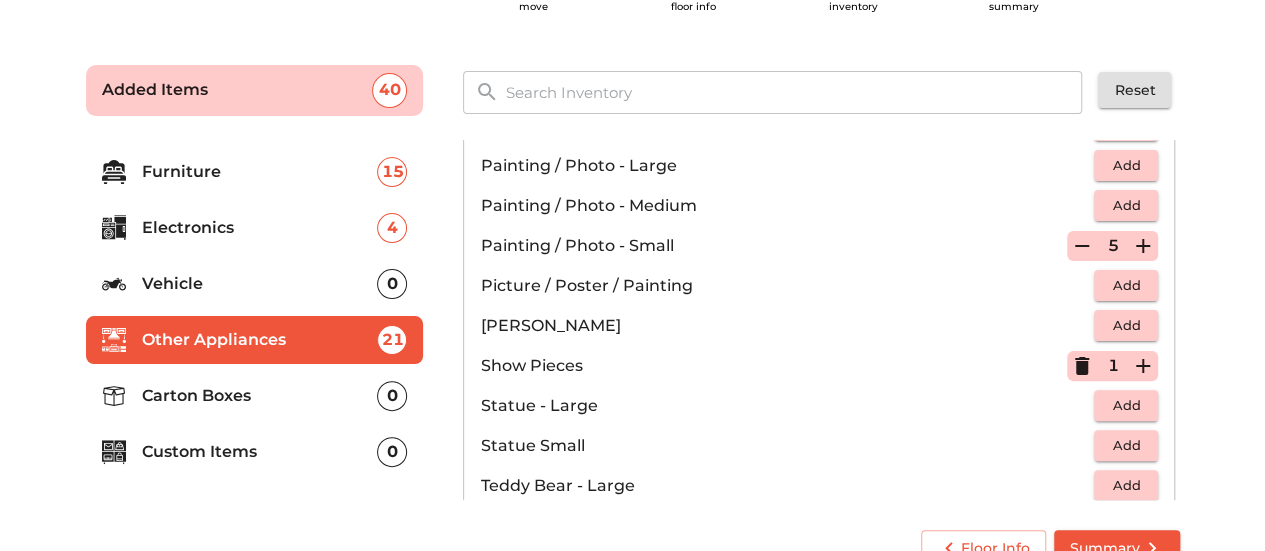 scroll, scrollTop: 901, scrollLeft: 0, axis: vertical 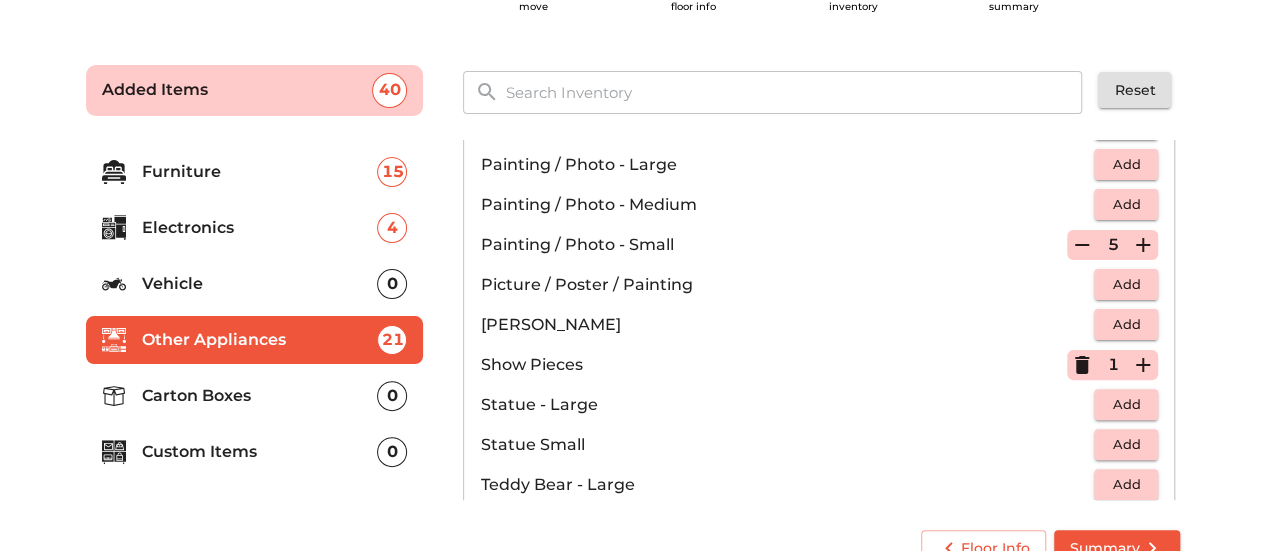 click on "Add" at bounding box center (1126, 524) 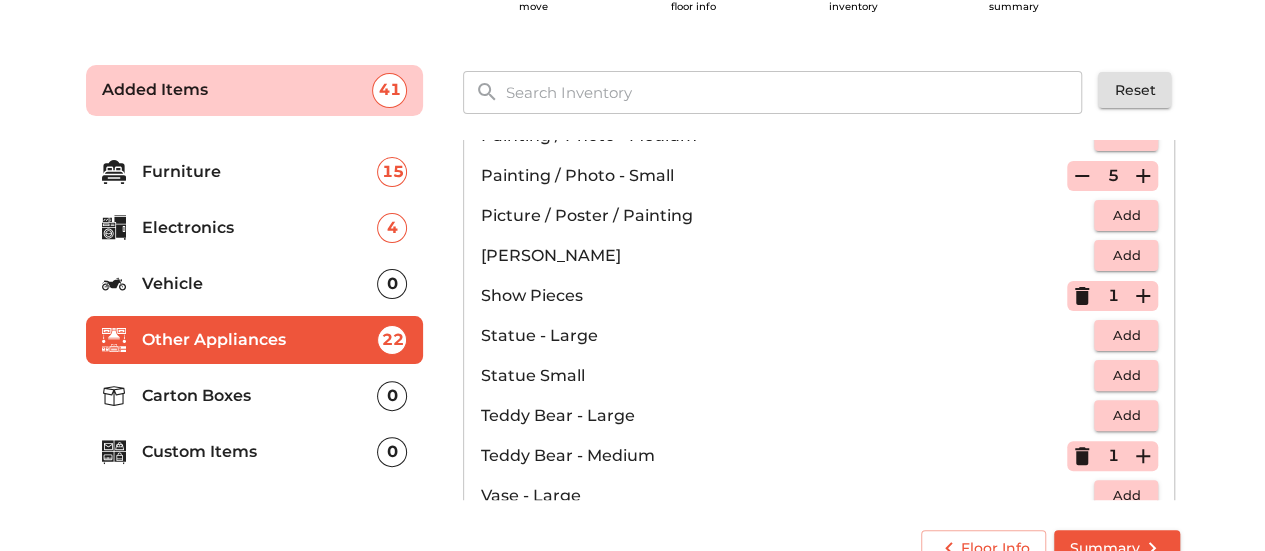 scroll, scrollTop: 971, scrollLeft: 0, axis: vertical 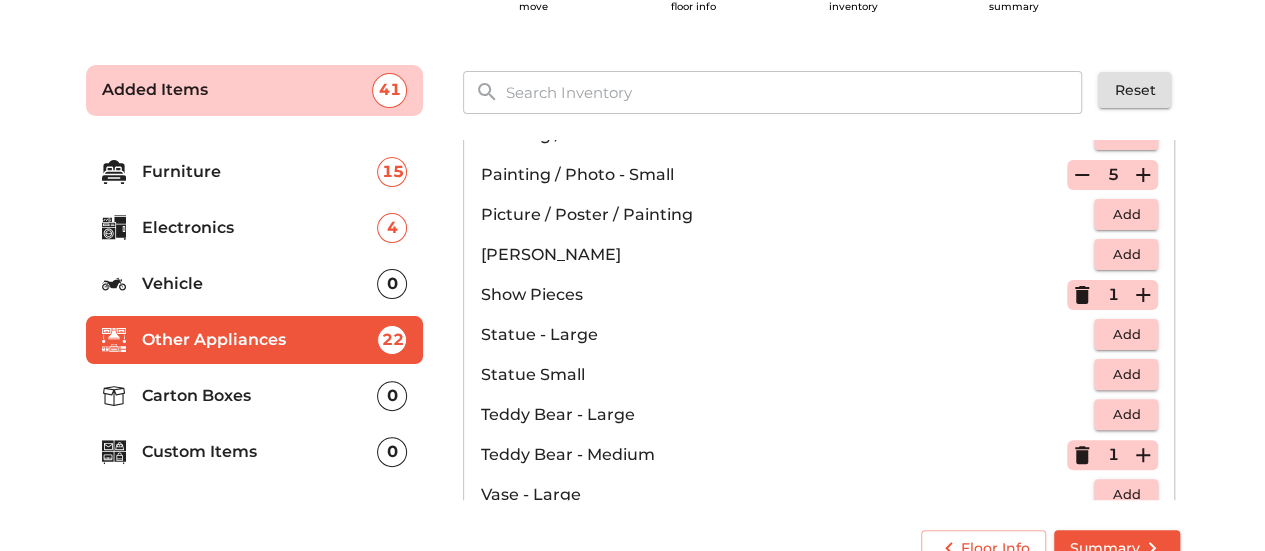 click on "Add" at bounding box center (1126, 534) 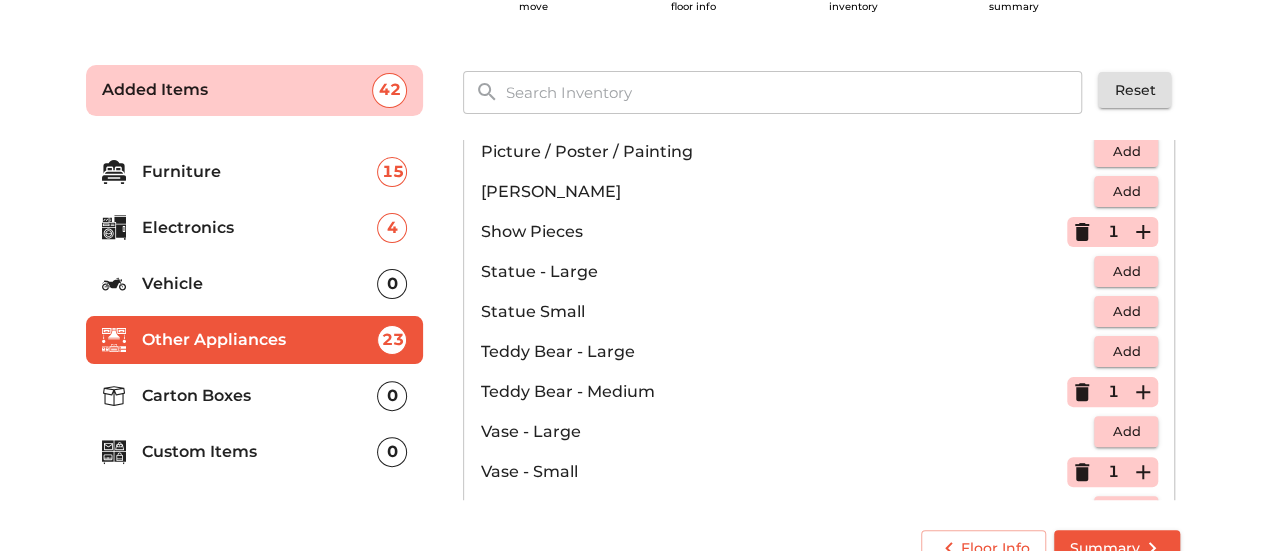 scroll, scrollTop: 1035, scrollLeft: 0, axis: vertical 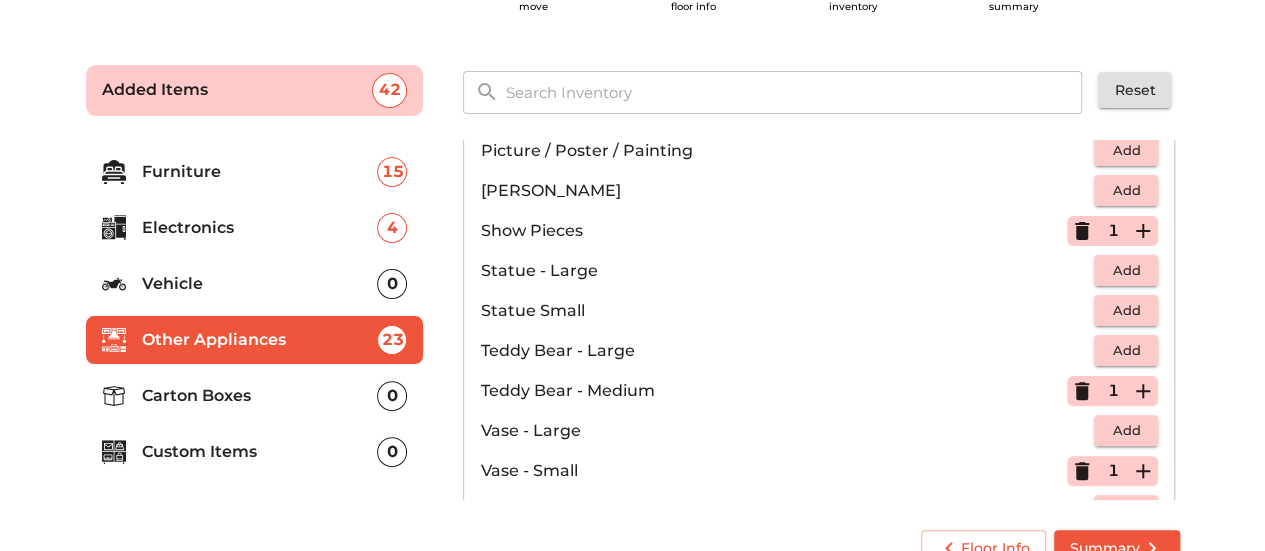 click on "Add" at bounding box center [1126, 630] 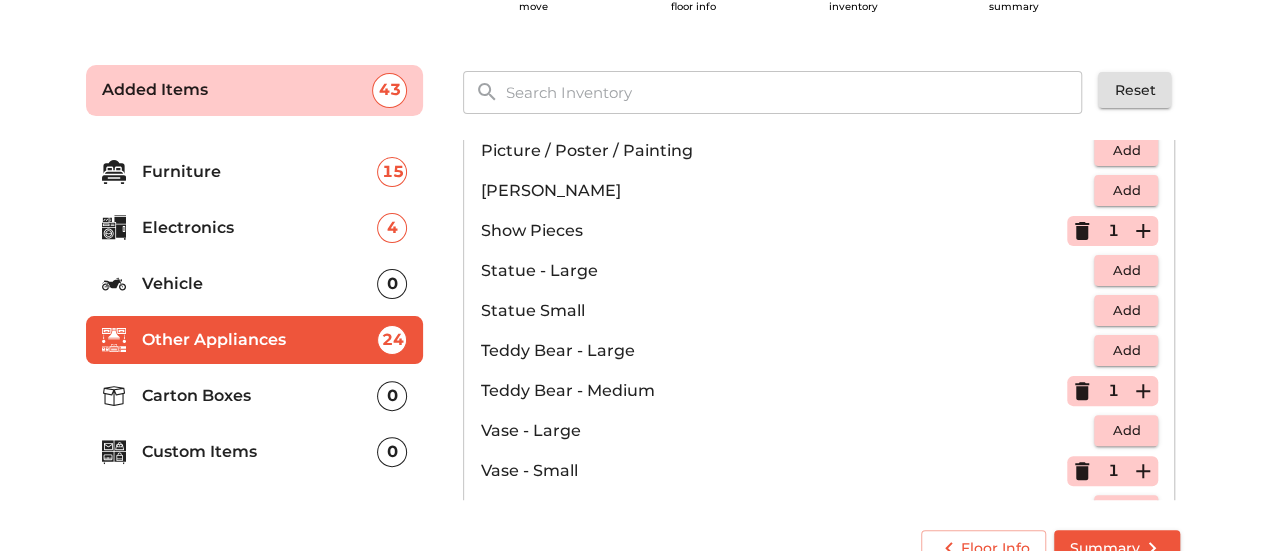 click on "Add" at bounding box center [1126, 590] 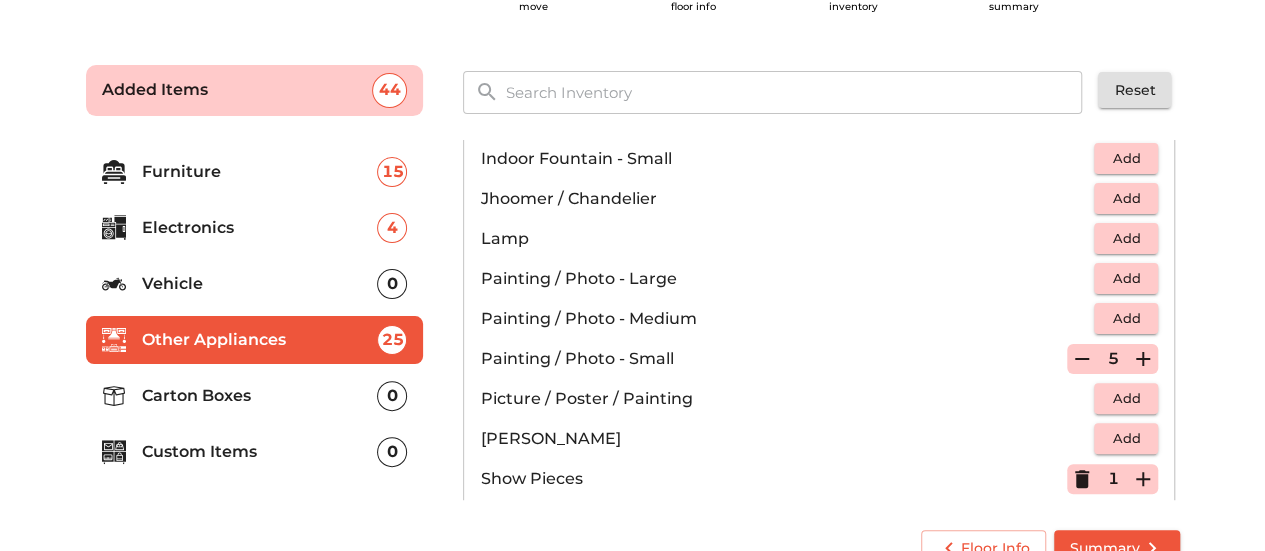 scroll, scrollTop: 786, scrollLeft: 0, axis: vertical 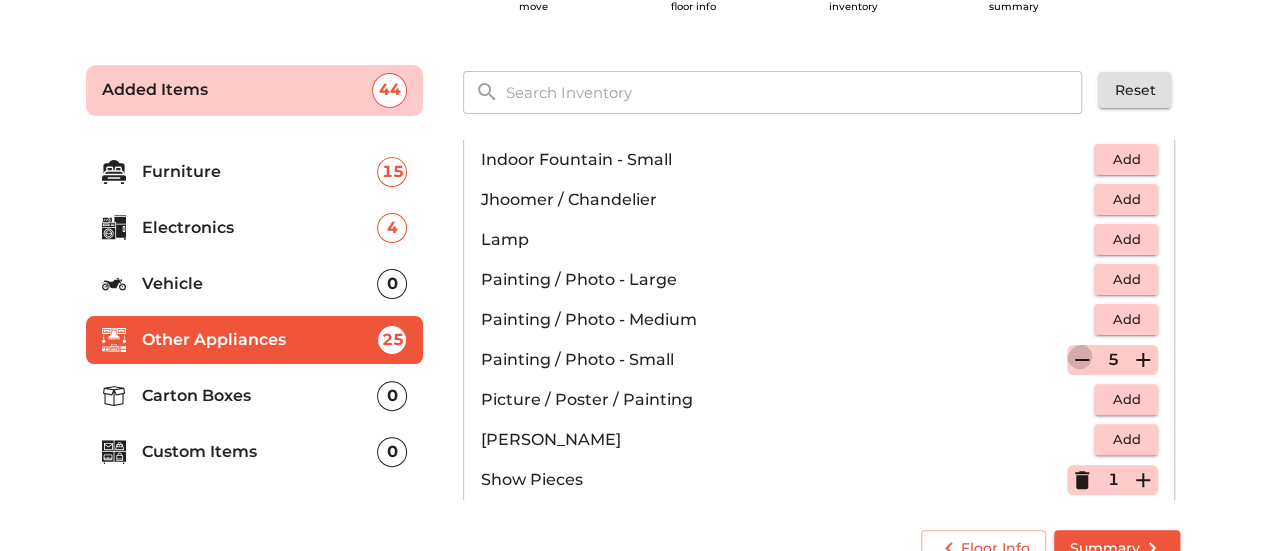 click 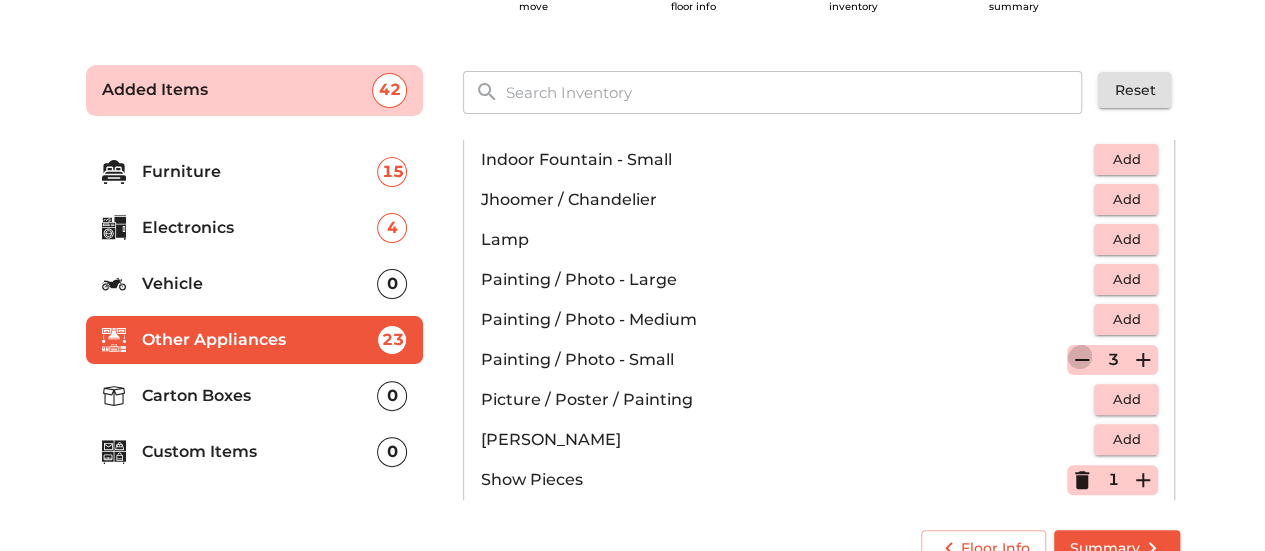 click 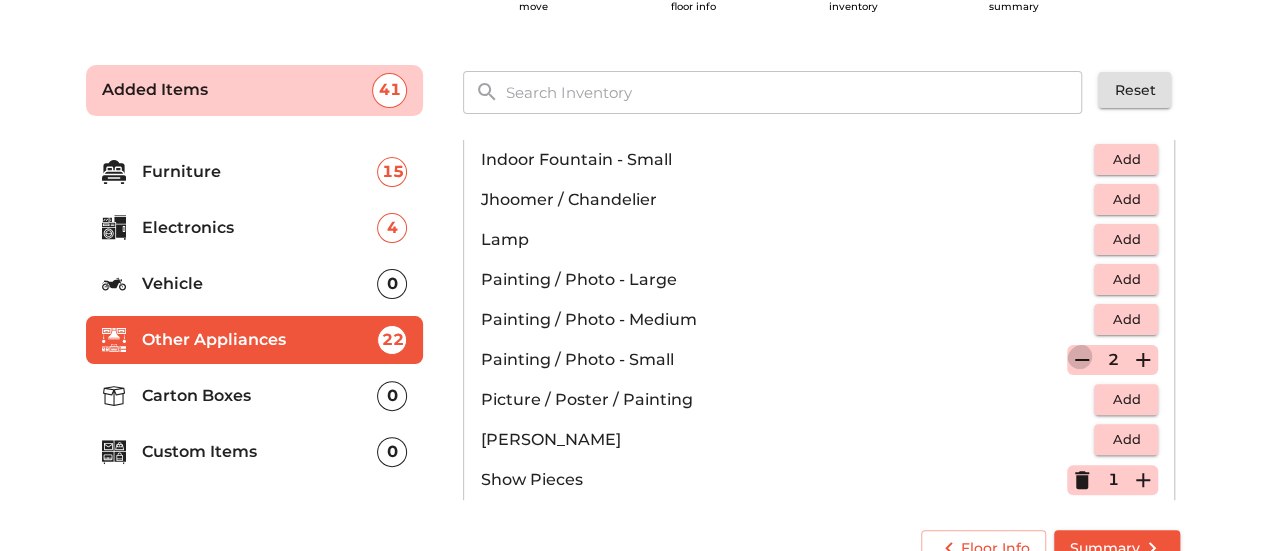 click 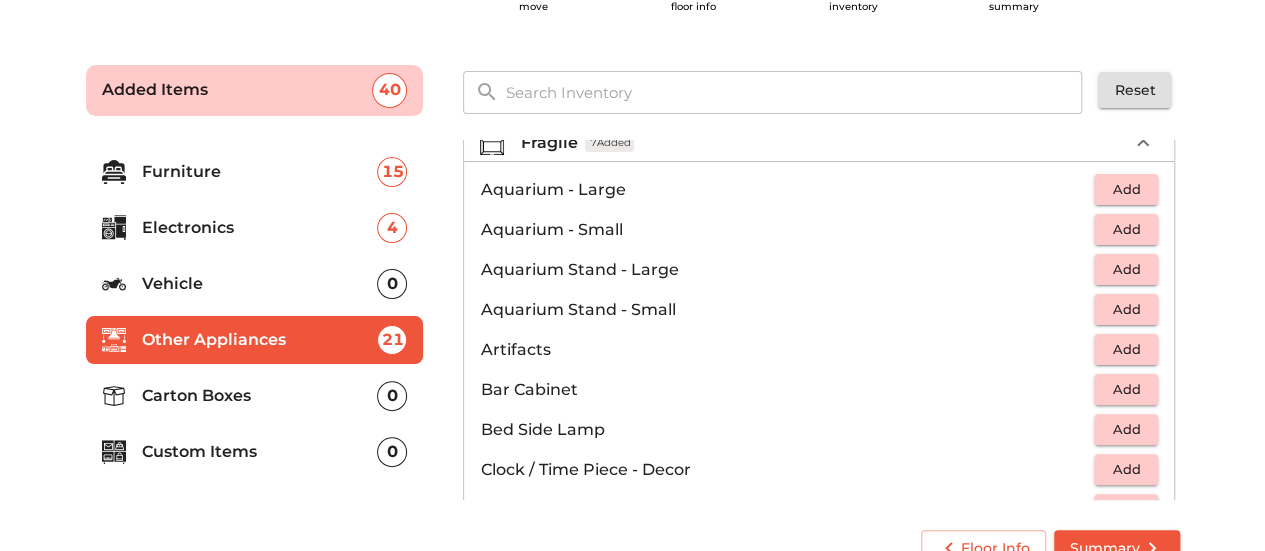 scroll, scrollTop: 0, scrollLeft: 0, axis: both 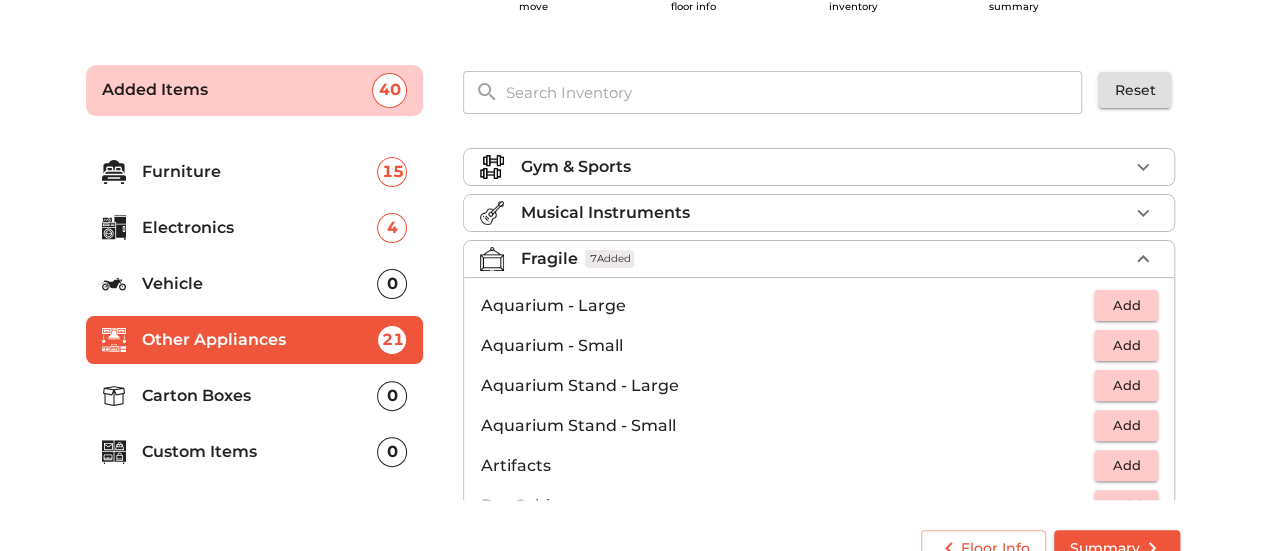 click on "Fragile 7  Added" at bounding box center (824, 259) 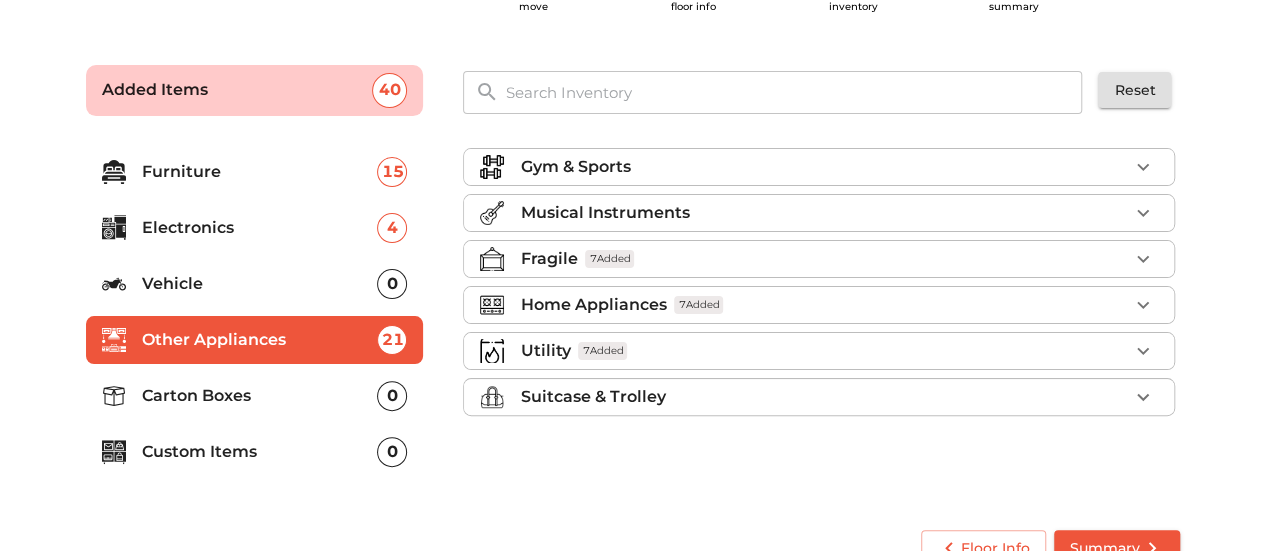click on "Carton Boxes" at bounding box center (260, 396) 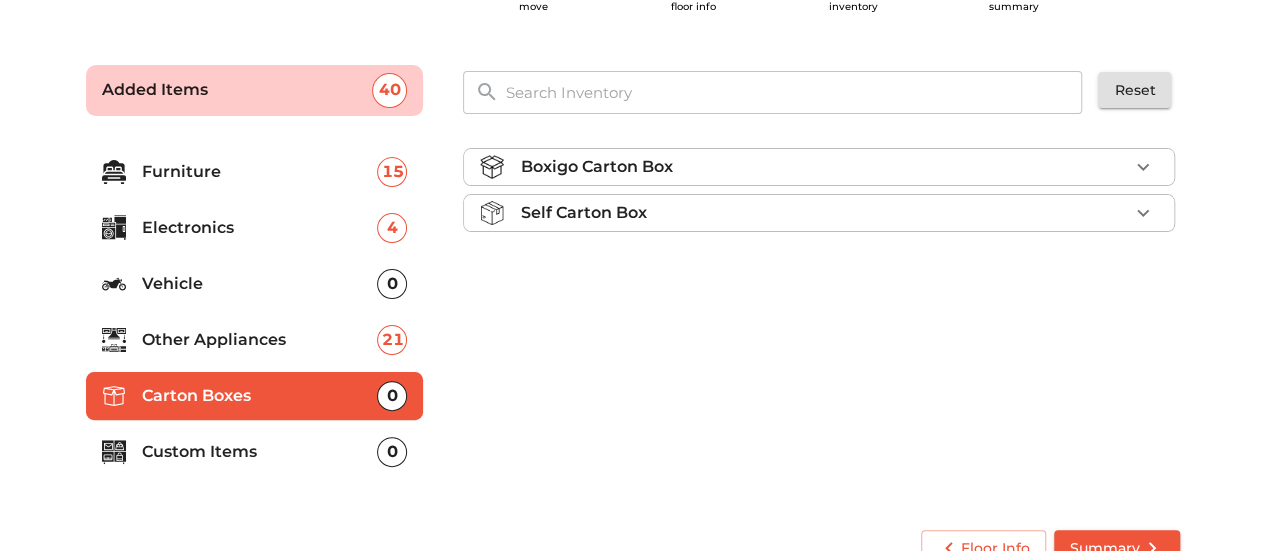 click on "Other Appliances 21" at bounding box center (255, 340) 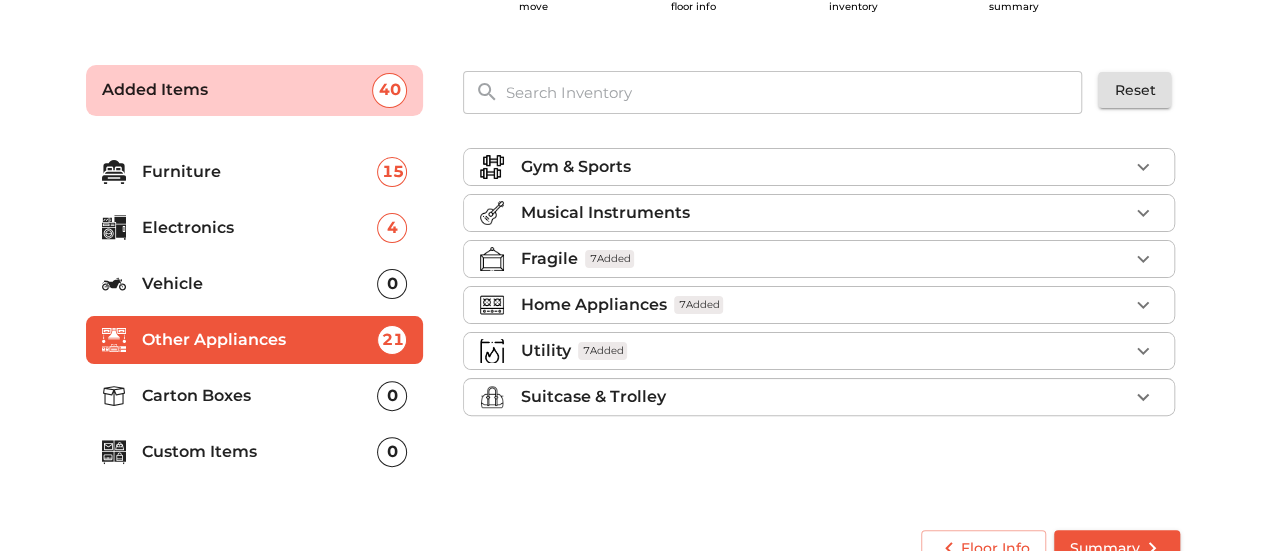 click on "Suitcase & Trolley" at bounding box center [824, 397] 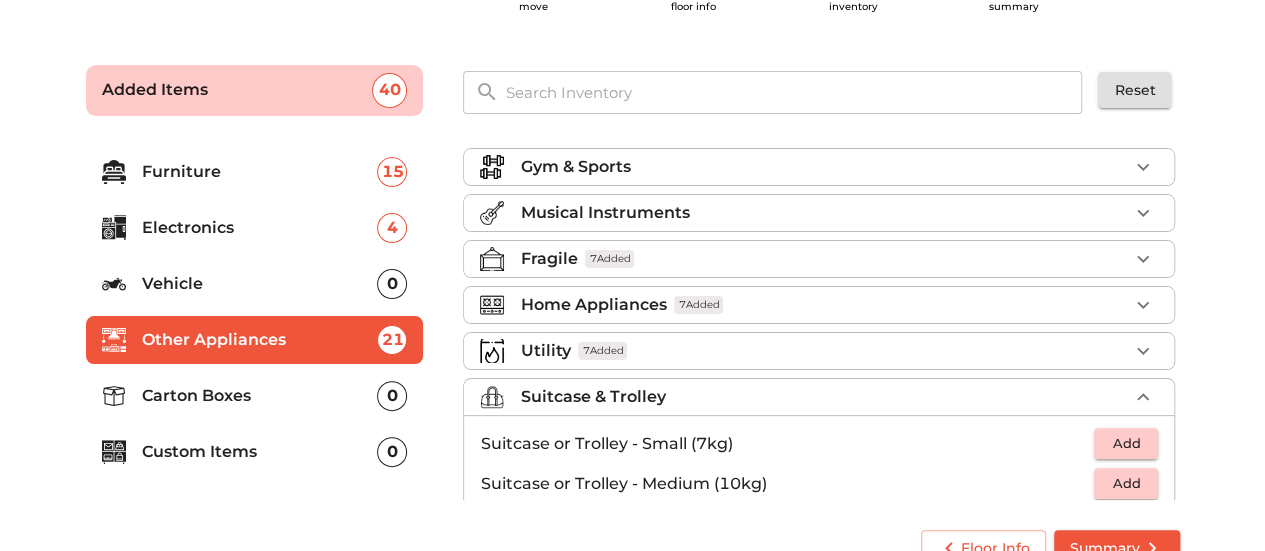 scroll, scrollTop: 168, scrollLeft: 0, axis: vertical 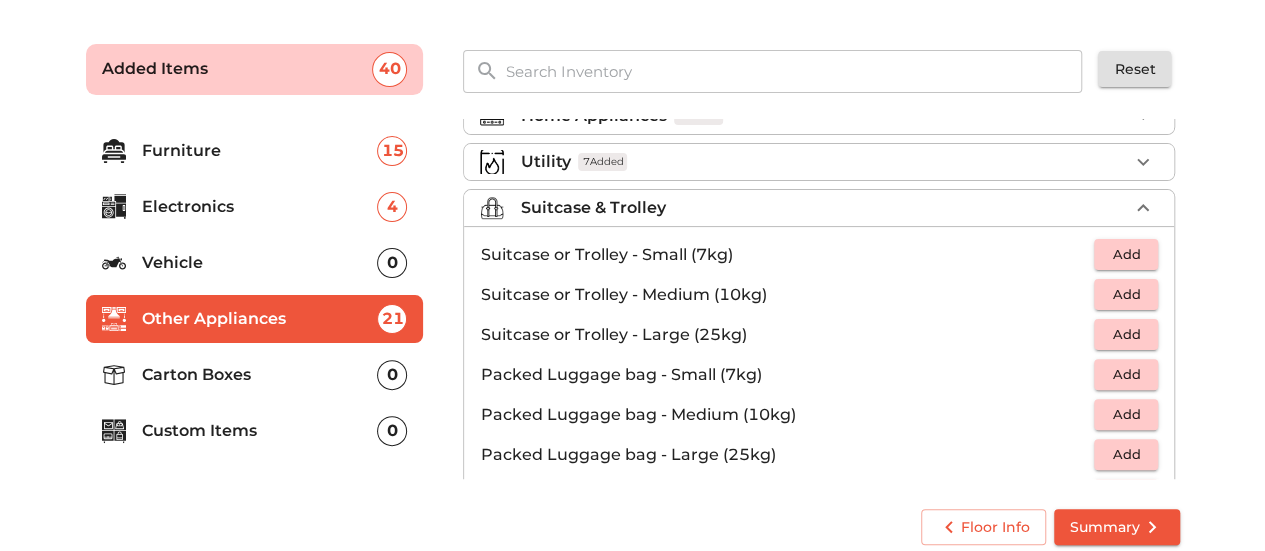 click on "Add" at bounding box center (1126, 334) 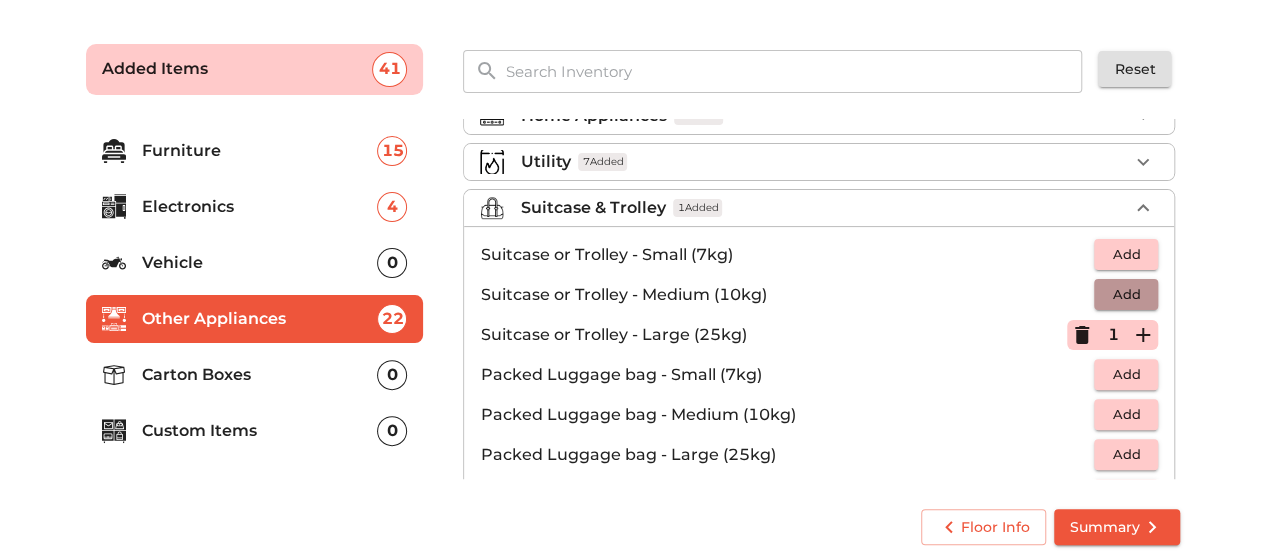click on "Add" at bounding box center (1126, 294) 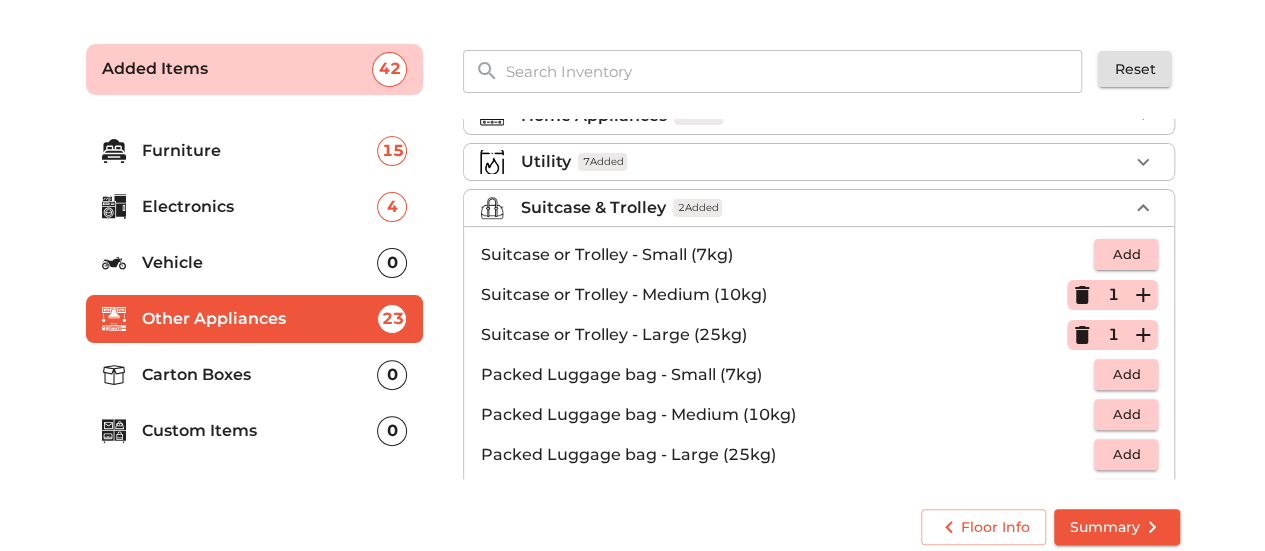 scroll, scrollTop: 167, scrollLeft: 0, axis: vertical 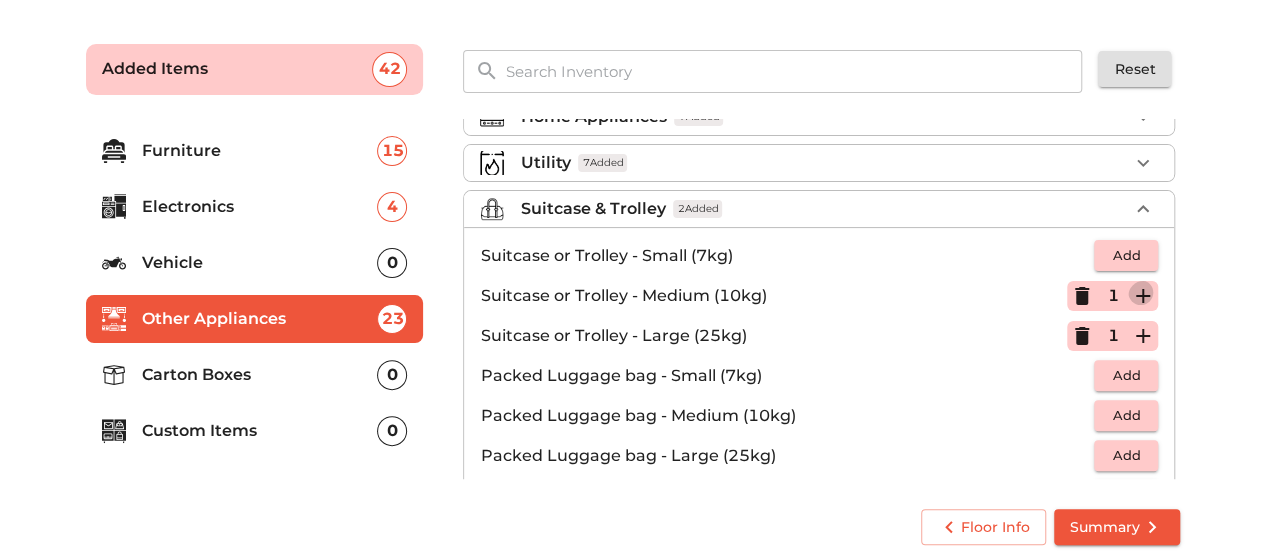 click 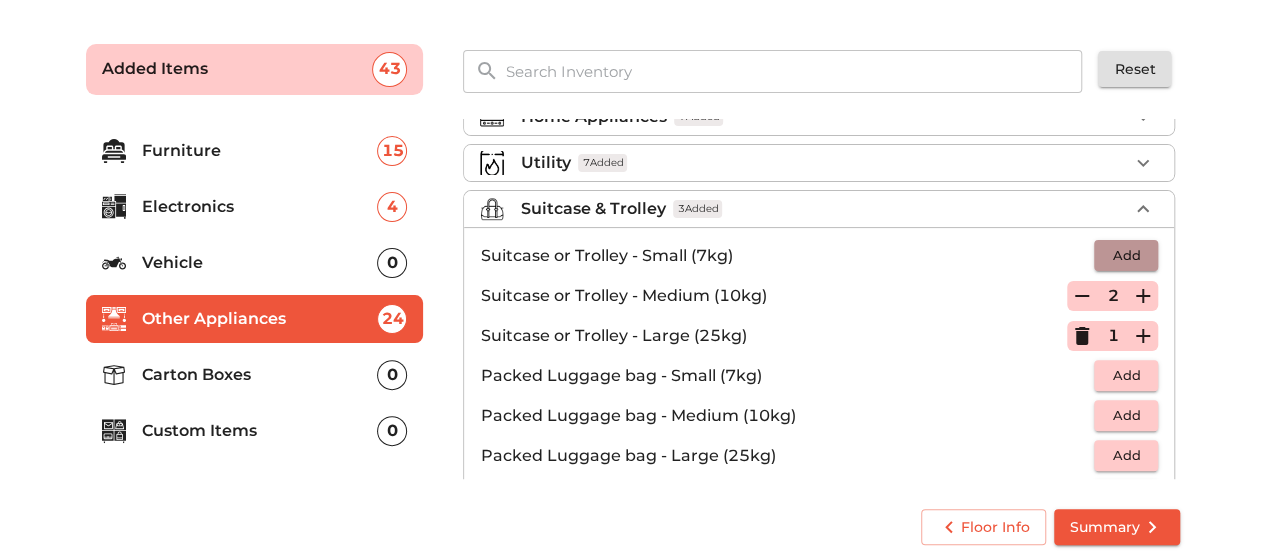 click on "Add" at bounding box center (1126, 255) 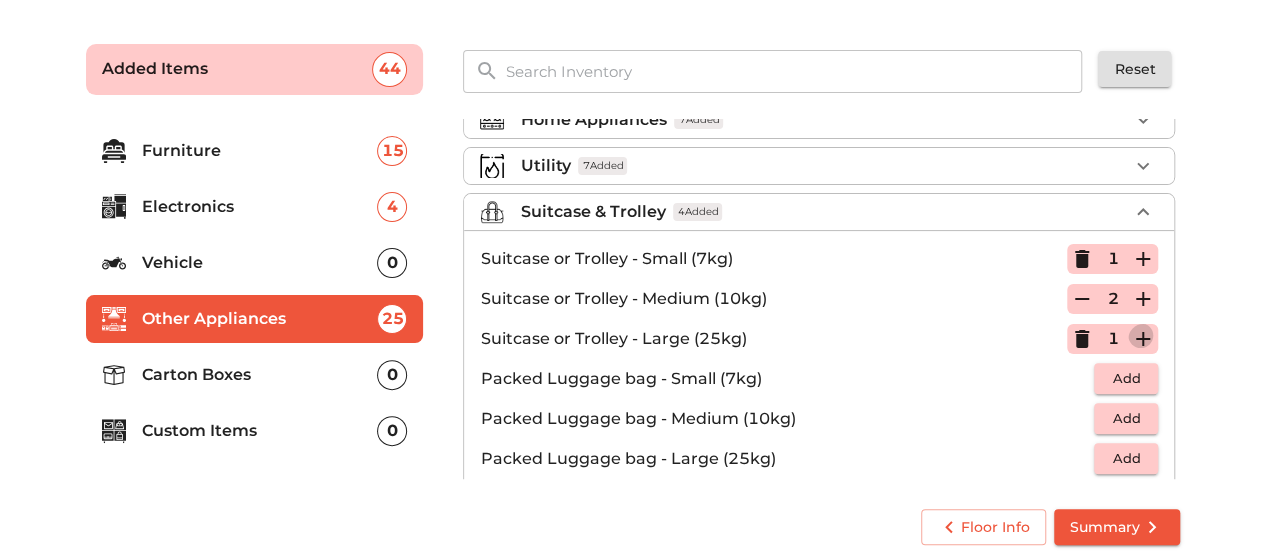 click 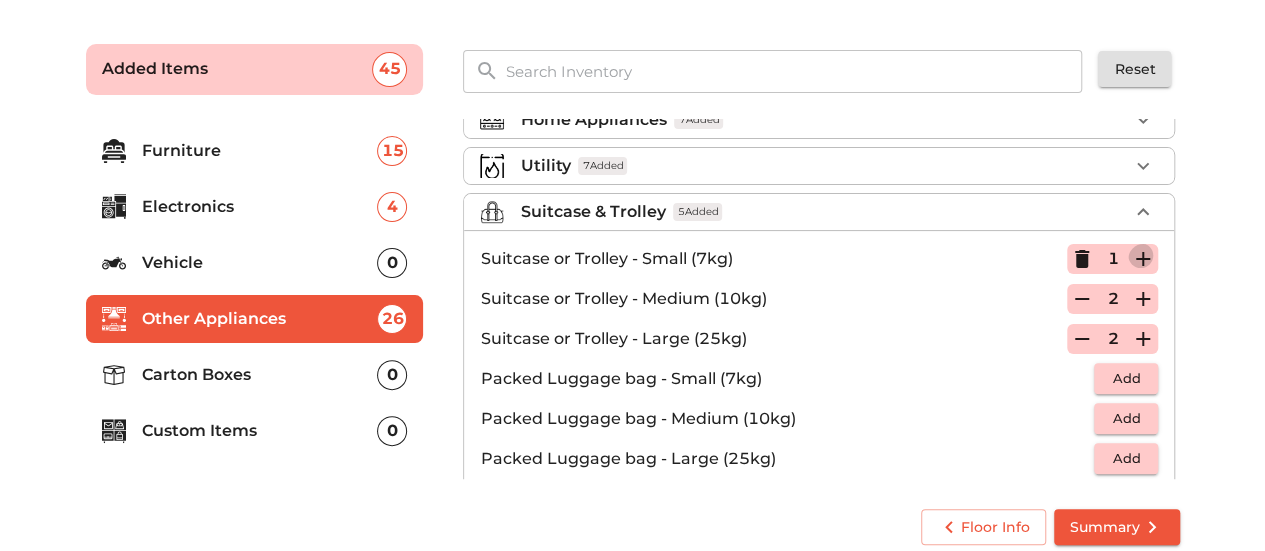 click 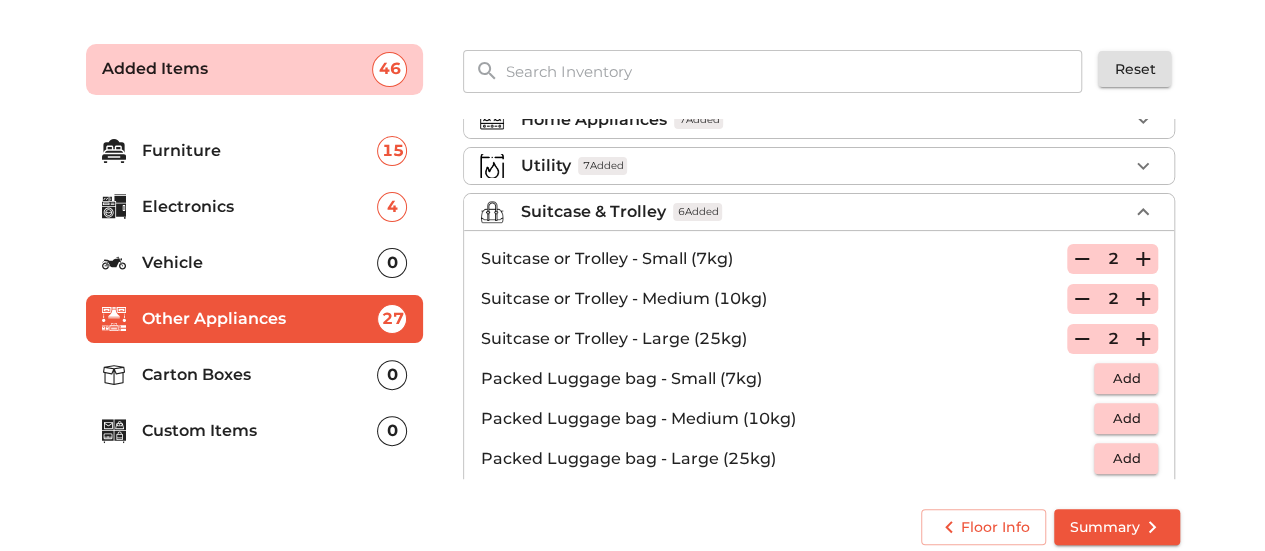click on "Suitcase & Trolley 6  Added" at bounding box center [824, 212] 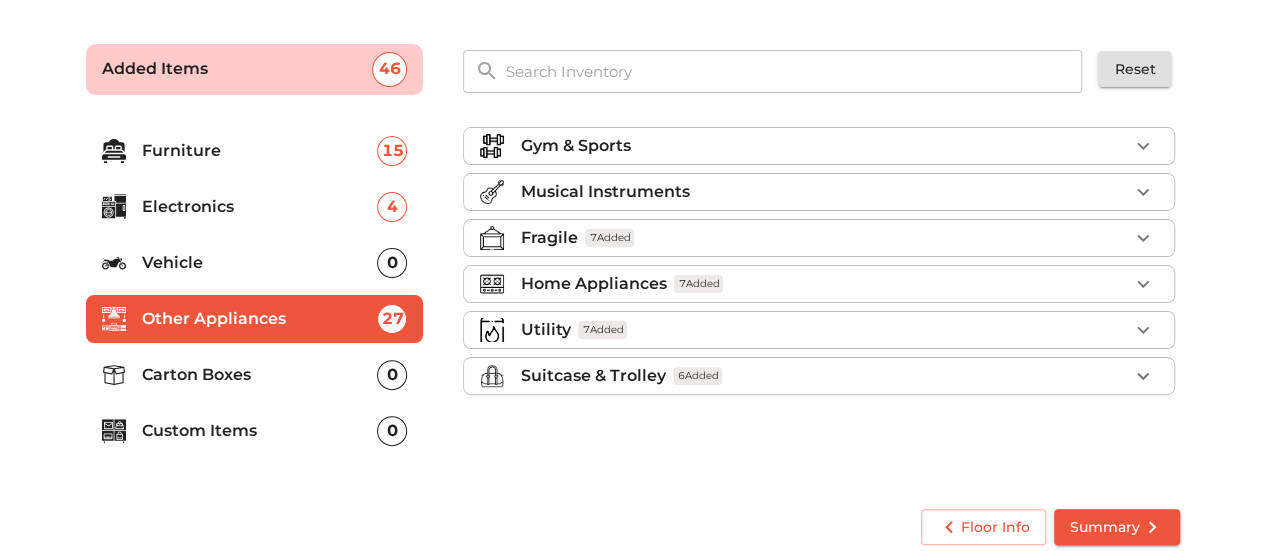 scroll, scrollTop: 0, scrollLeft: 0, axis: both 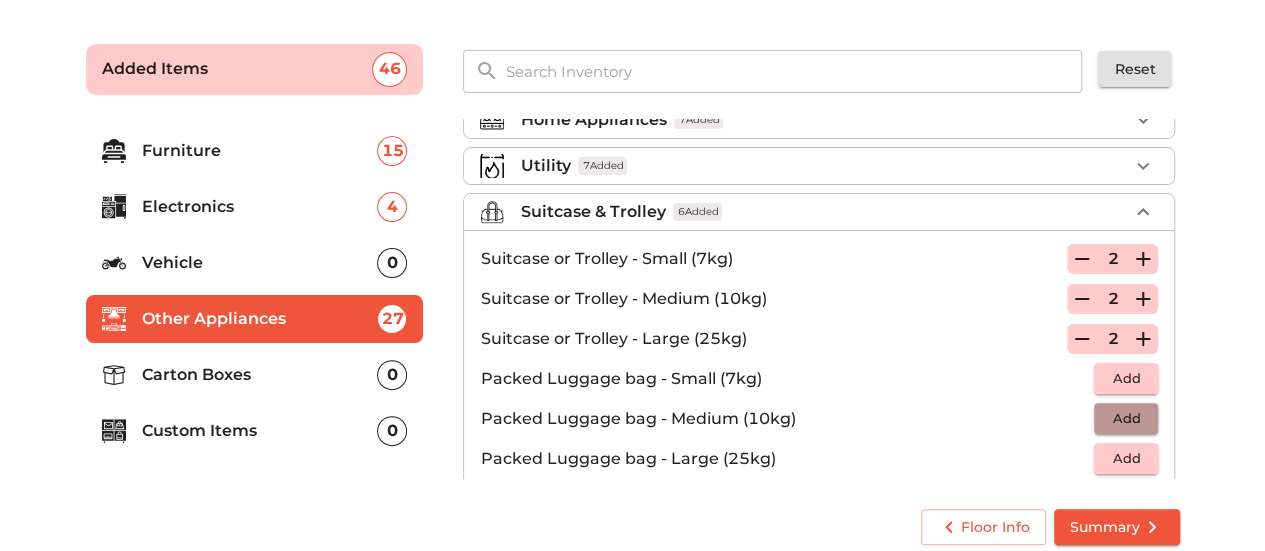 click on "Add" at bounding box center (1126, 418) 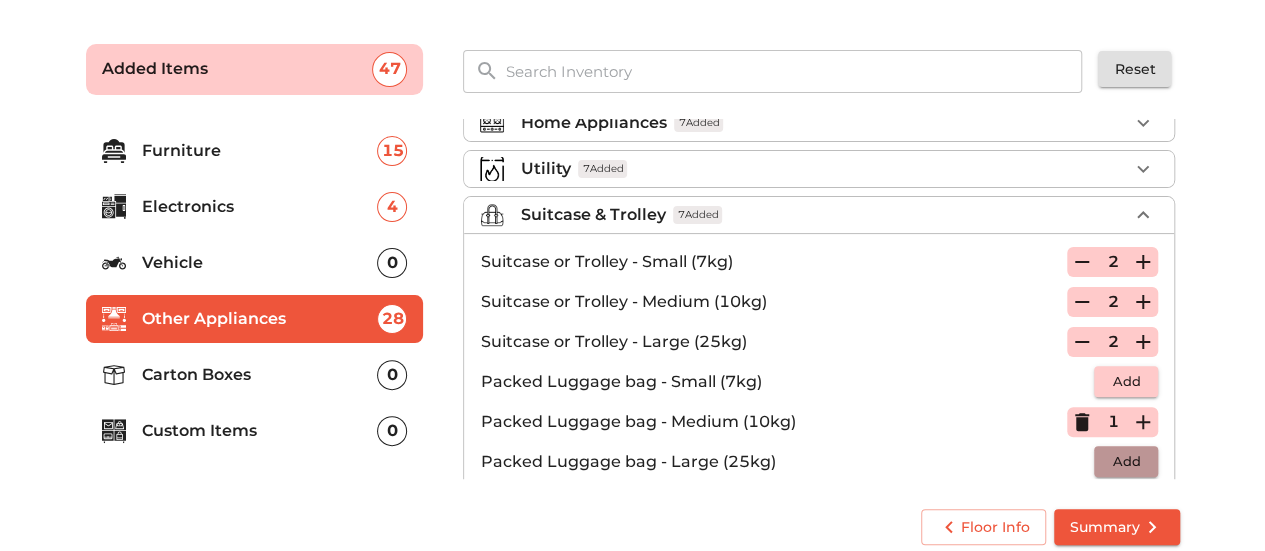 click on "Add" at bounding box center [1126, 461] 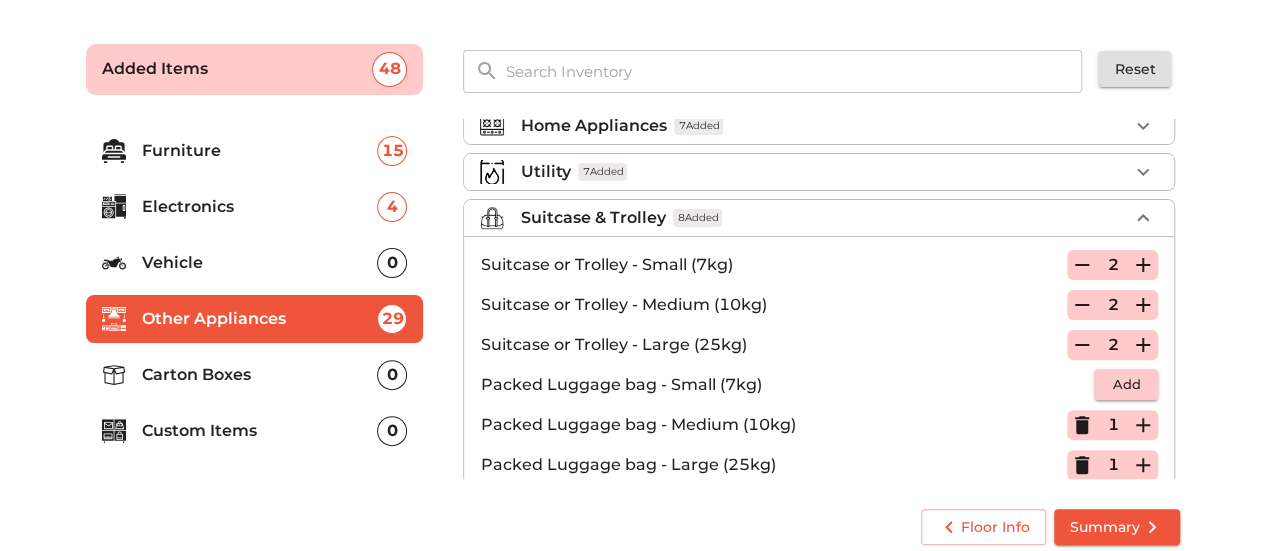 click on "Suitcase & Trolley 8  Added" at bounding box center (824, 218) 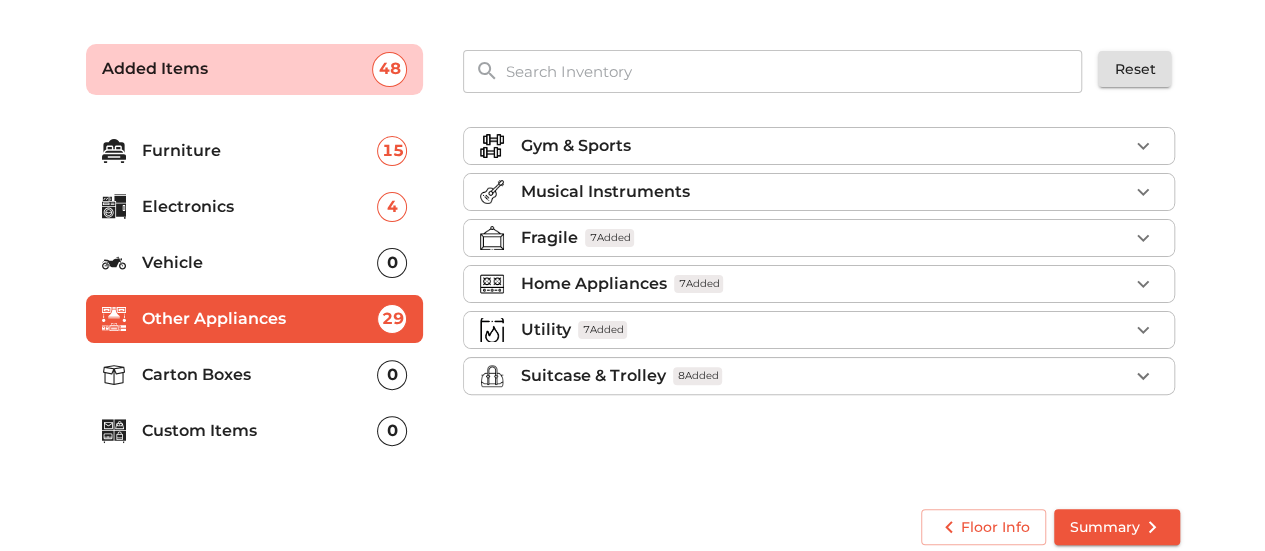 scroll, scrollTop: 0, scrollLeft: 0, axis: both 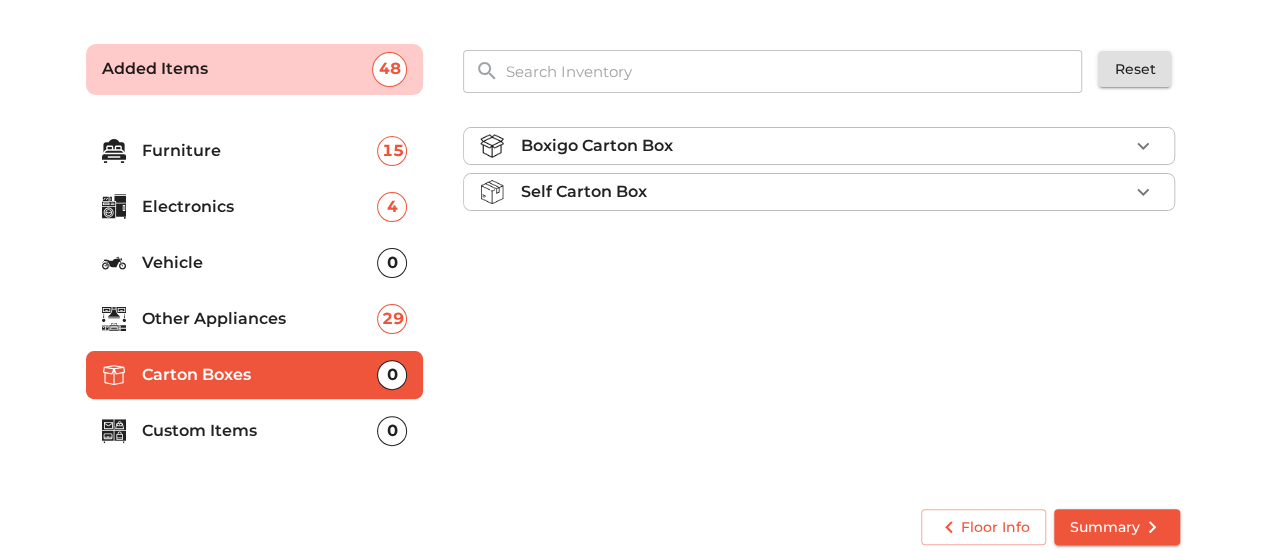click on "Boxigo Carton Box" at bounding box center [824, 146] 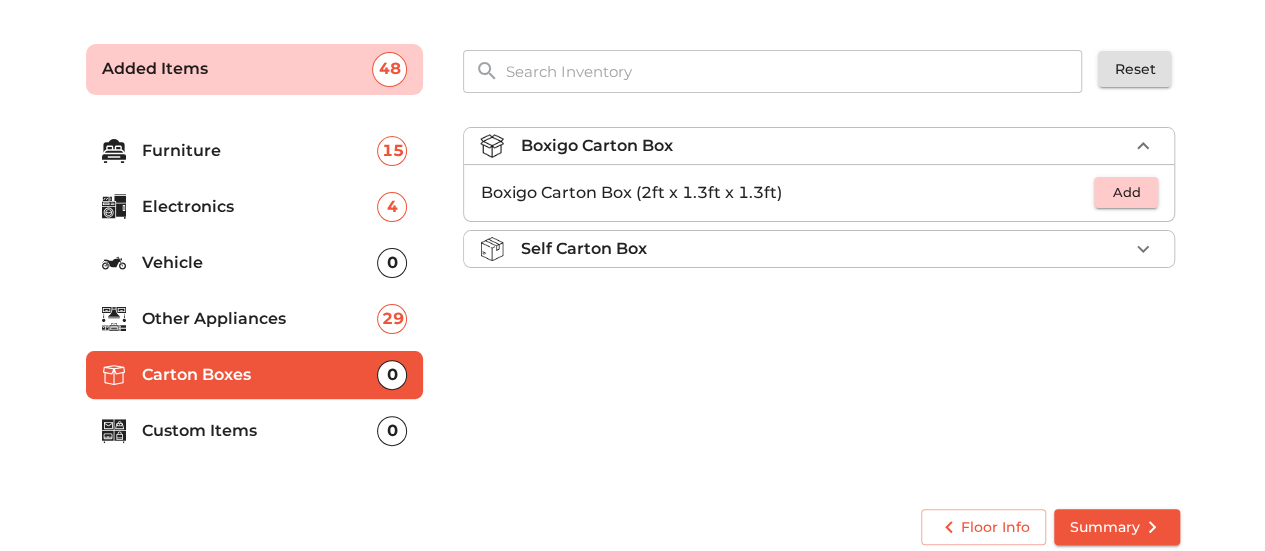 click on "Self Carton Box" at bounding box center [824, 249] 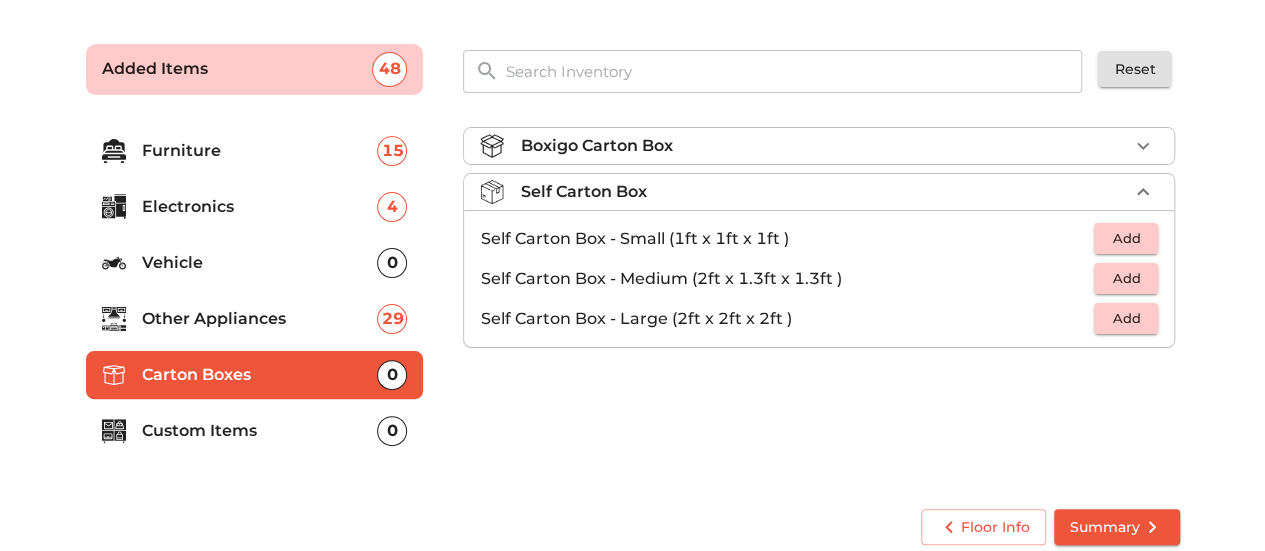 click on "Self Carton Box" at bounding box center (824, 192) 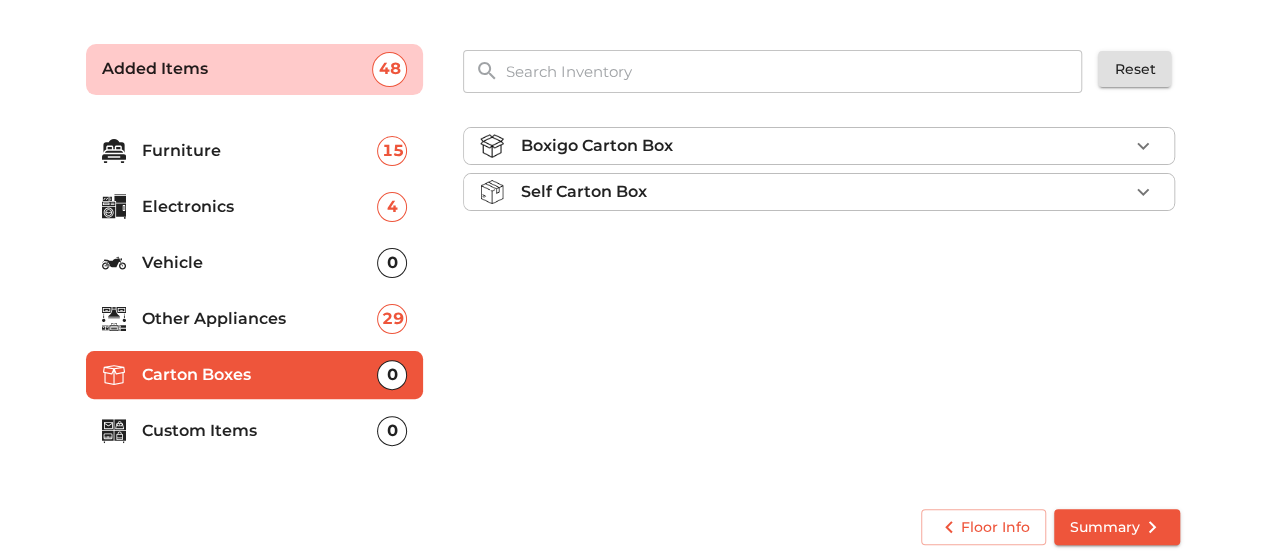 click on "Boxigo Carton Box" at bounding box center [819, 146] 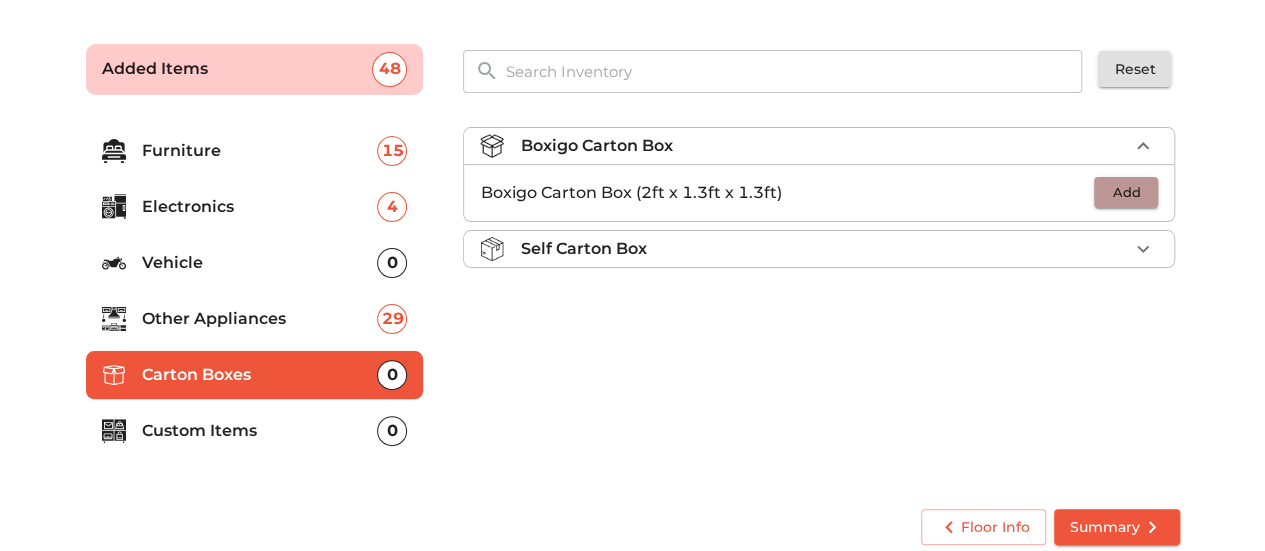 click on "Add" at bounding box center (1126, 192) 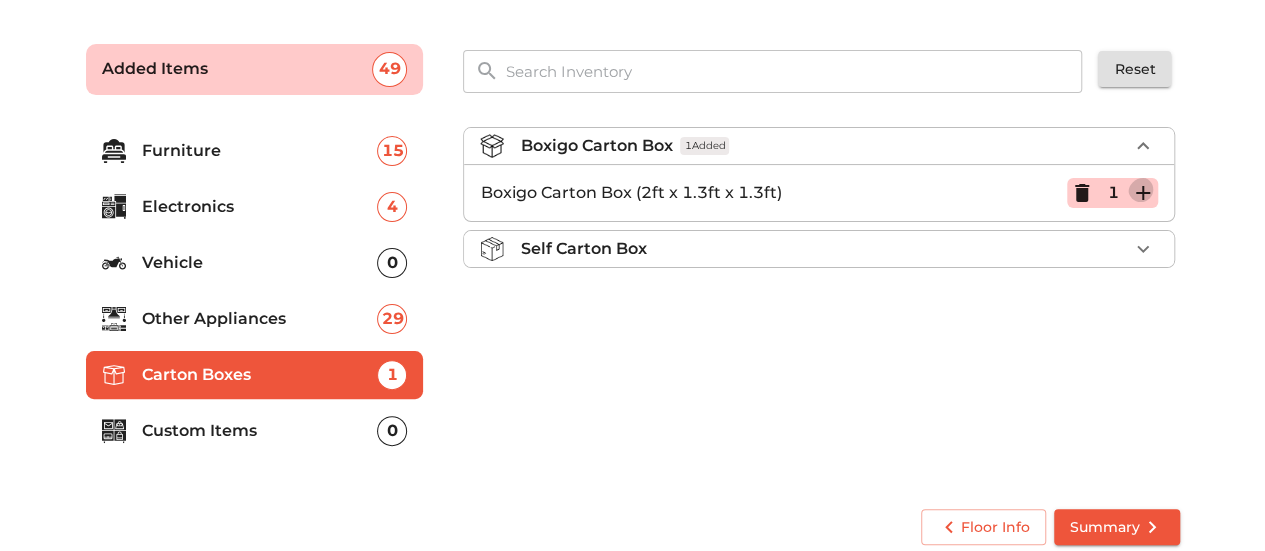 click 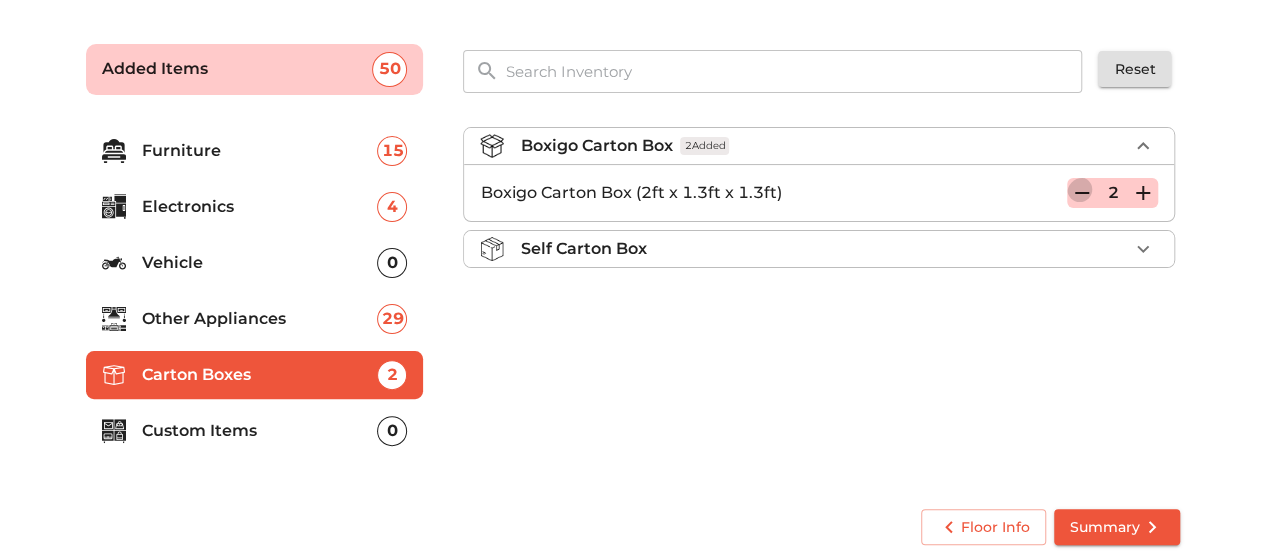 click 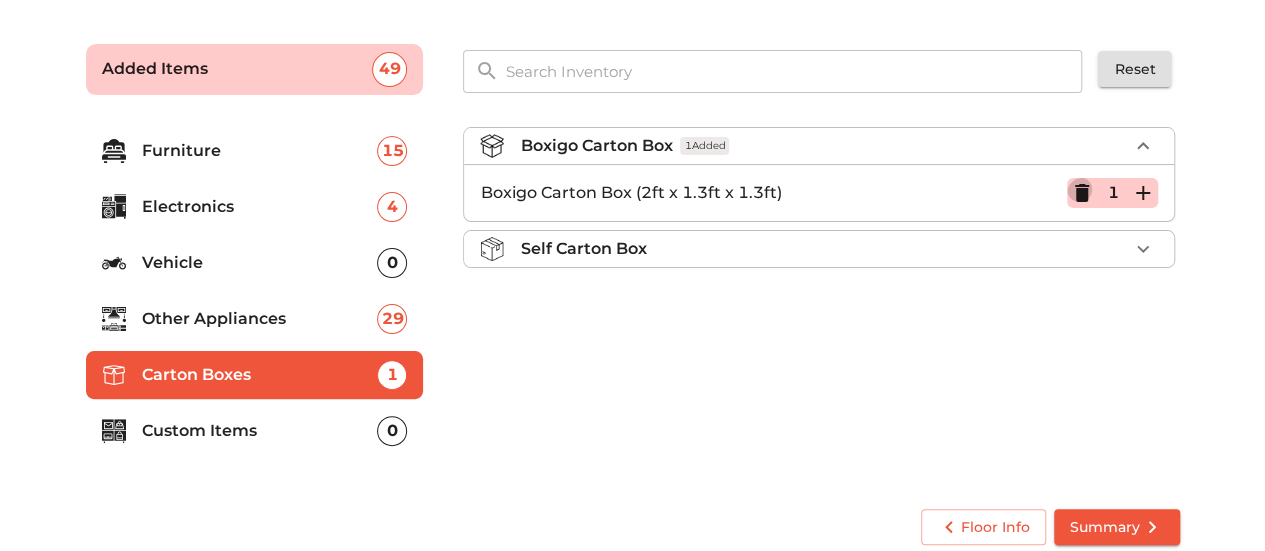 click 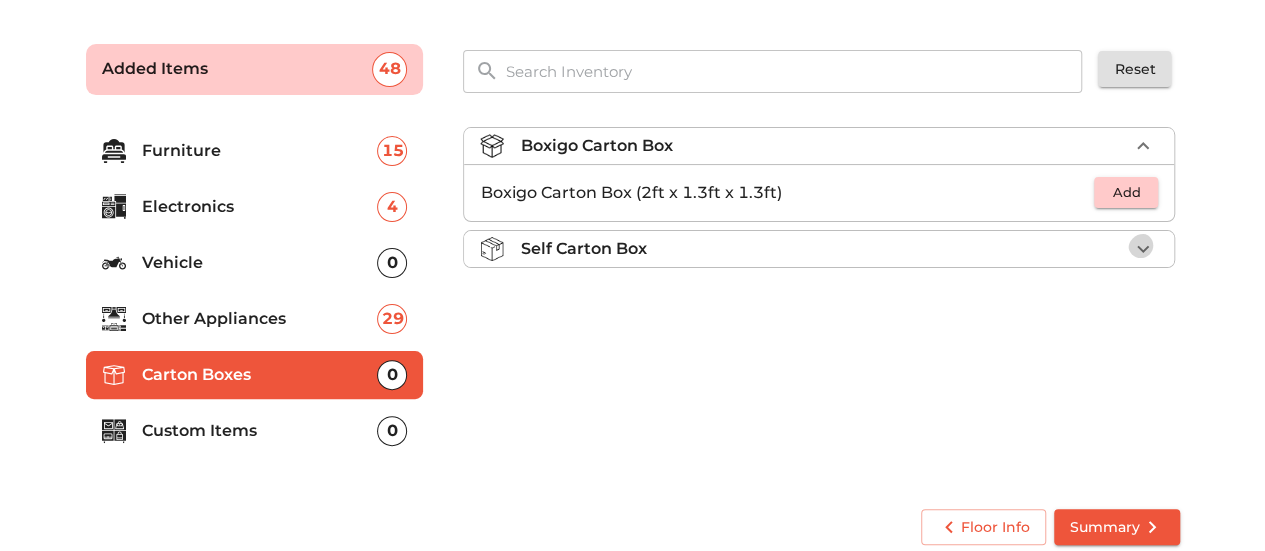 click at bounding box center [1143, 249] 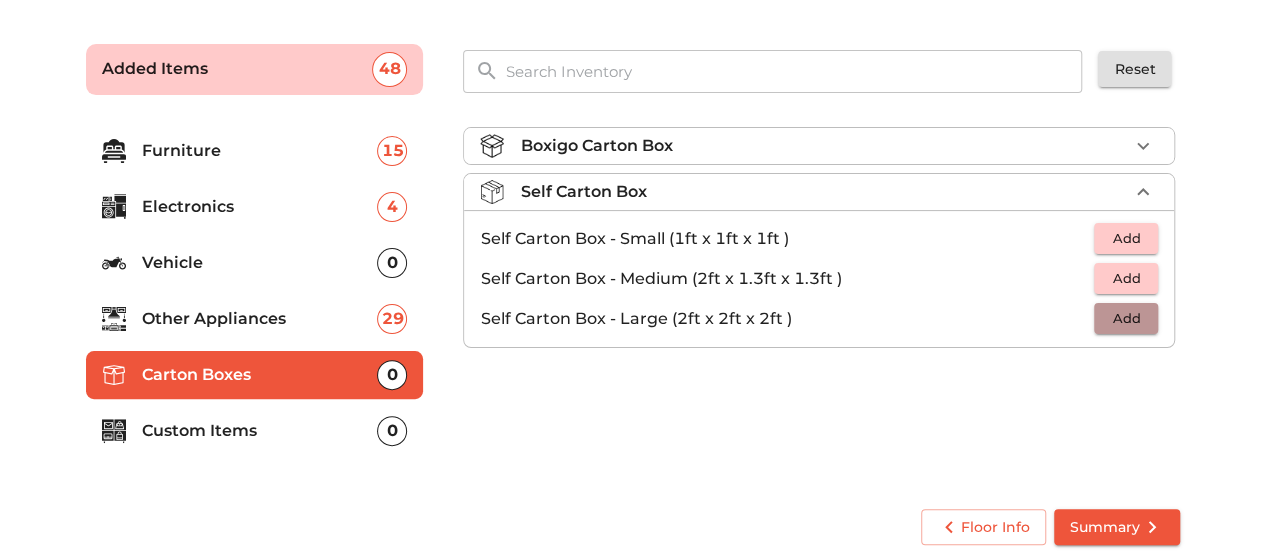 click on "Add" at bounding box center [1126, 318] 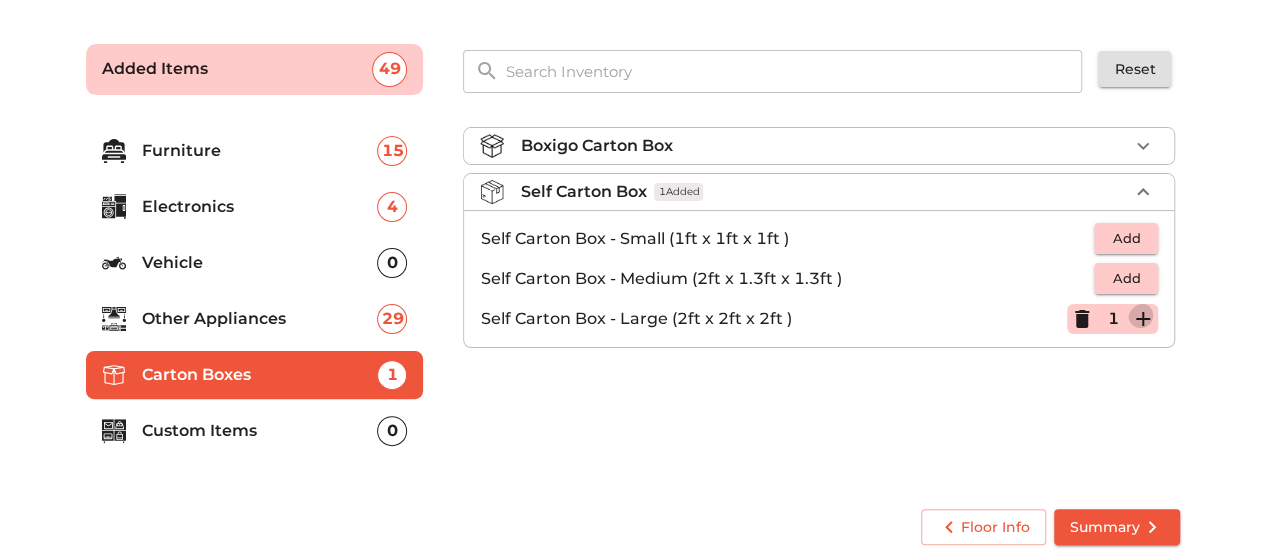 click 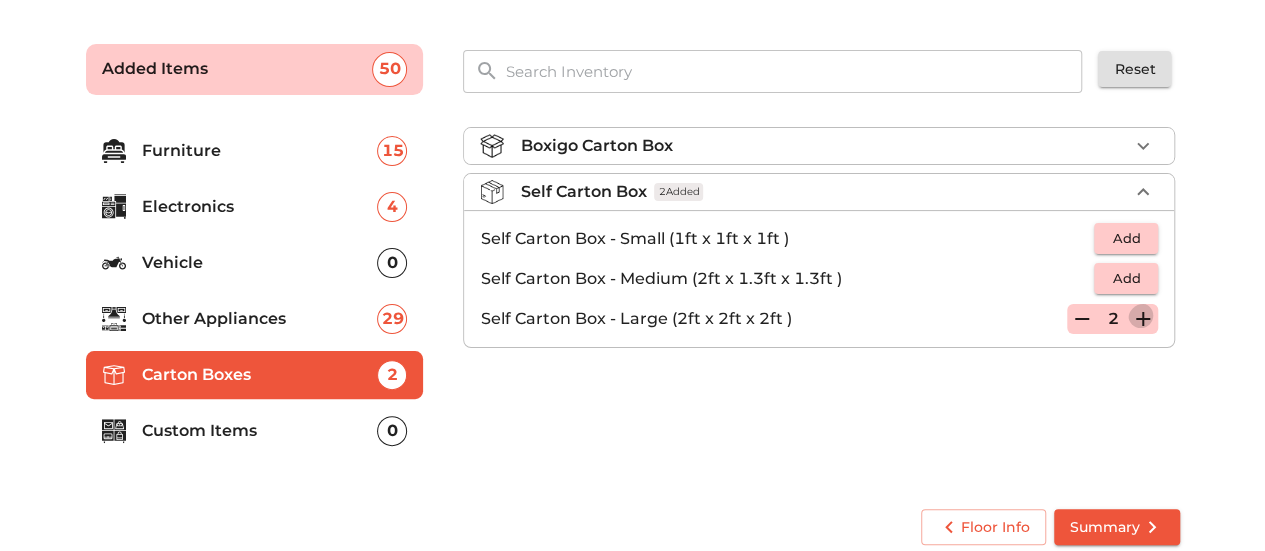 click 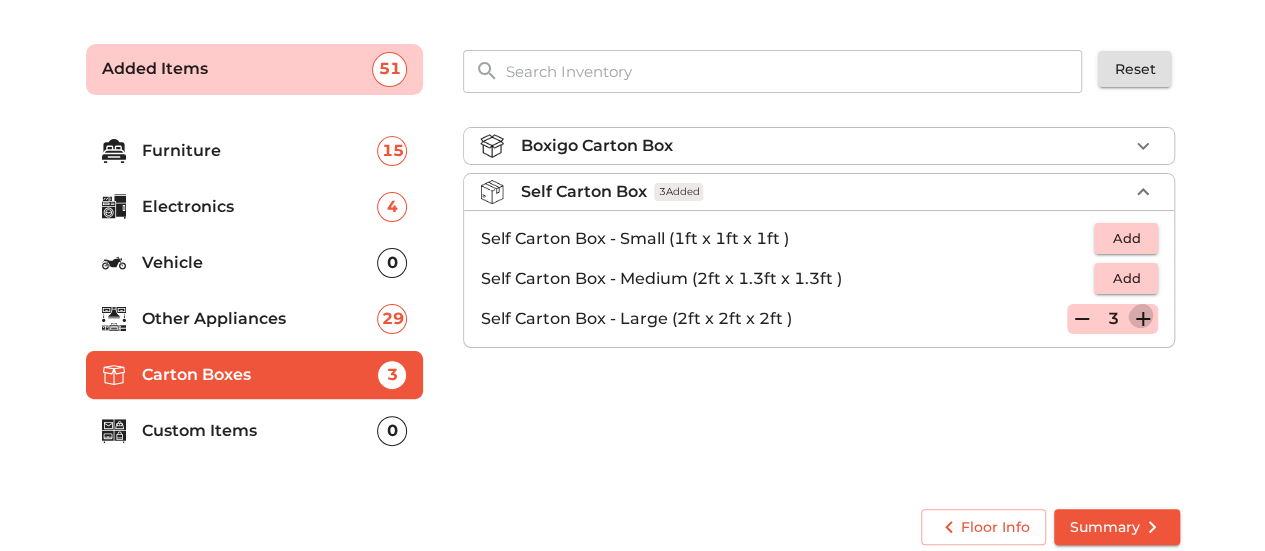 click 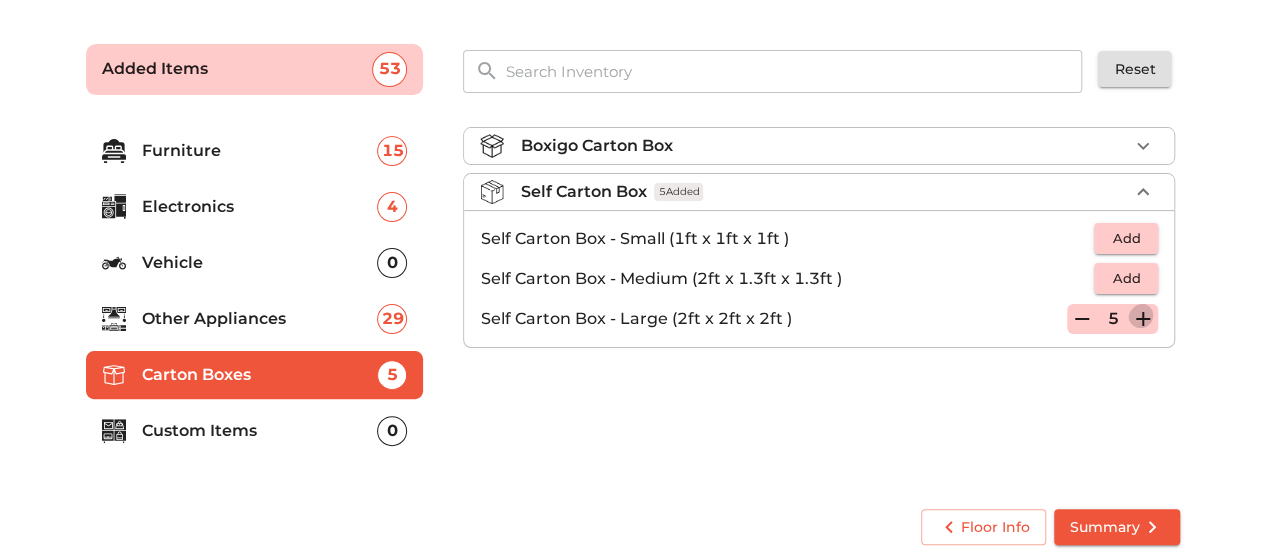 click 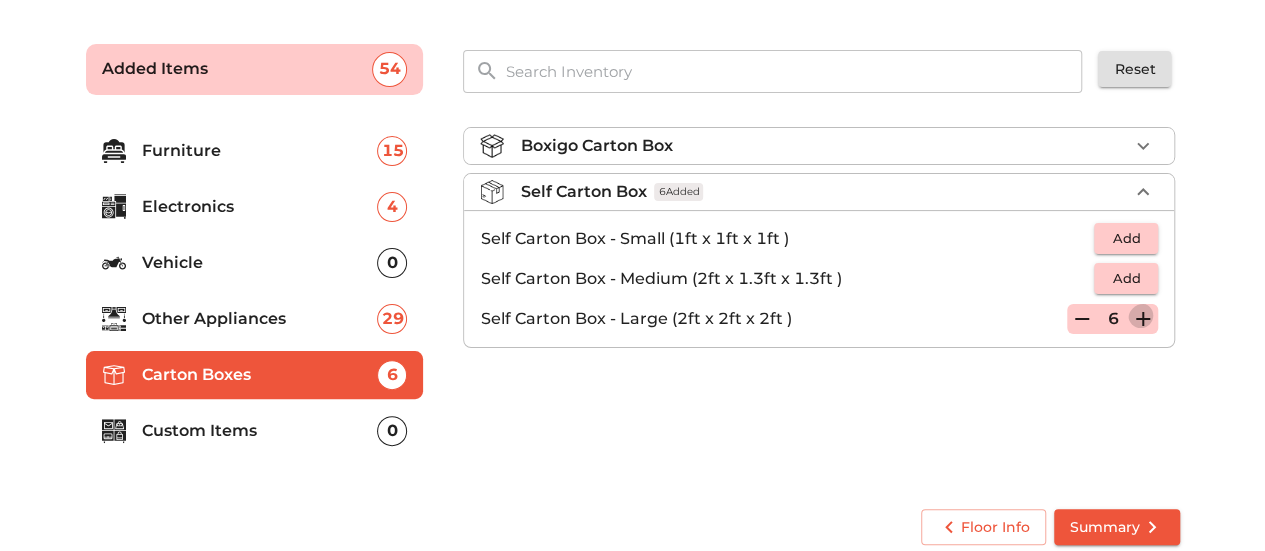 click 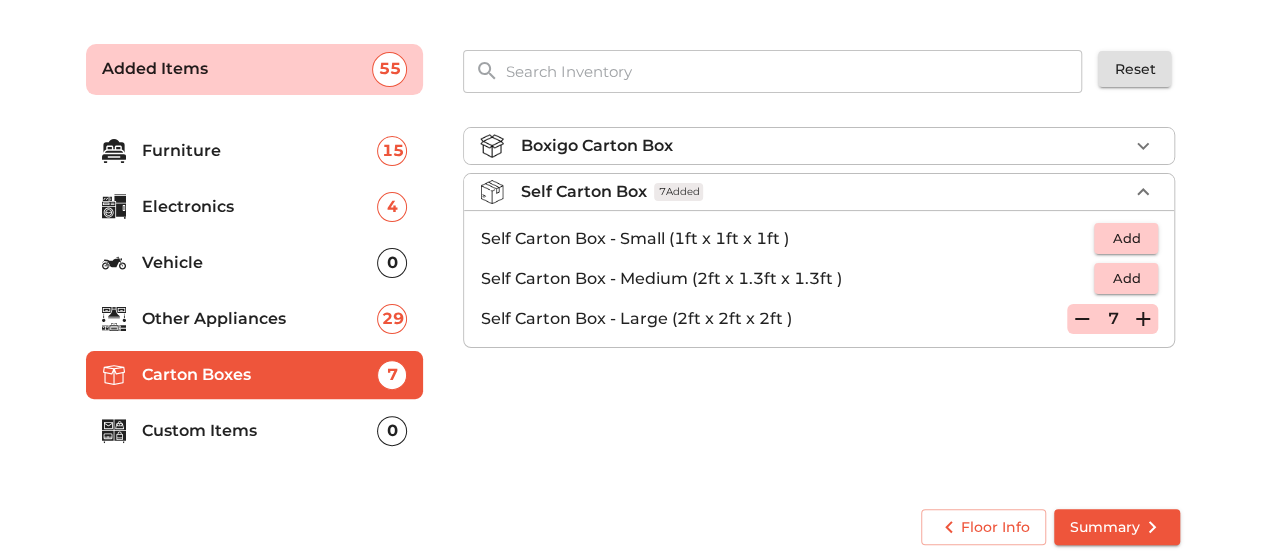 click 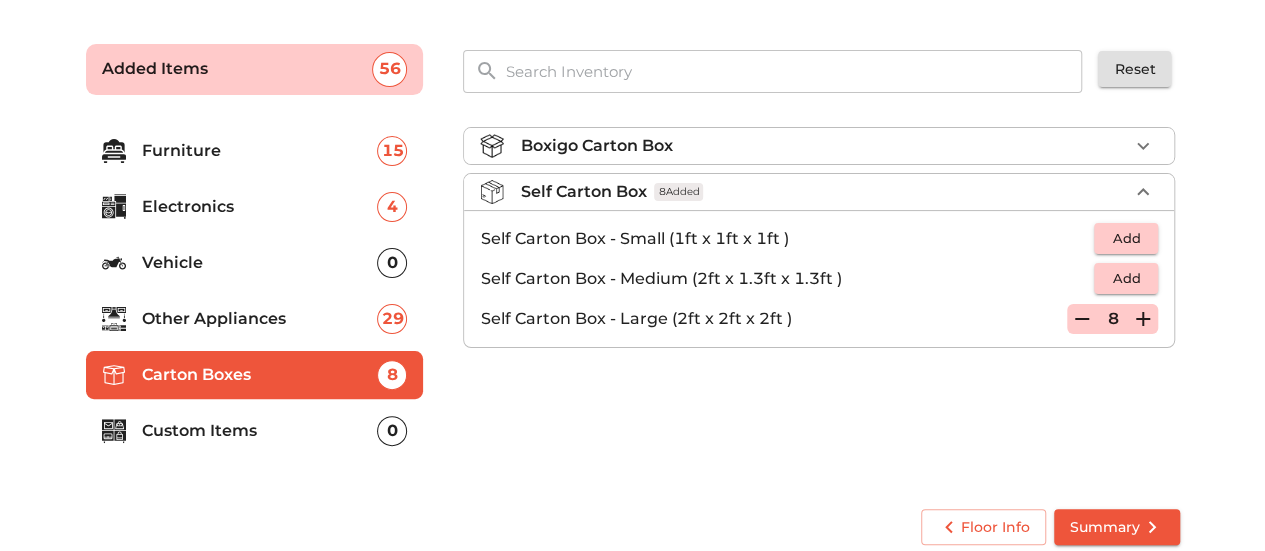 click 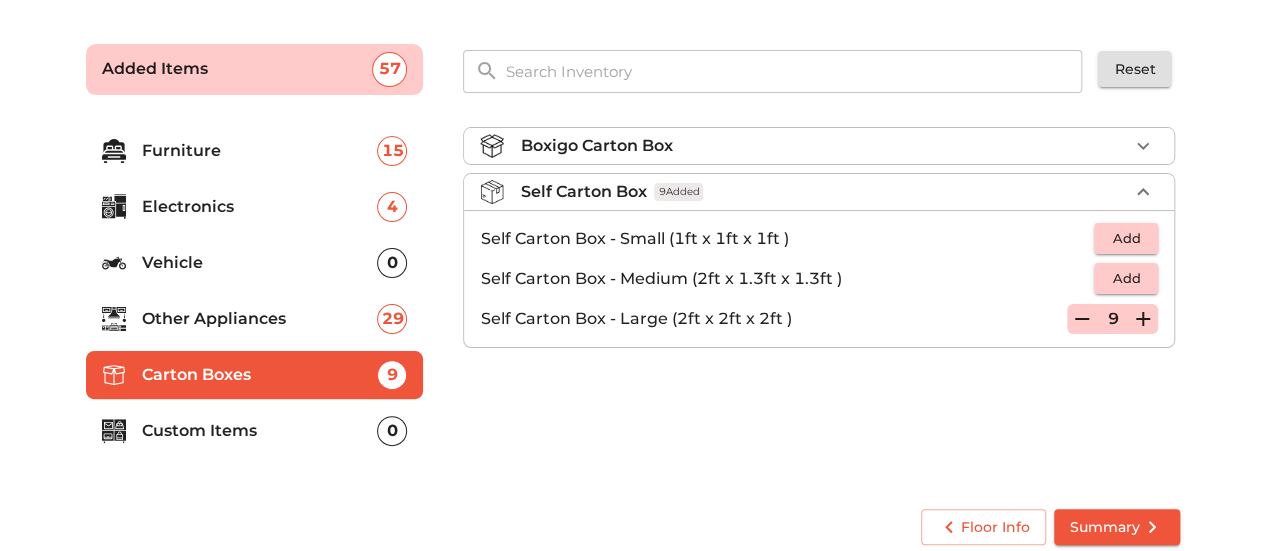 click 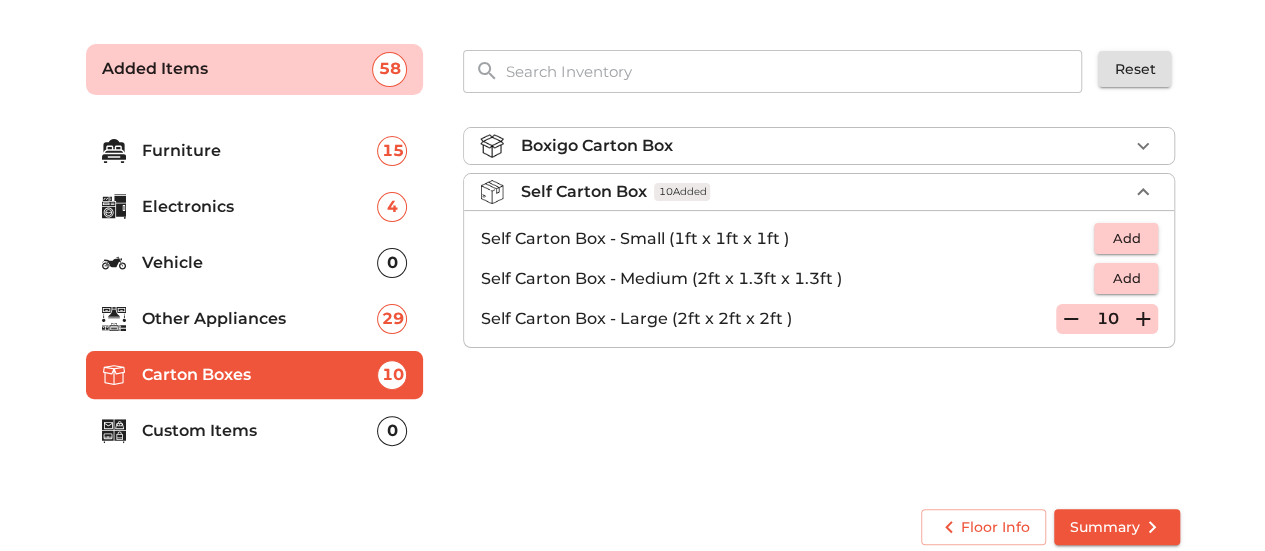 click on "Custom Items 0" at bounding box center (255, 431) 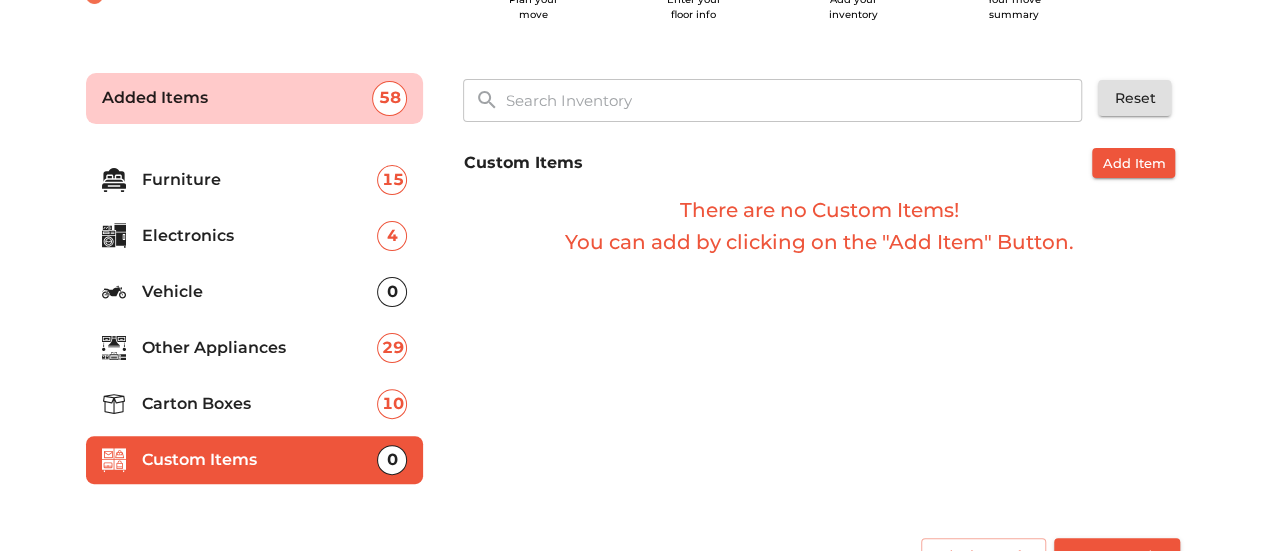 scroll, scrollTop: 117, scrollLeft: 0, axis: vertical 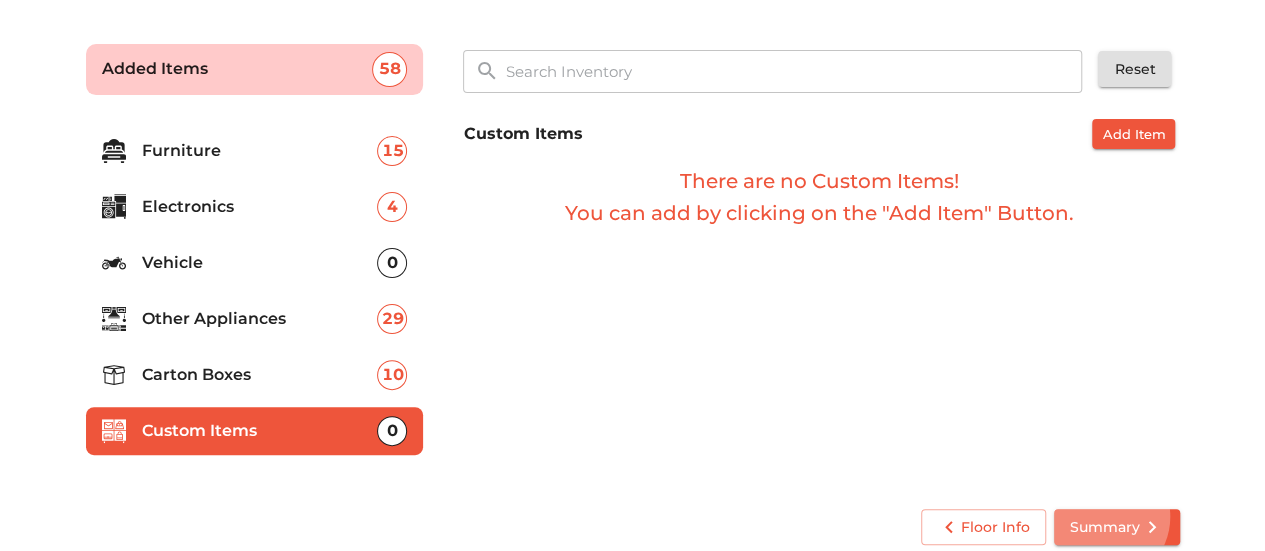 click on "Summary" at bounding box center [1117, 527] 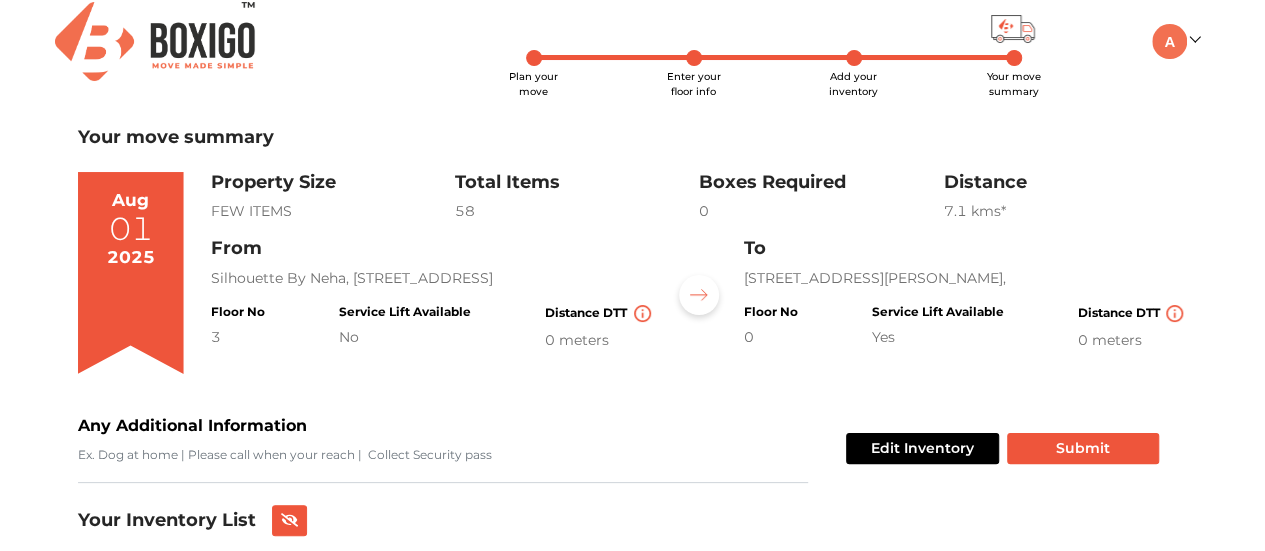 scroll, scrollTop: 12, scrollLeft: 0, axis: vertical 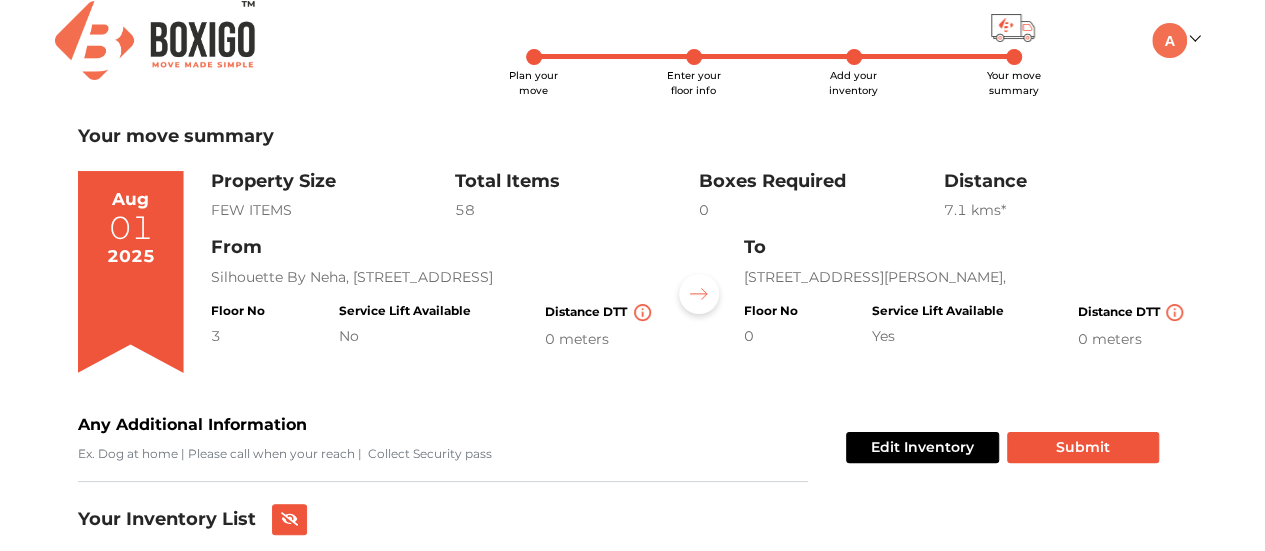 click on "Floor No" at bounding box center (770, 311) 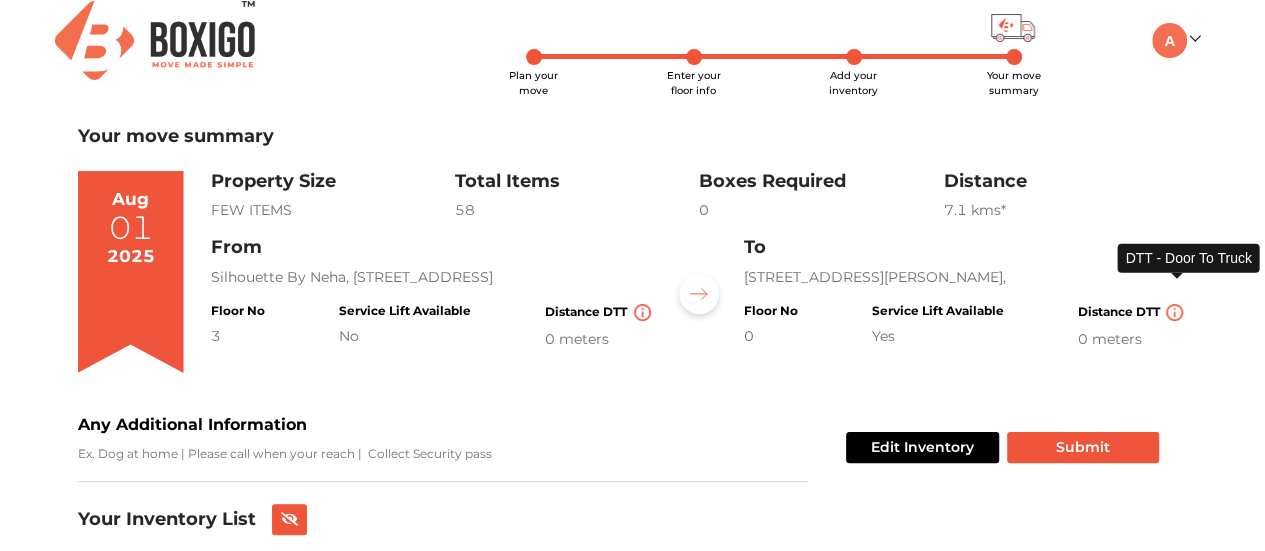 click at bounding box center [1174, 312] 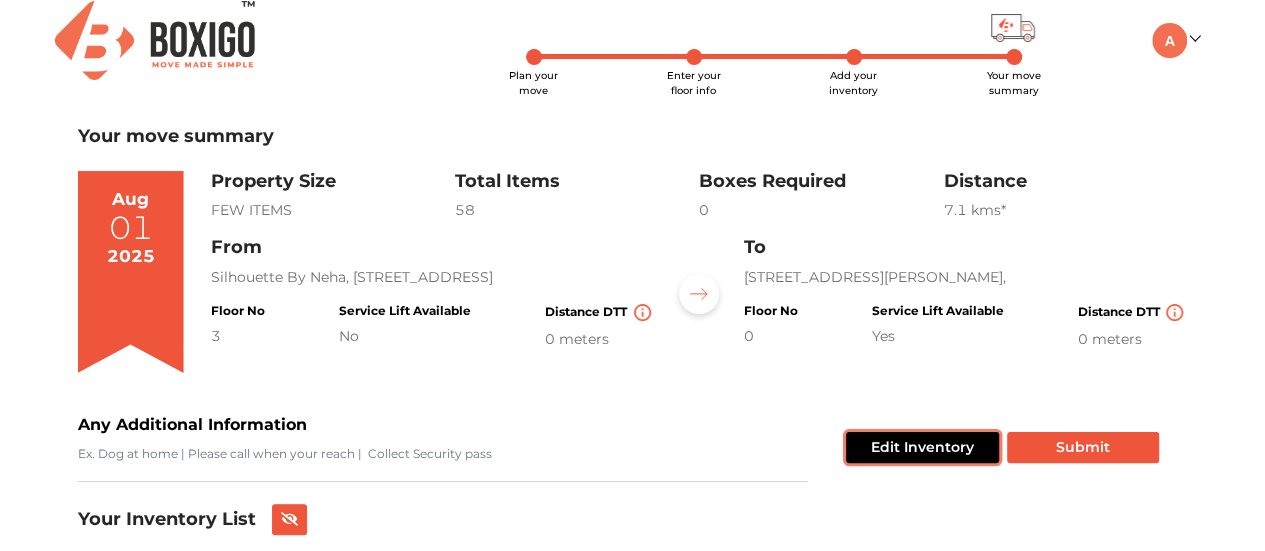 click on "Edit Inventory" at bounding box center [922, 447] 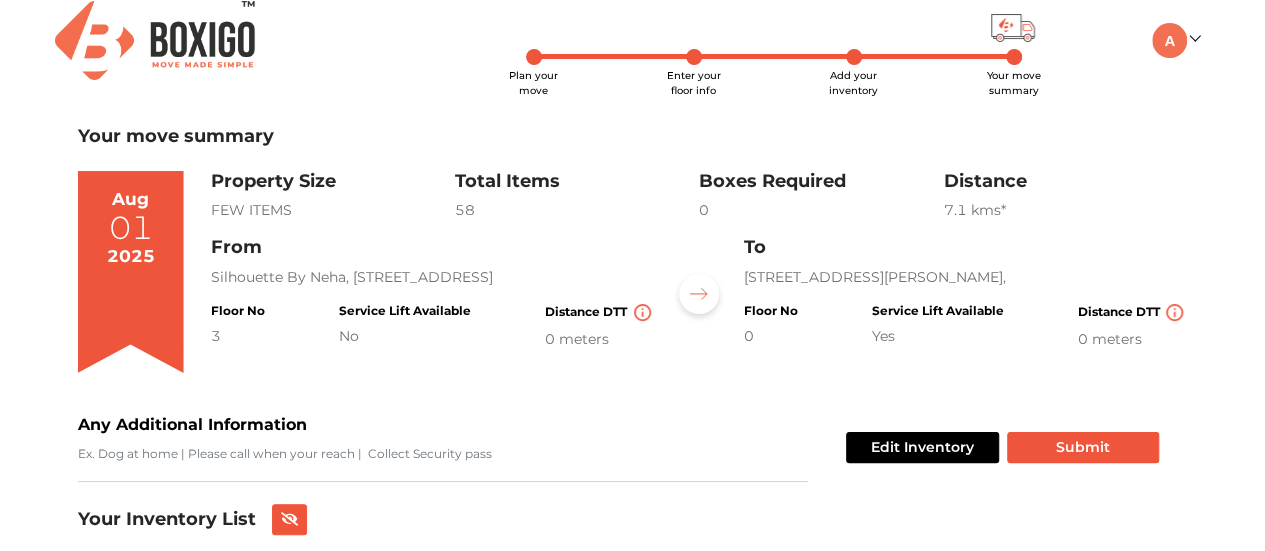 scroll, scrollTop: 0, scrollLeft: 0, axis: both 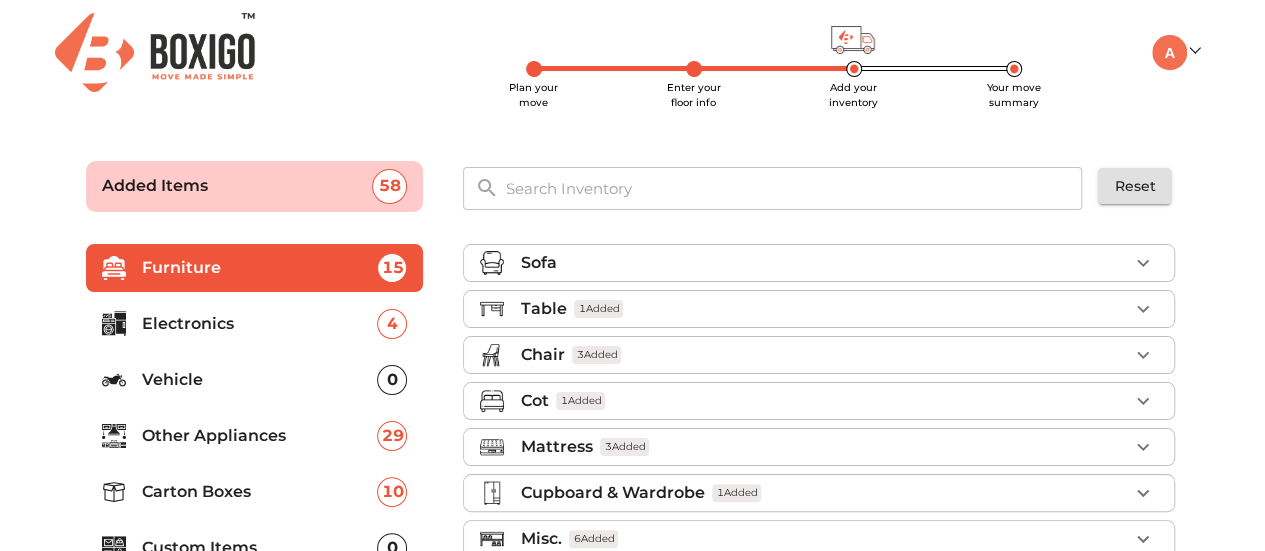 click on "Enter your   floor info" at bounding box center (694, 95) 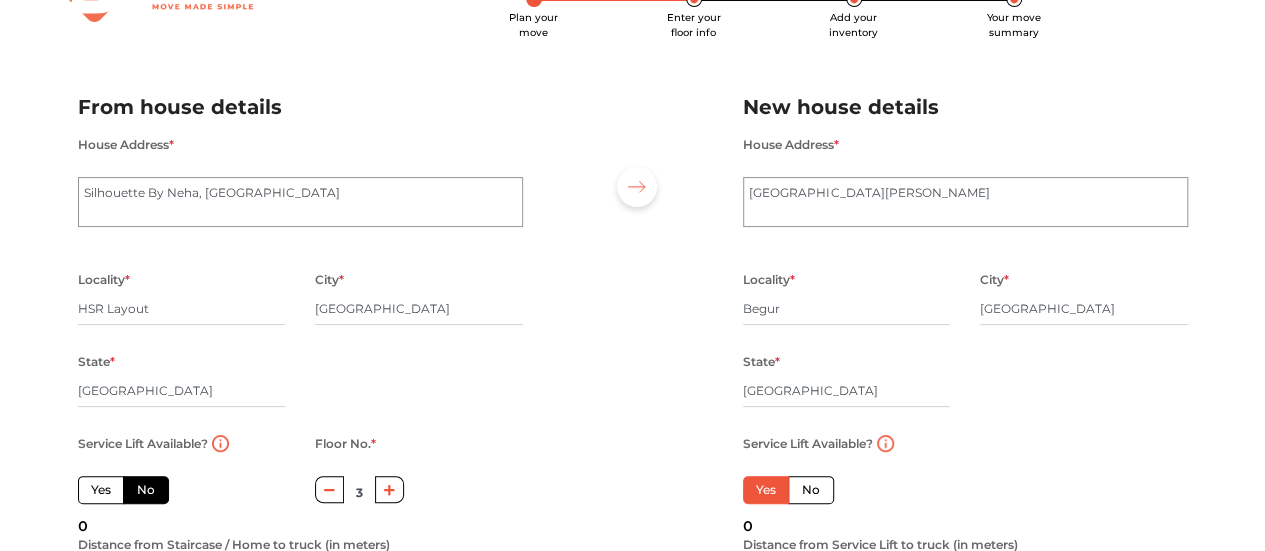 scroll, scrollTop: 0, scrollLeft: 0, axis: both 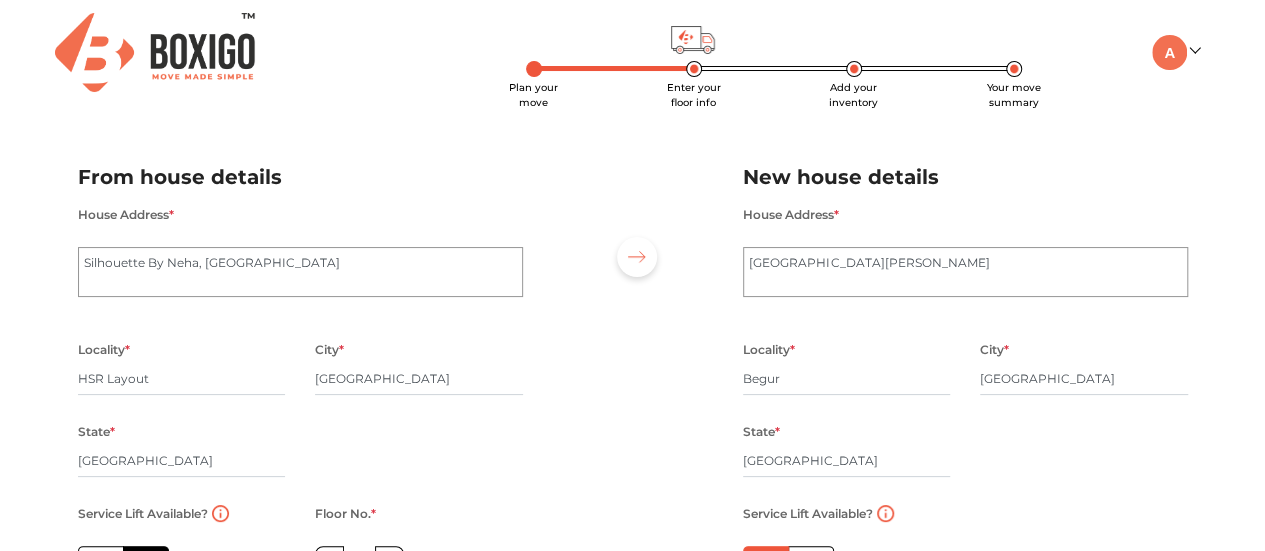 click on "Add your   inventory" at bounding box center [853, 95] 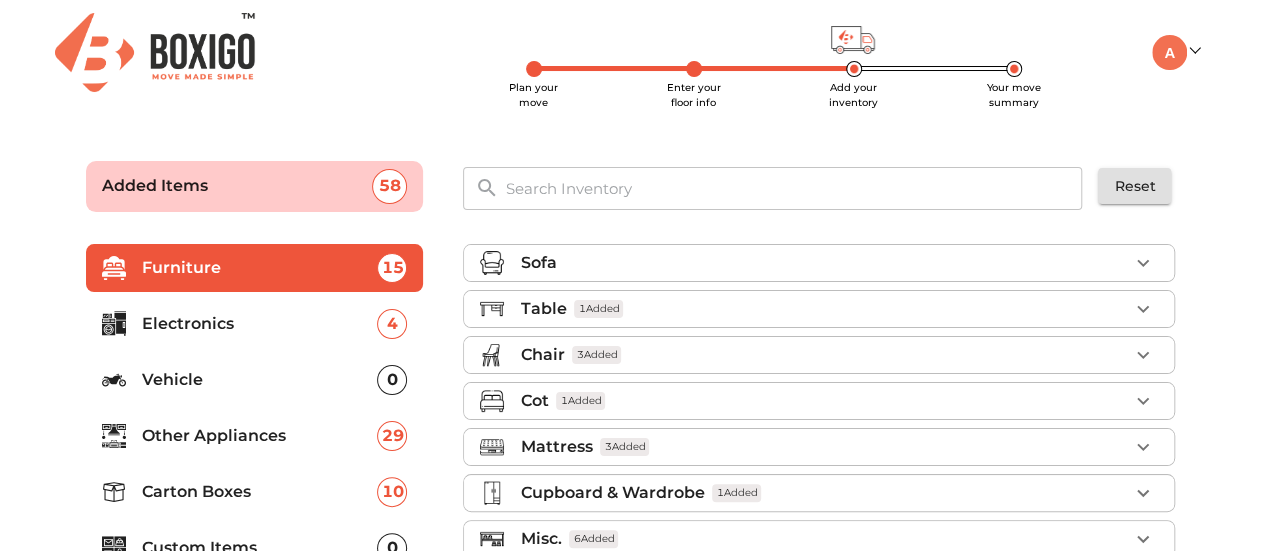 click on "Your move   summary" at bounding box center [1014, 95] 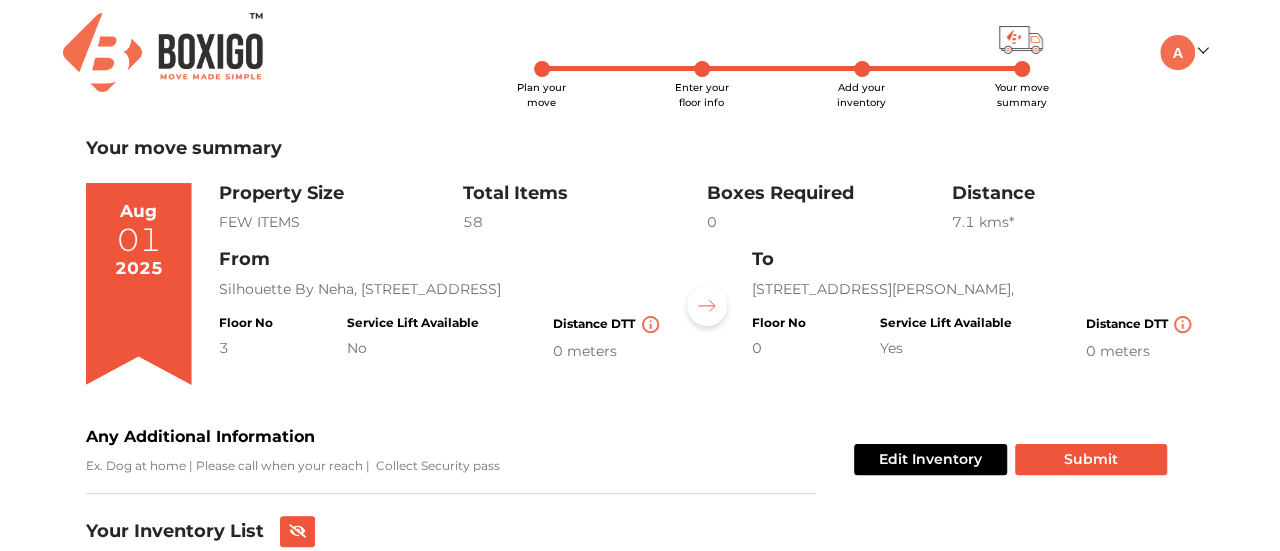 scroll, scrollTop: 108, scrollLeft: 0, axis: vertical 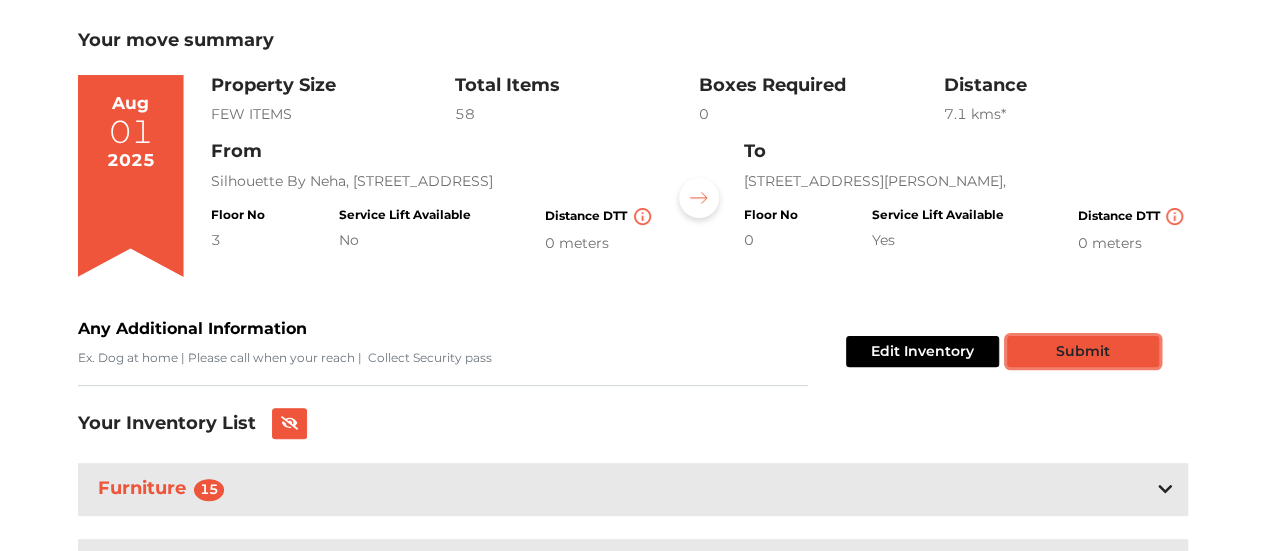 click on "Submit" at bounding box center (1083, 351) 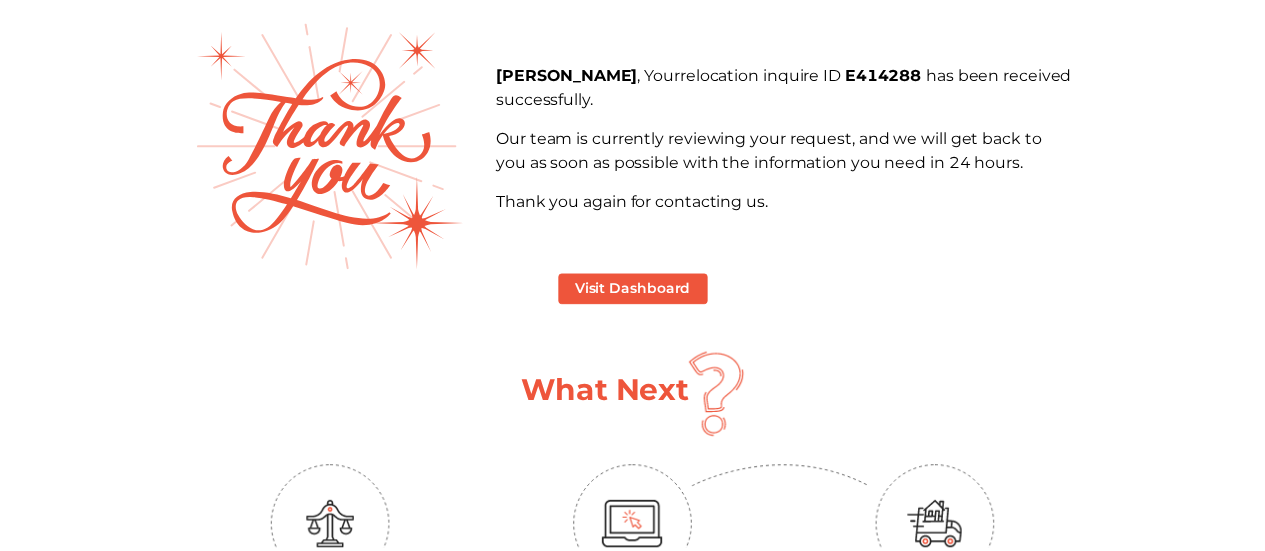 scroll, scrollTop: 0, scrollLeft: 0, axis: both 